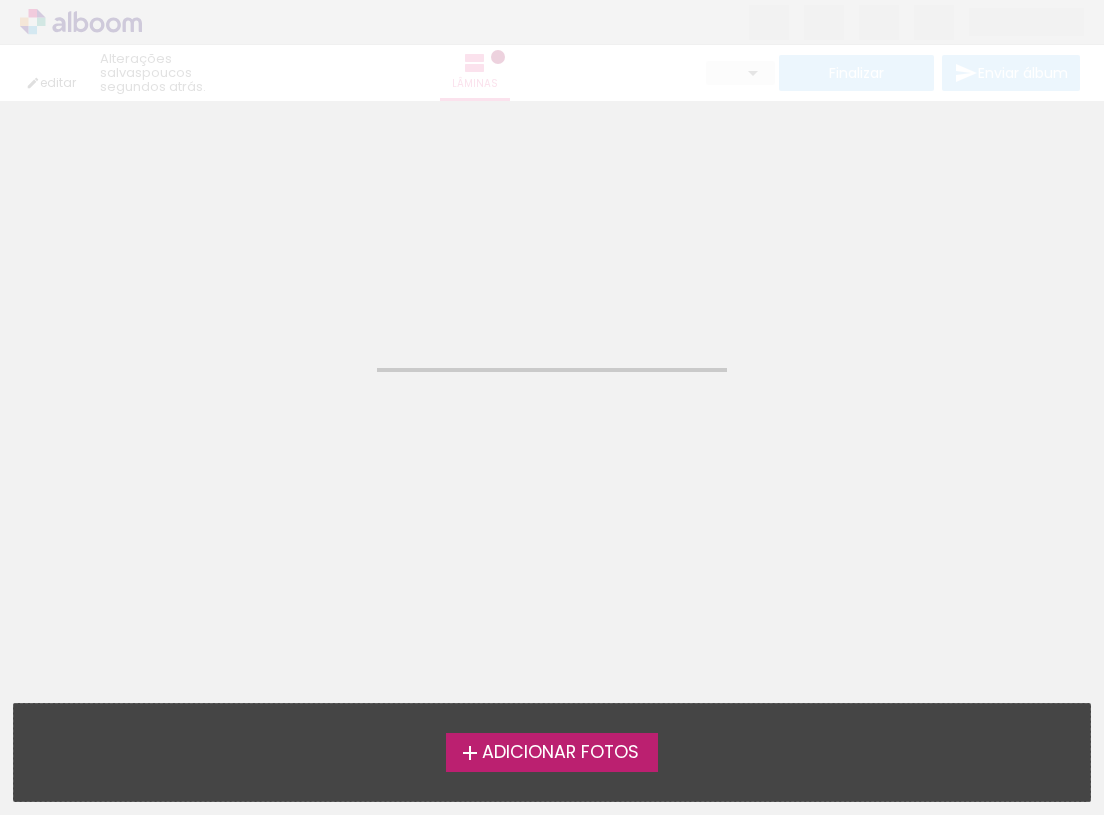 scroll, scrollTop: 0, scrollLeft: 0, axis: both 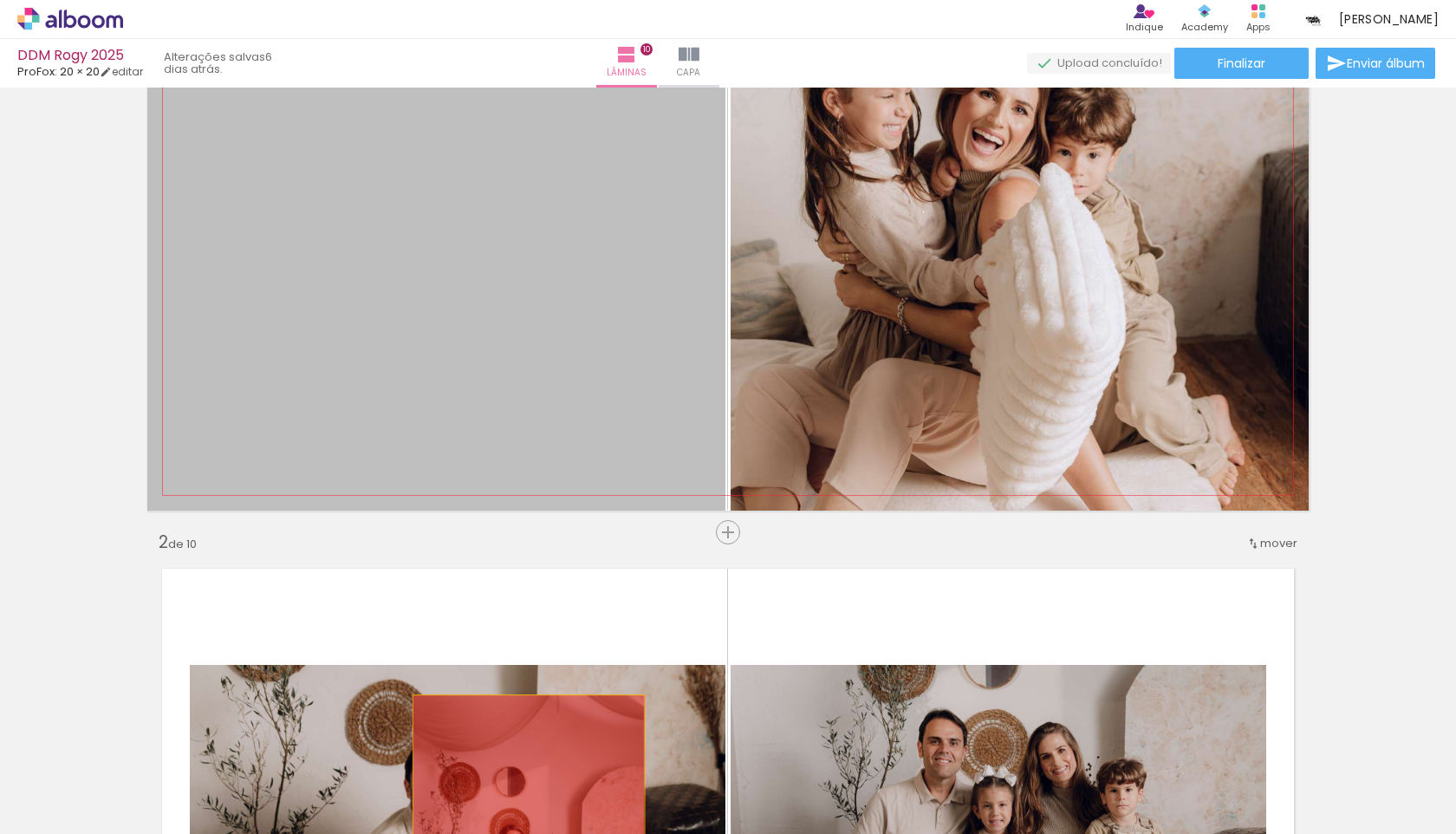 drag, startPoint x: 581, startPoint y: 386, endPoint x: 529, endPoint y: 811, distance: 428.1694 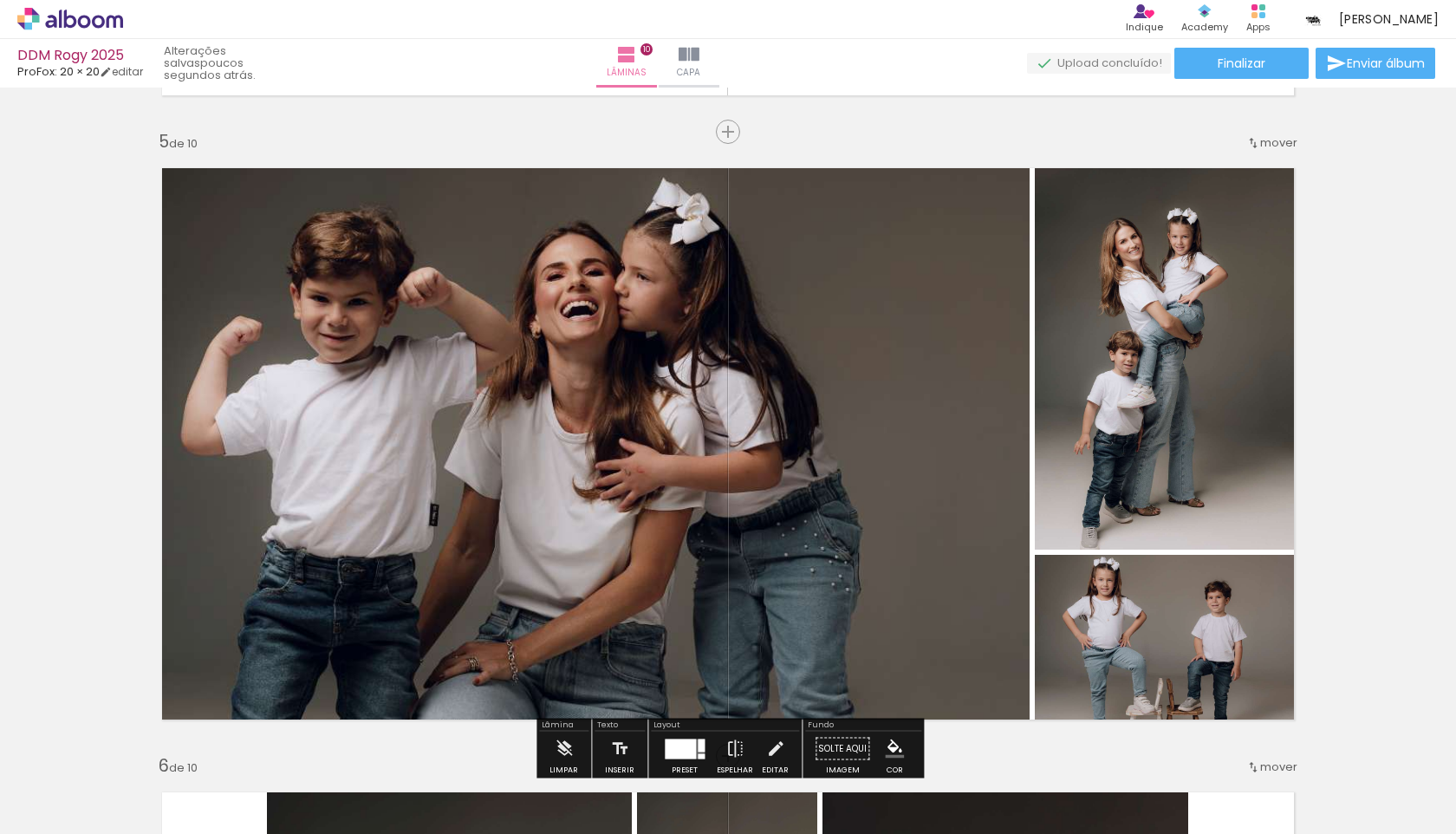 scroll, scrollTop: 2543, scrollLeft: 0, axis: vertical 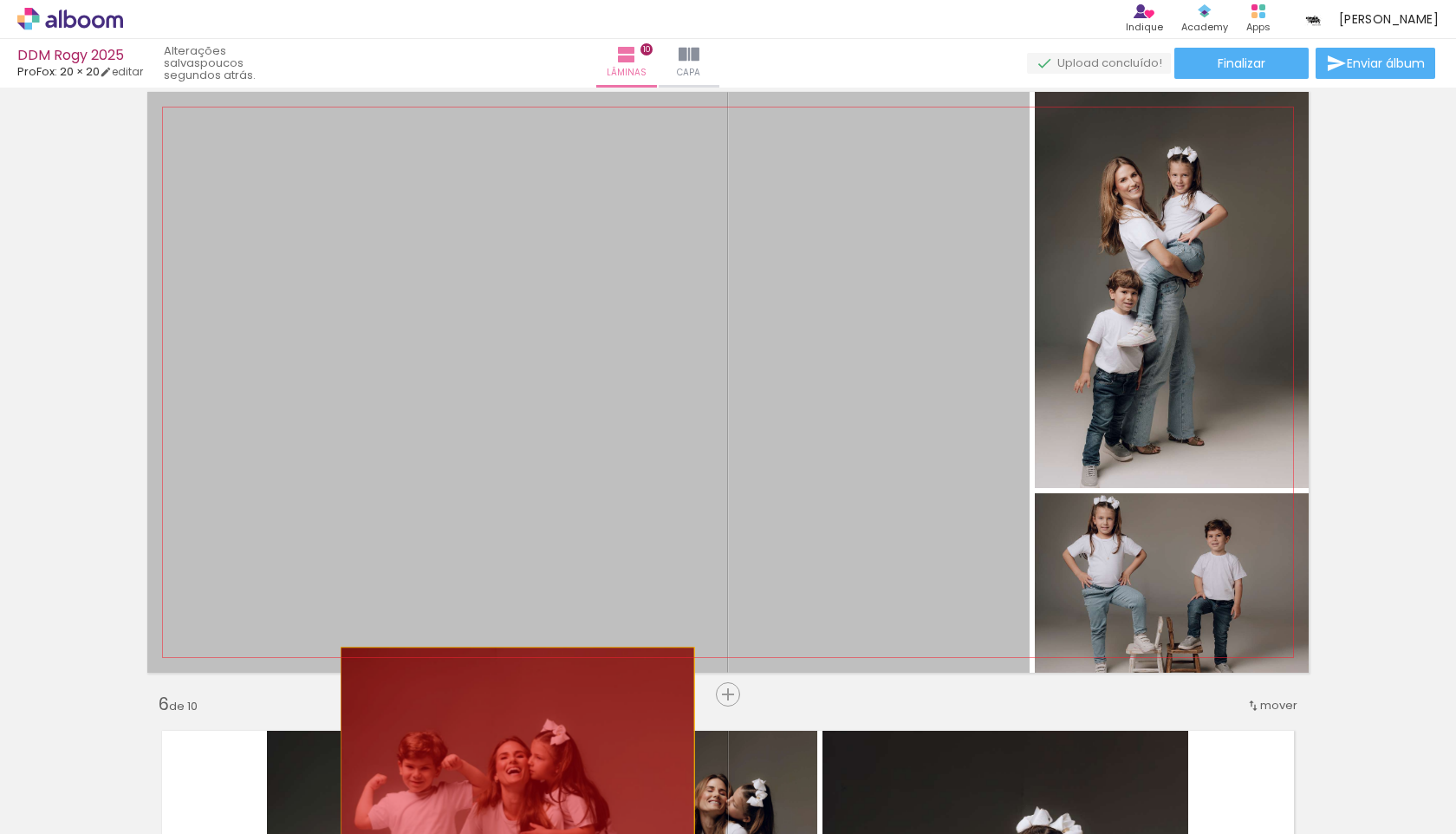 drag, startPoint x: 523, startPoint y: 528, endPoint x: 517, endPoint y: 764, distance: 236.07626 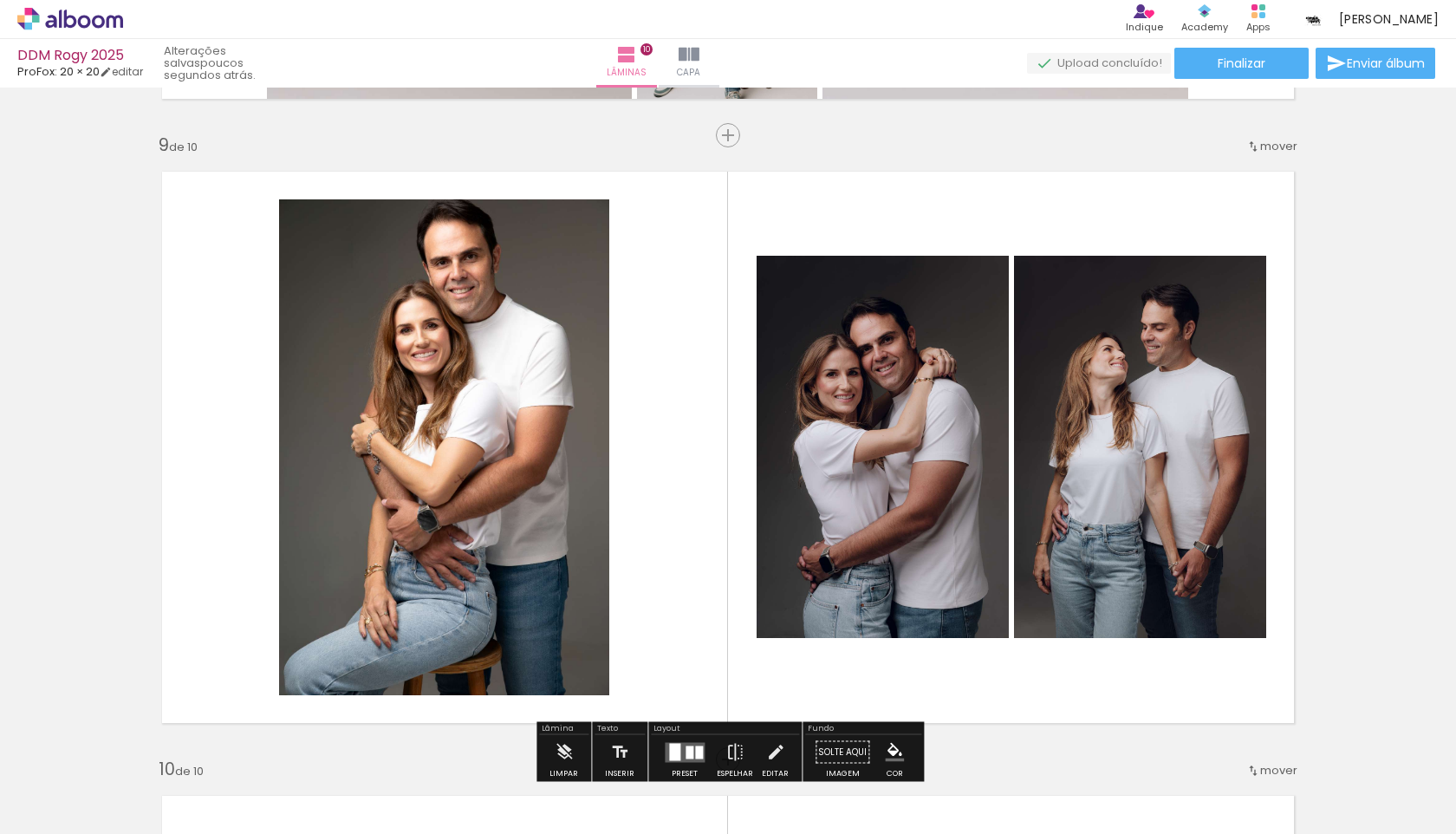 scroll, scrollTop: 5177, scrollLeft: 0, axis: vertical 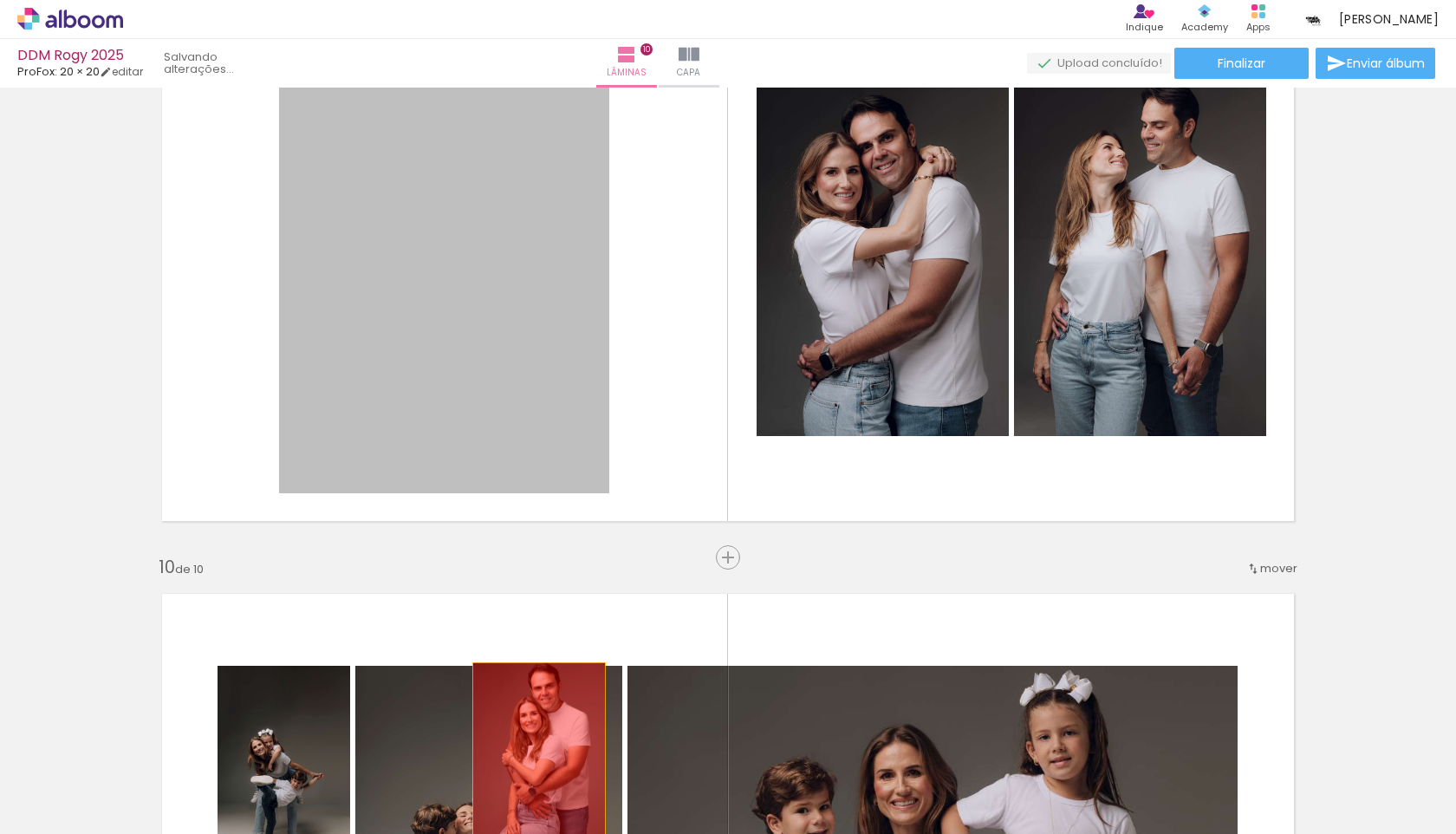drag, startPoint x: 522, startPoint y: 392, endPoint x: 539, endPoint y: 760, distance: 368.39245 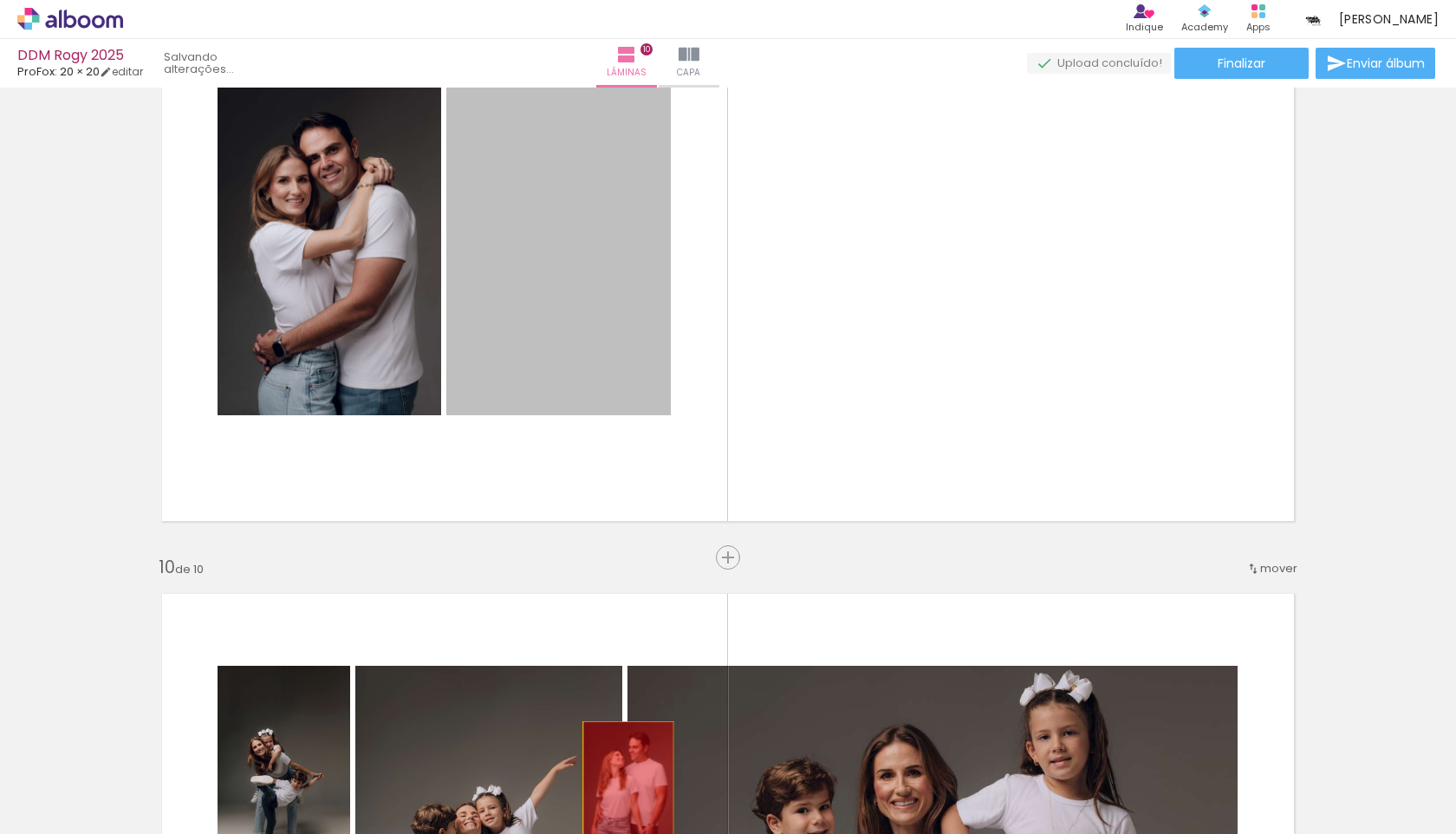 drag, startPoint x: 614, startPoint y: 268, endPoint x: 628, endPoint y: 788, distance: 520.1884 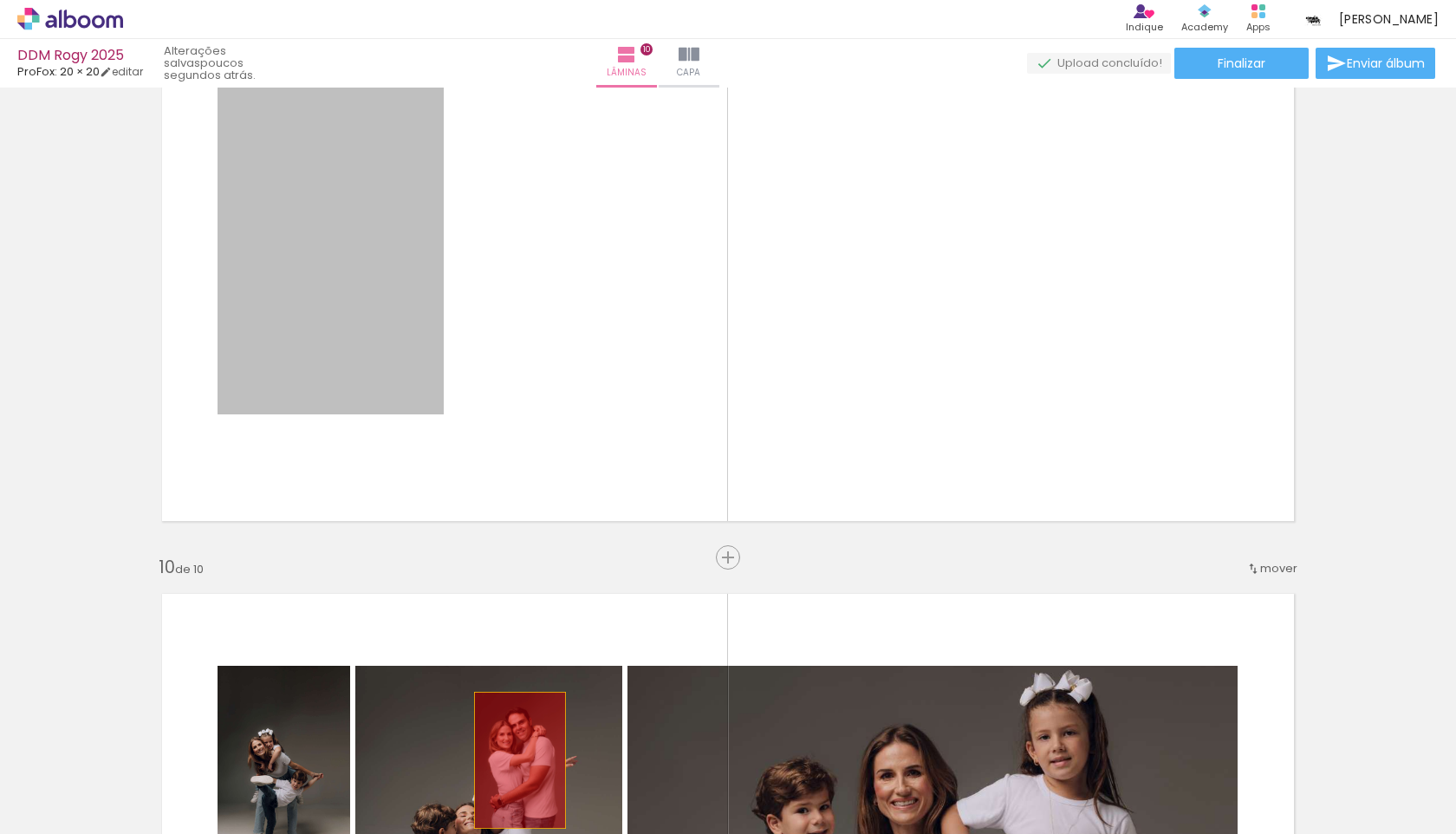 drag, startPoint x: 358, startPoint y: 278, endPoint x: 525, endPoint y: 790, distance: 538.54712 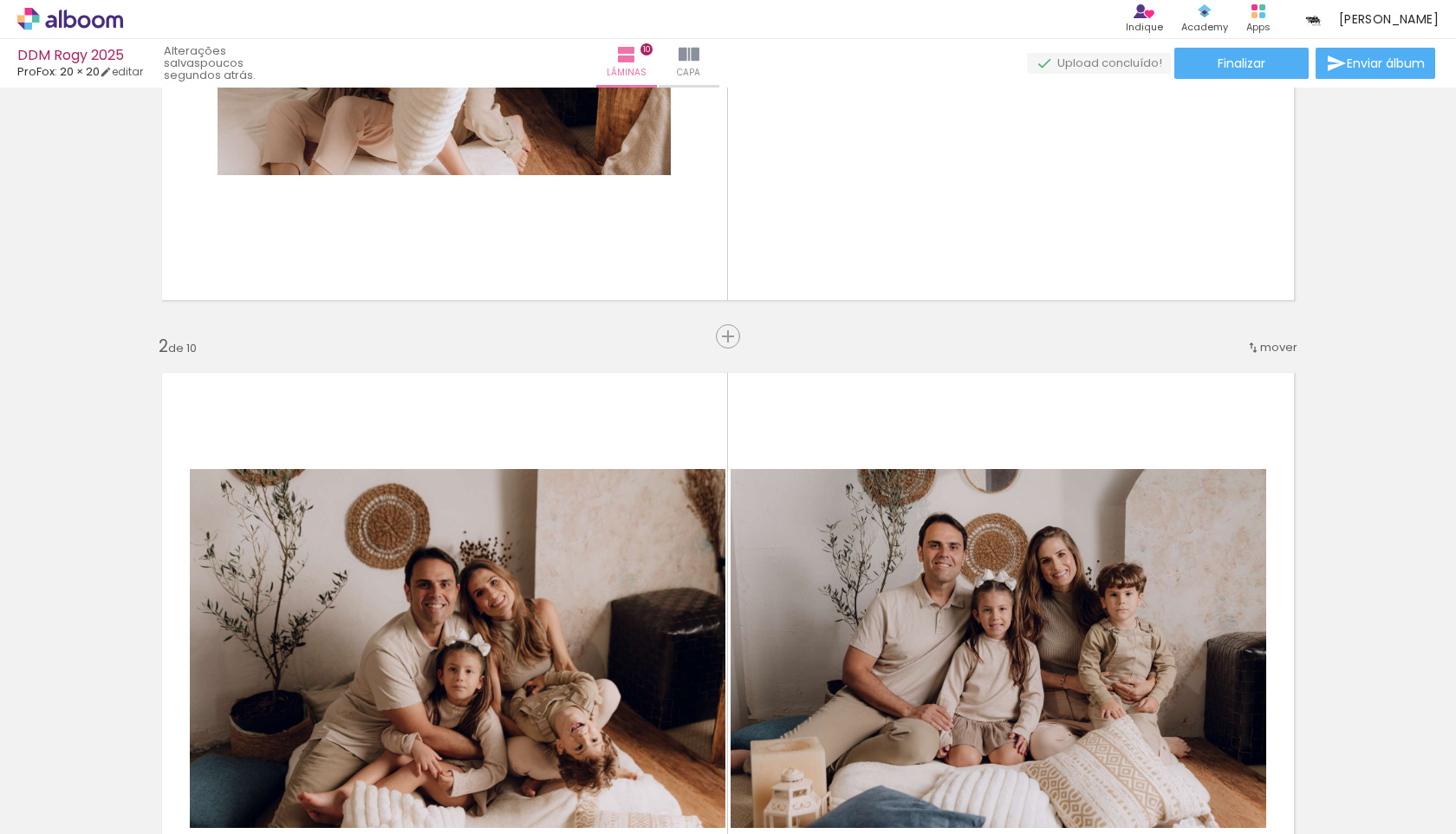 scroll, scrollTop: 0, scrollLeft: 0, axis: both 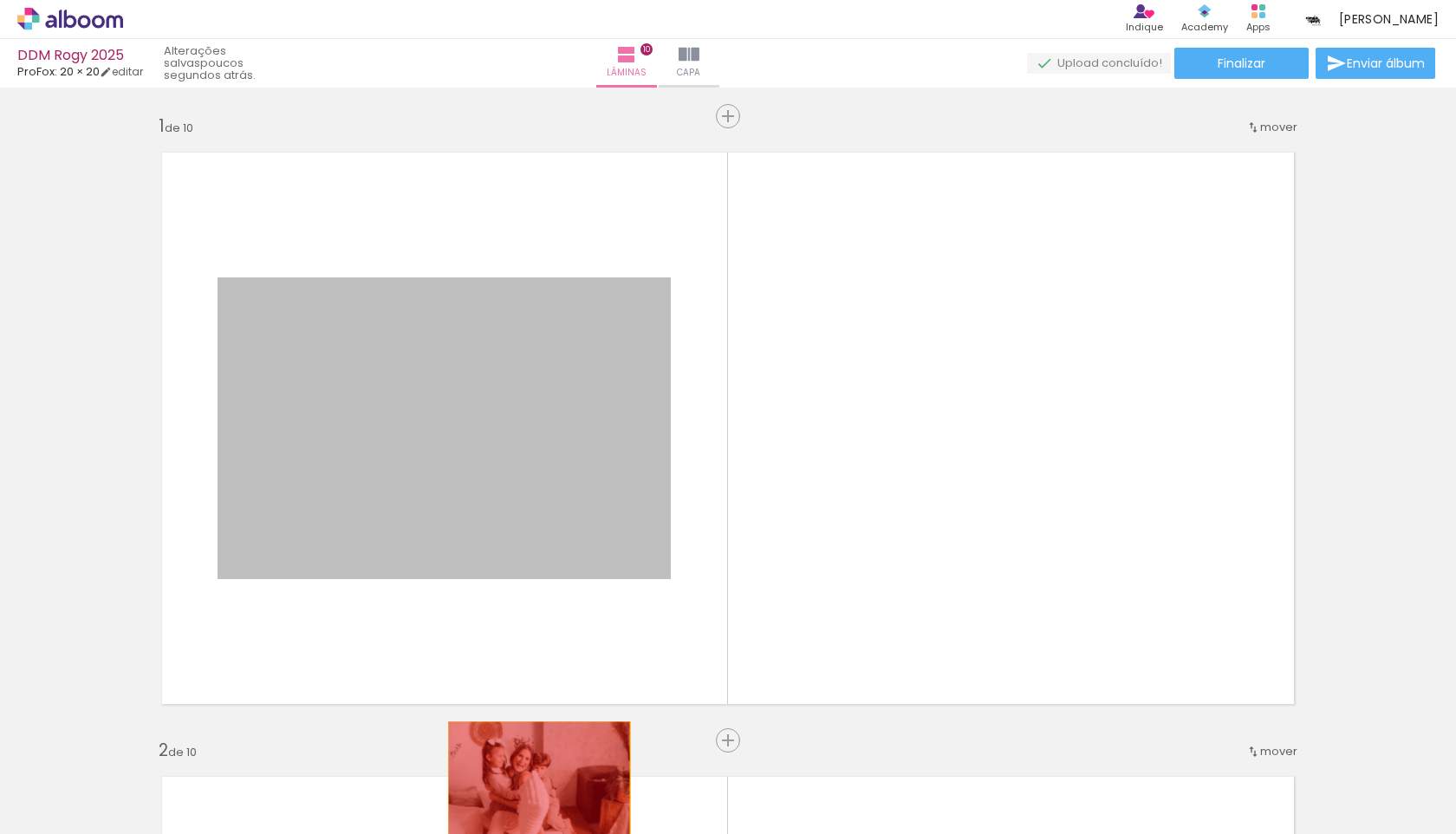 drag, startPoint x: 543, startPoint y: 505, endPoint x: 539, endPoint y: 782, distance: 277.02888 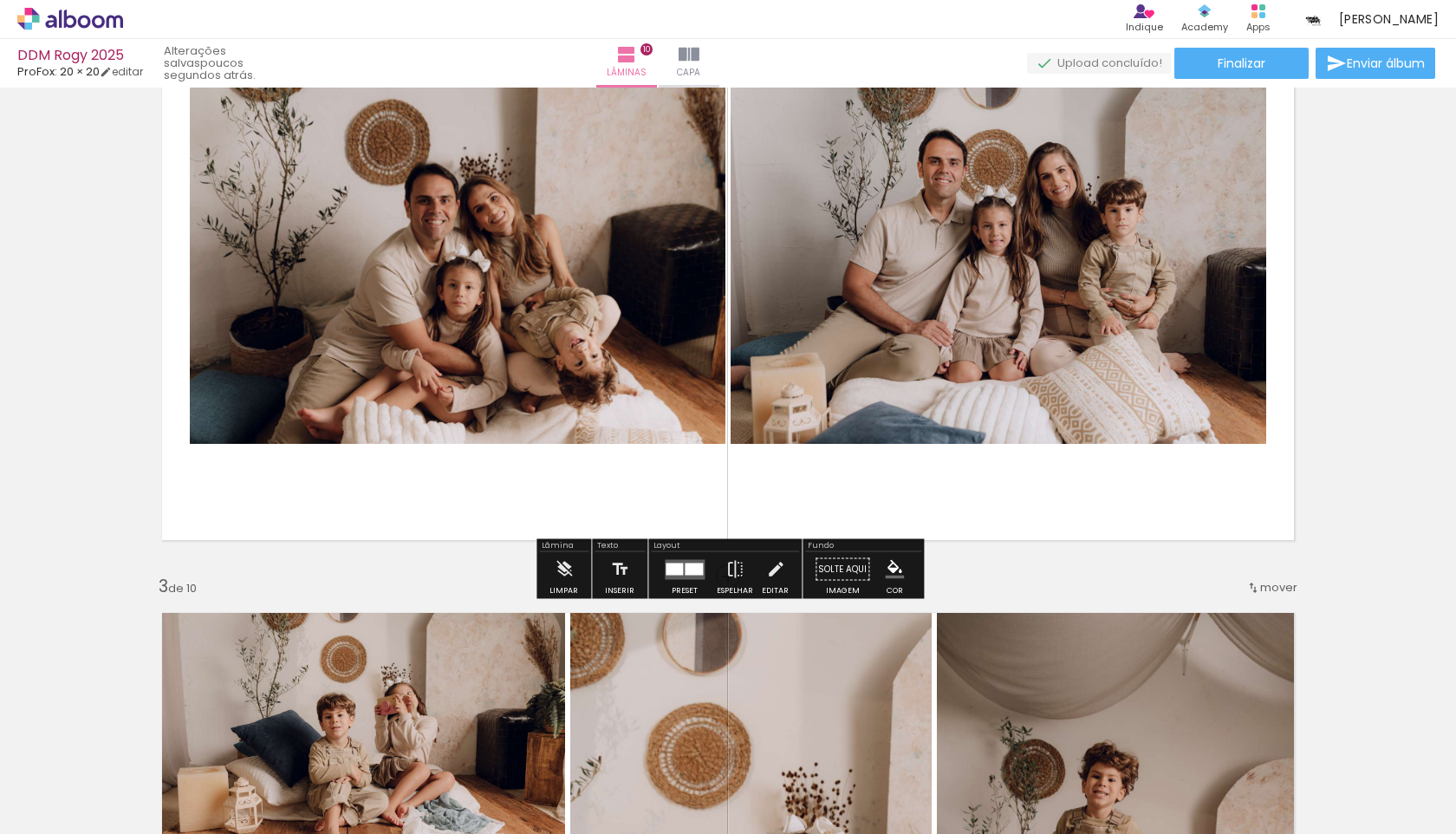 scroll, scrollTop: 792, scrollLeft: 0, axis: vertical 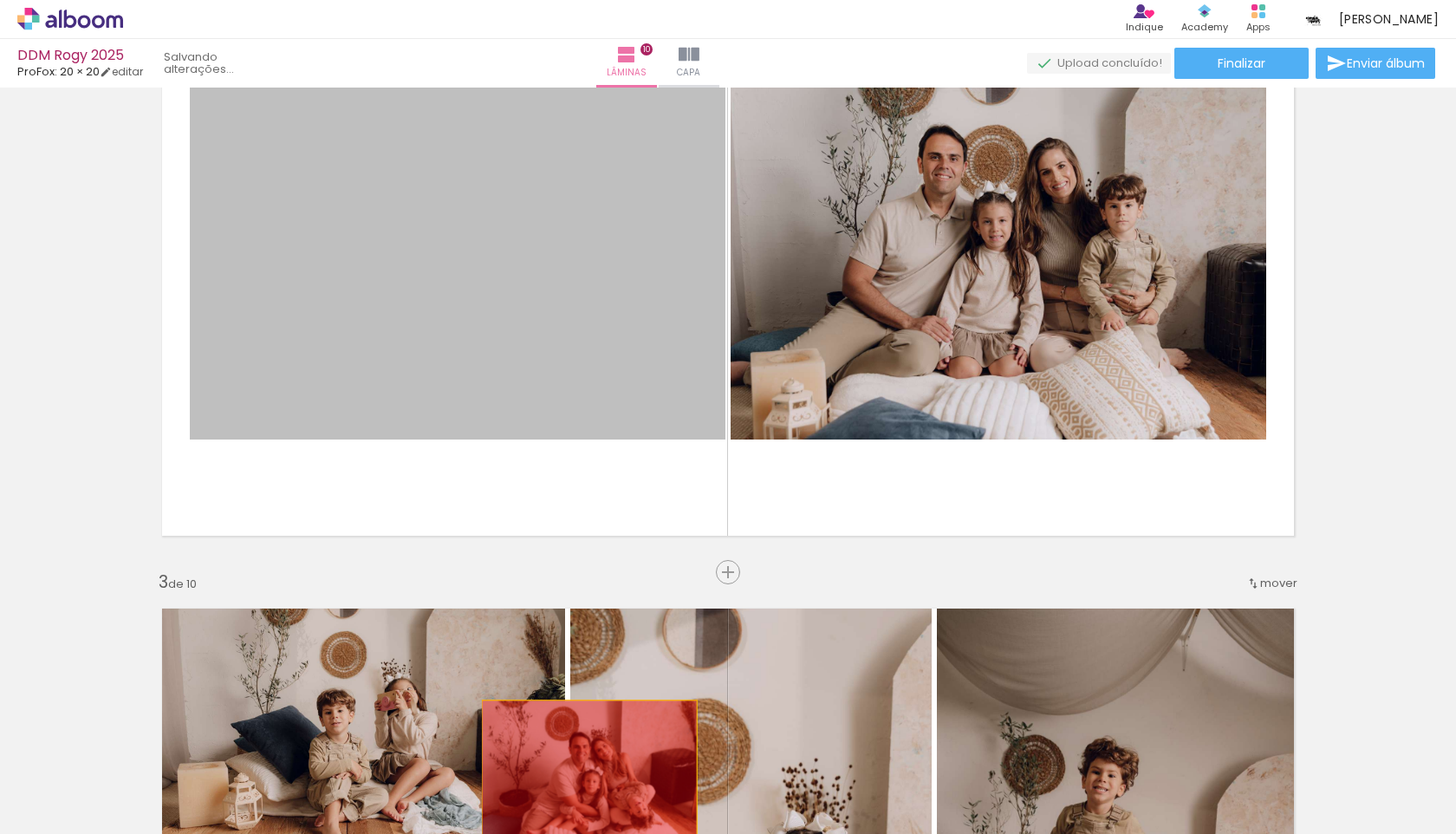 drag, startPoint x: 590, startPoint y: 271, endPoint x: 589, endPoint y: 772, distance: 501.001 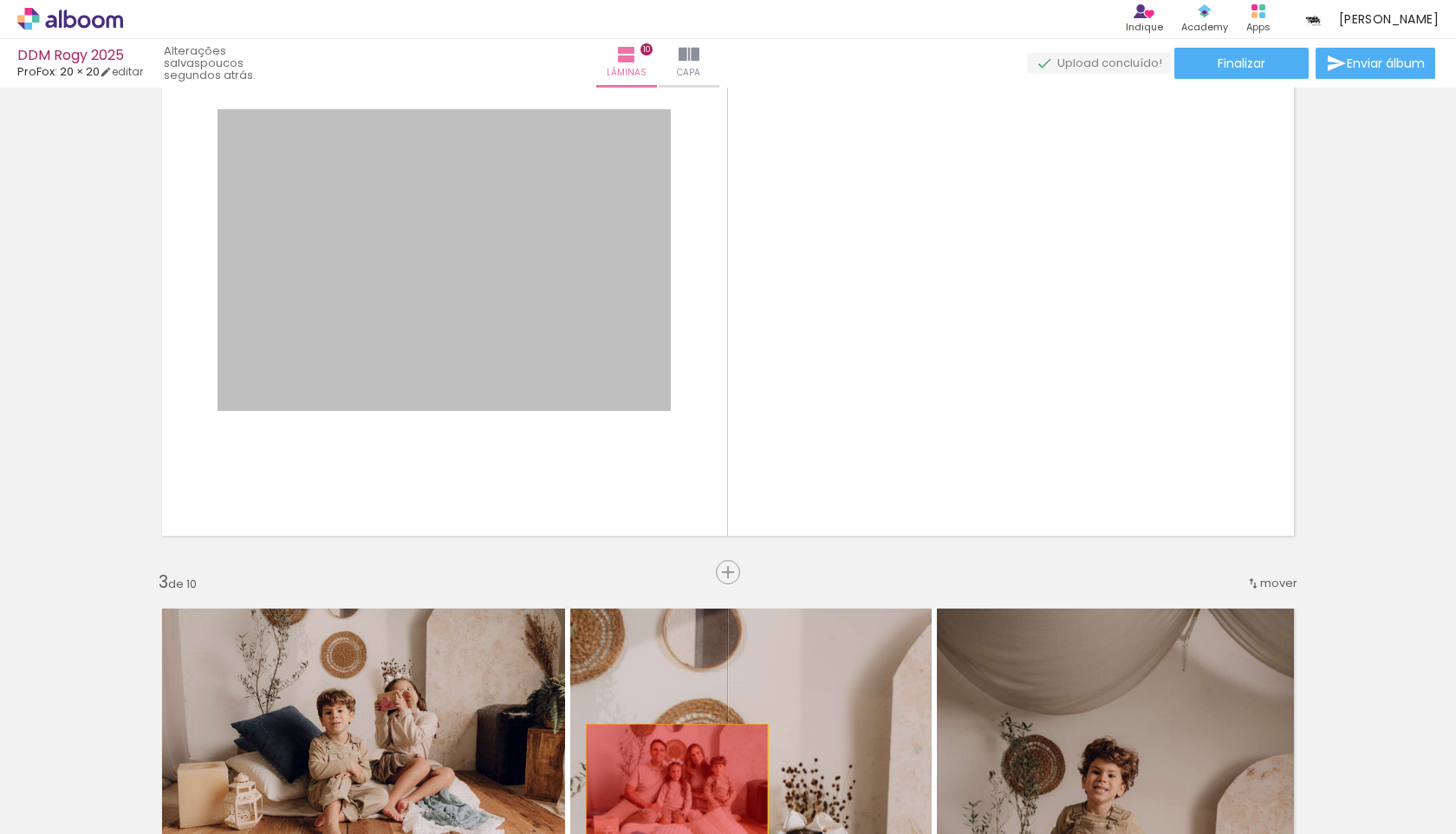 drag, startPoint x: 577, startPoint y: 212, endPoint x: 678, endPoint y: 787, distance: 583.803 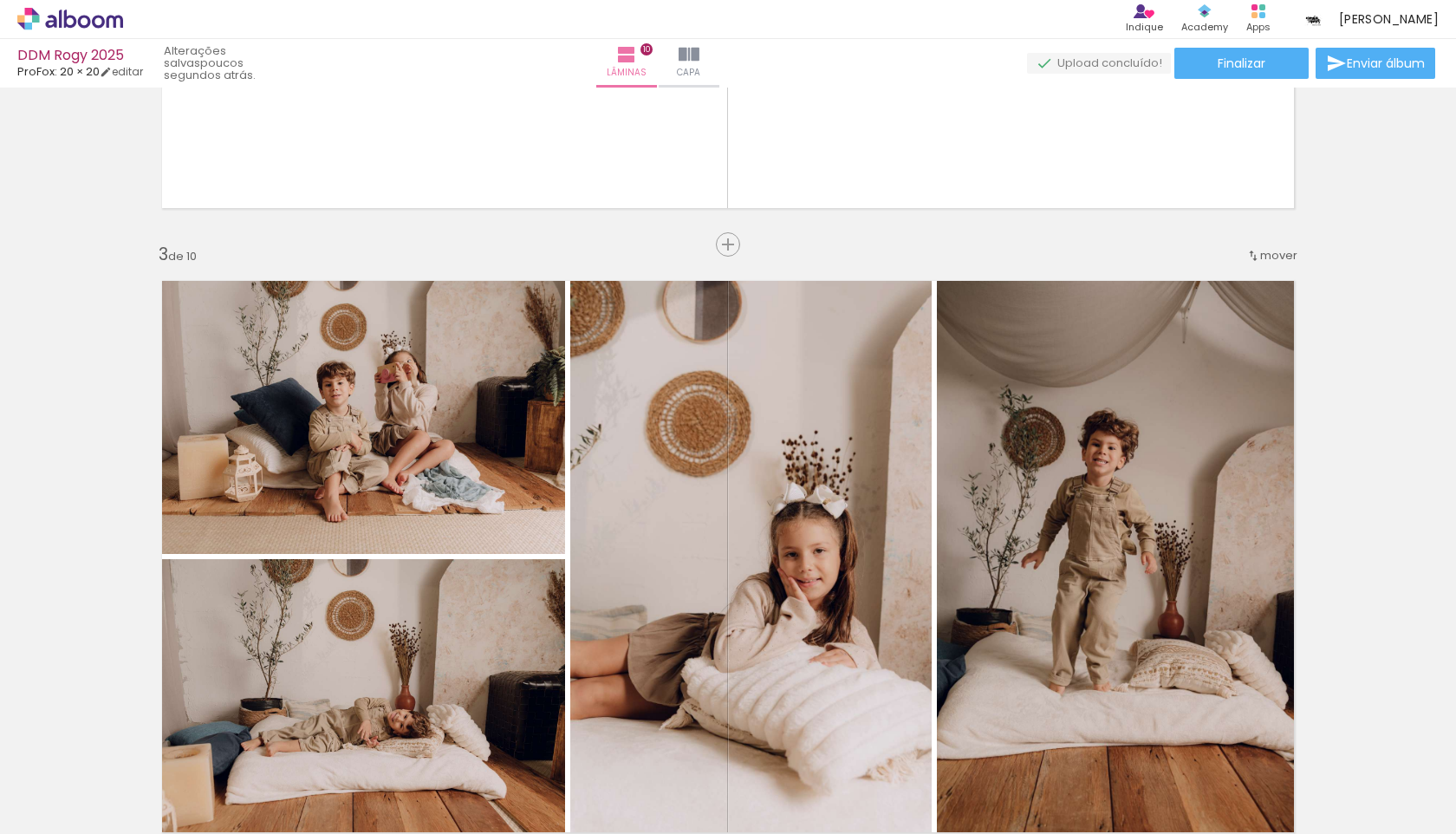 scroll, scrollTop: 1165, scrollLeft: 0, axis: vertical 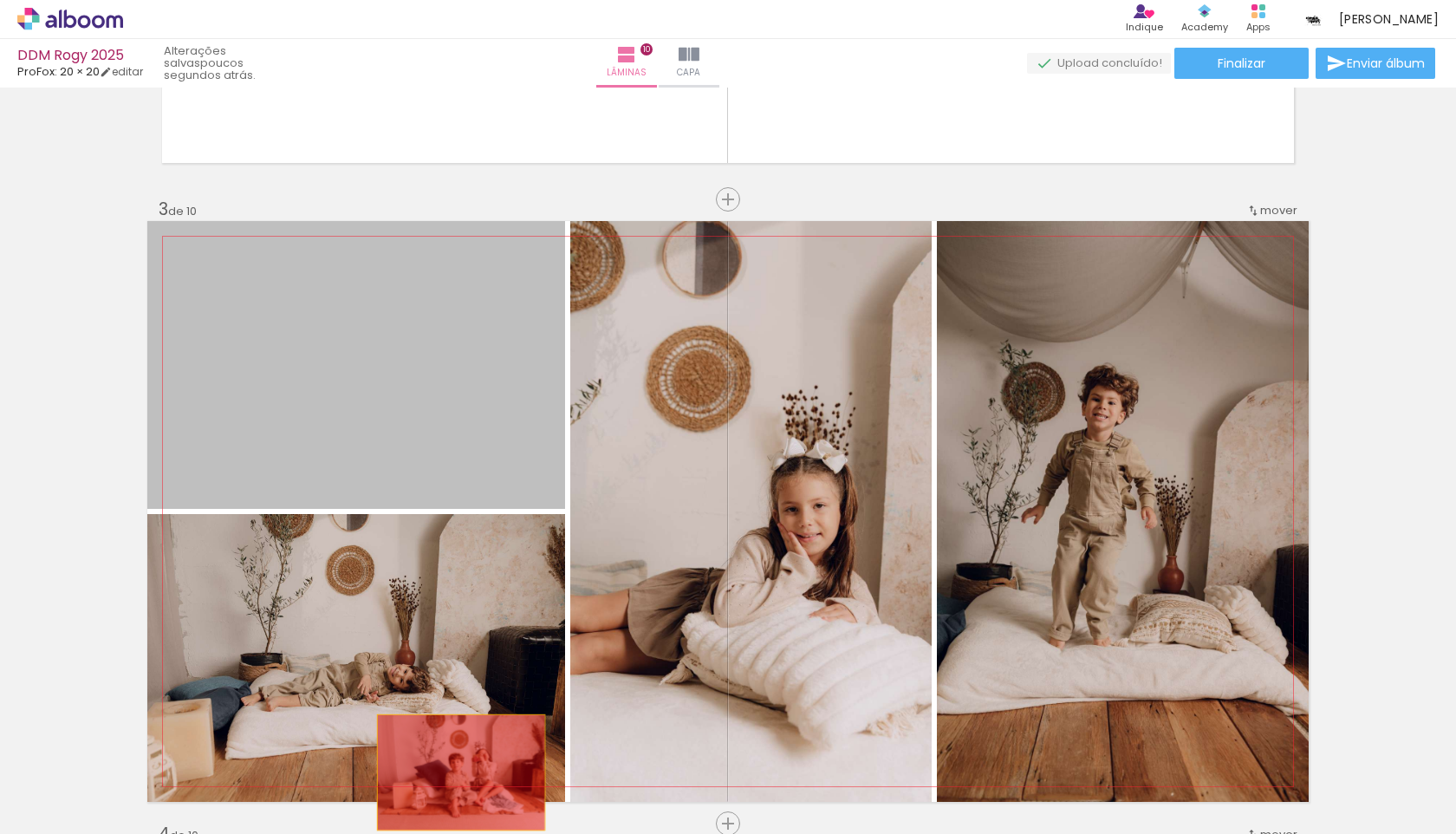 drag, startPoint x: 424, startPoint y: 415, endPoint x: 461, endPoint y: 773, distance: 359.90693 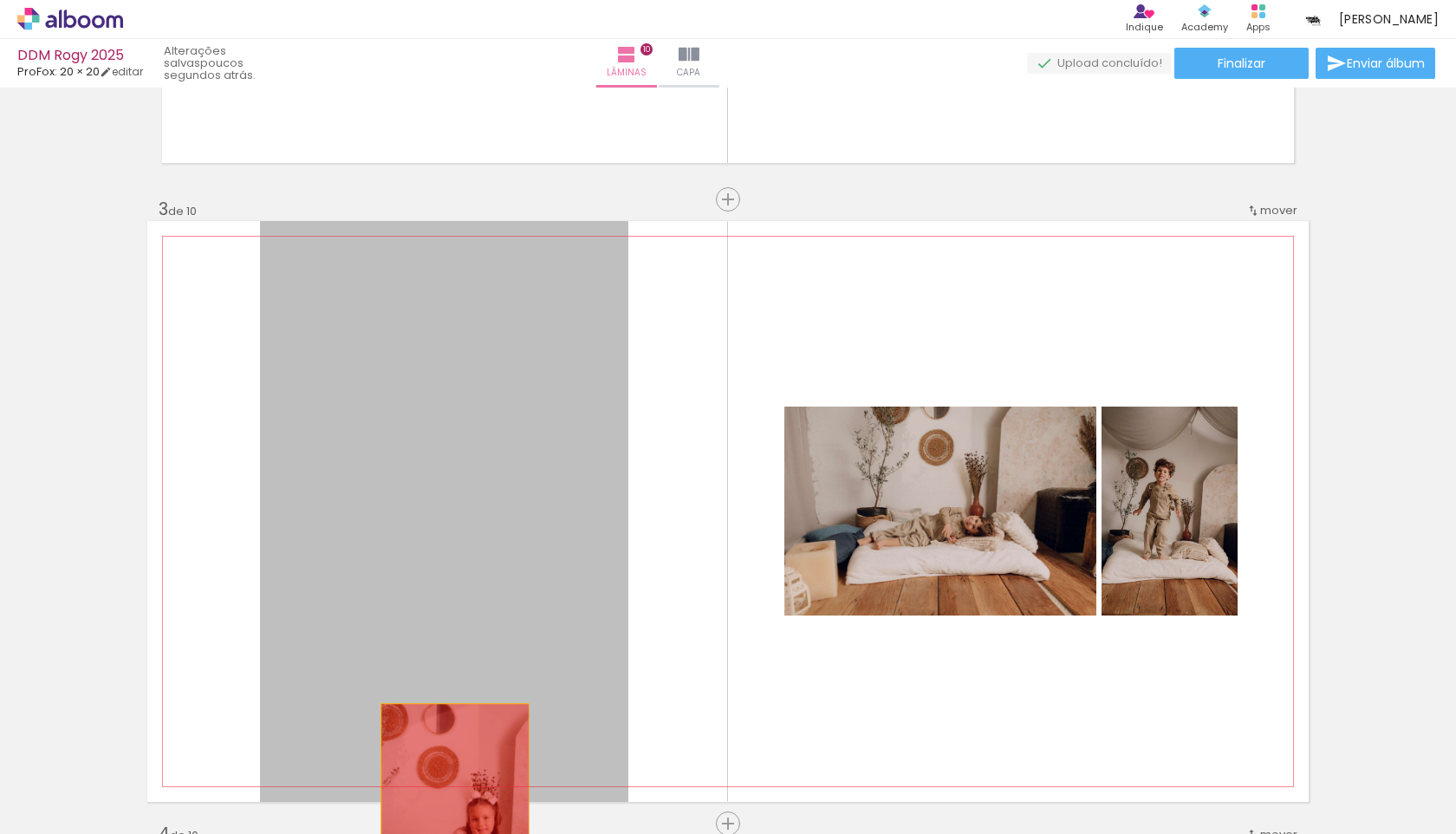 drag, startPoint x: 439, startPoint y: 605, endPoint x: 456, endPoint y: 820, distance: 215.67105 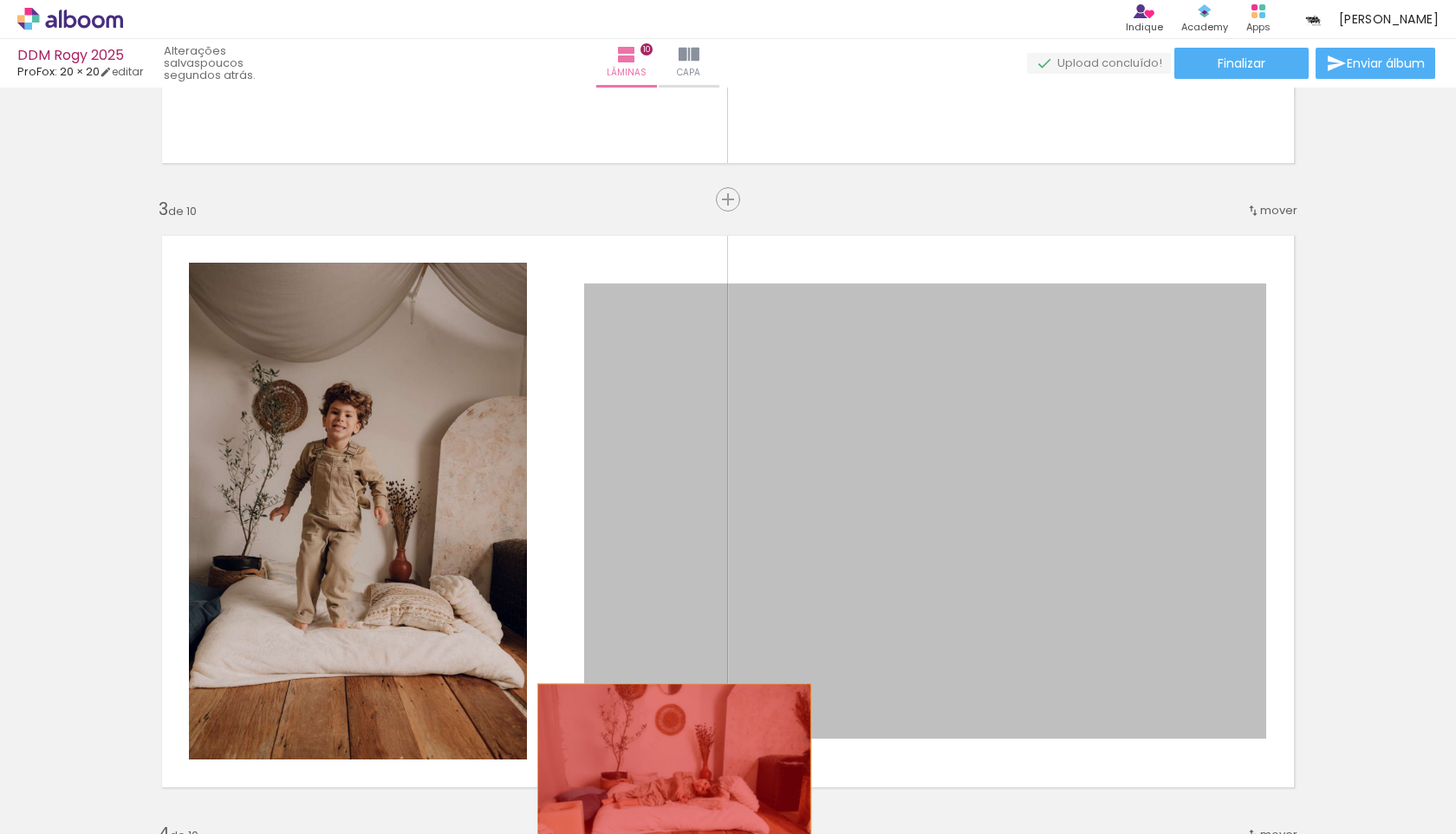 drag, startPoint x: 682, startPoint y: 577, endPoint x: 674, endPoint y: 774, distance: 197.16237 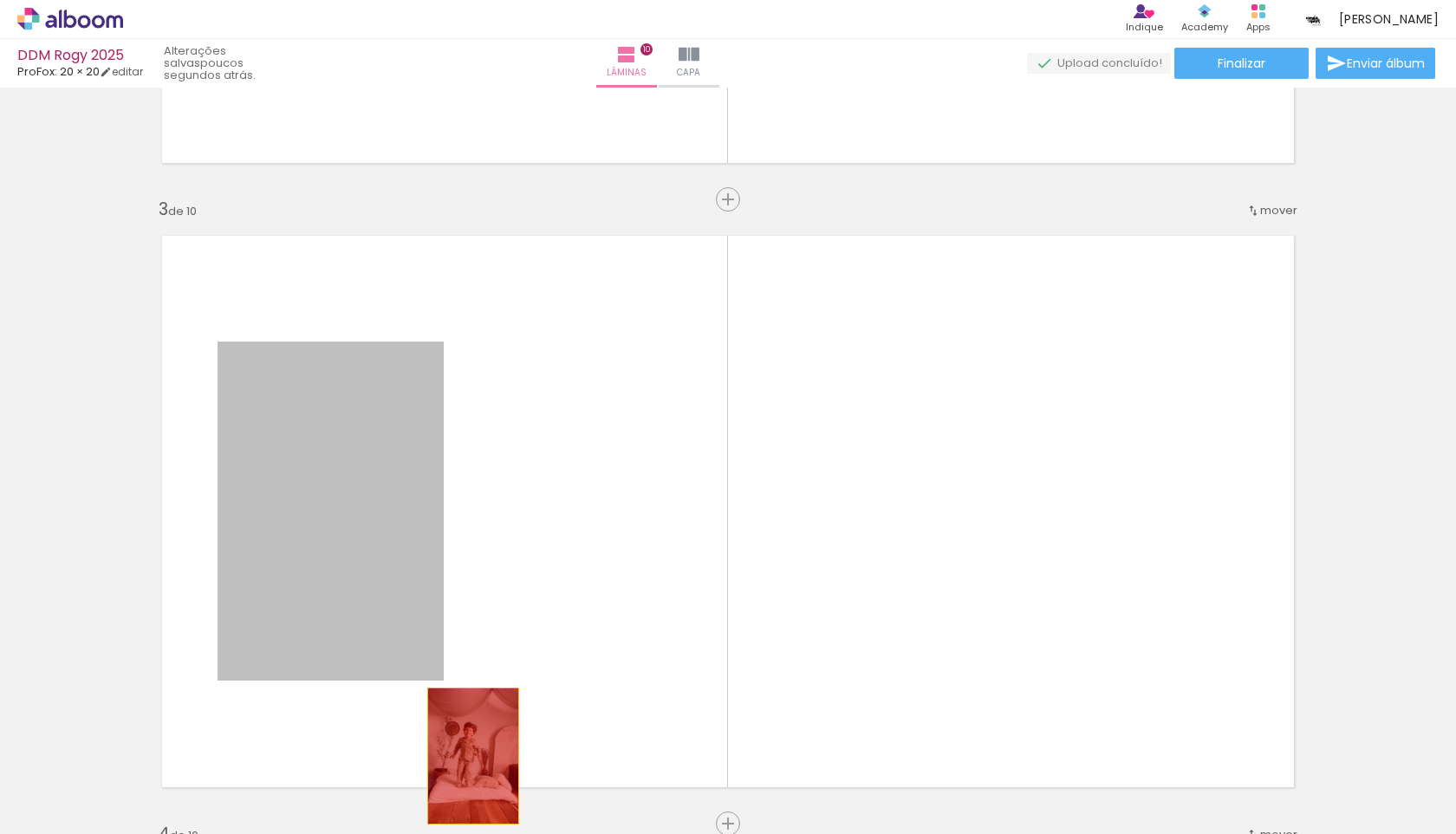 drag, startPoint x: 397, startPoint y: 537, endPoint x: 473, endPoint y: 757, distance: 232.7574 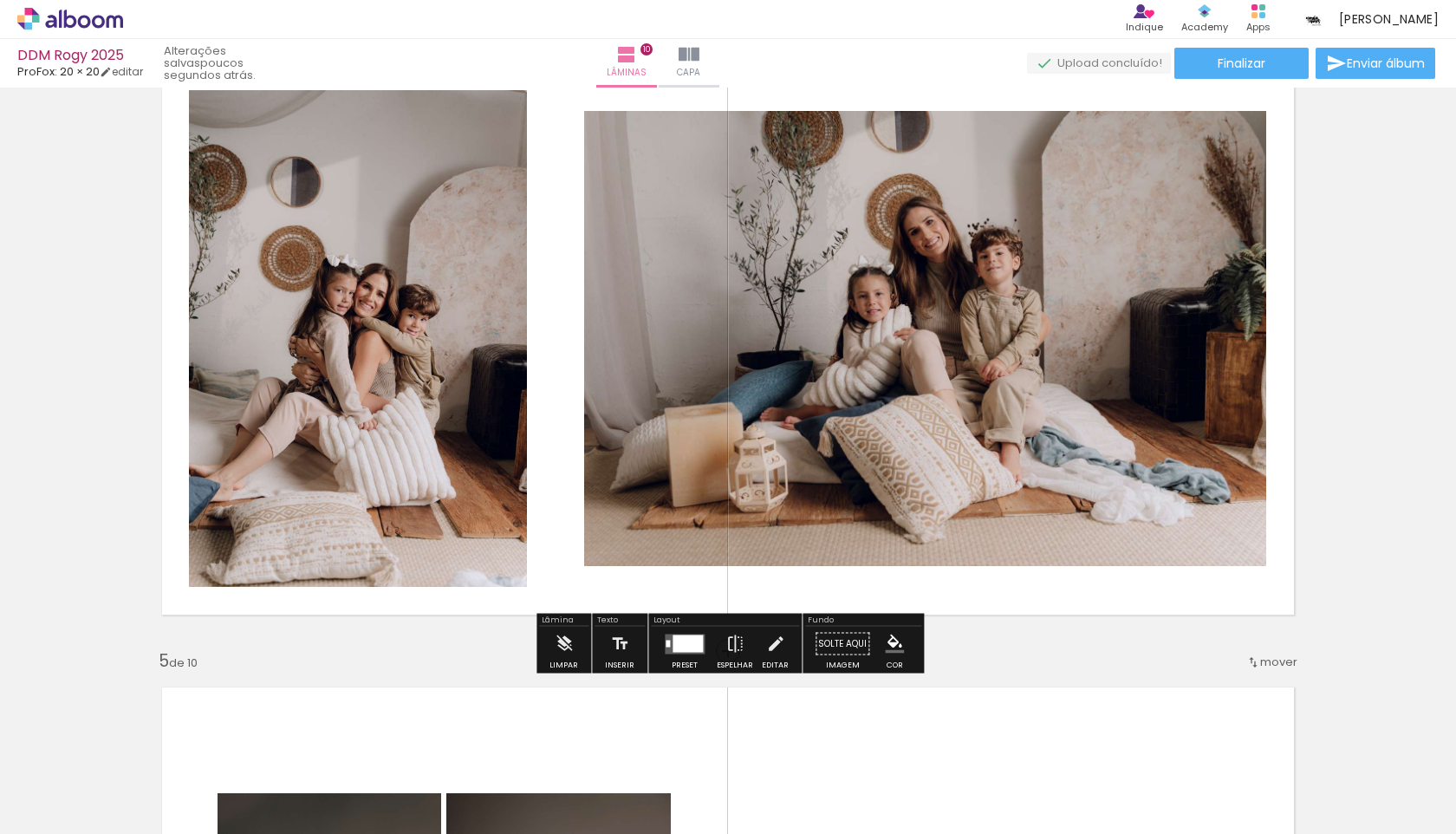 scroll, scrollTop: 1975, scrollLeft: 0, axis: vertical 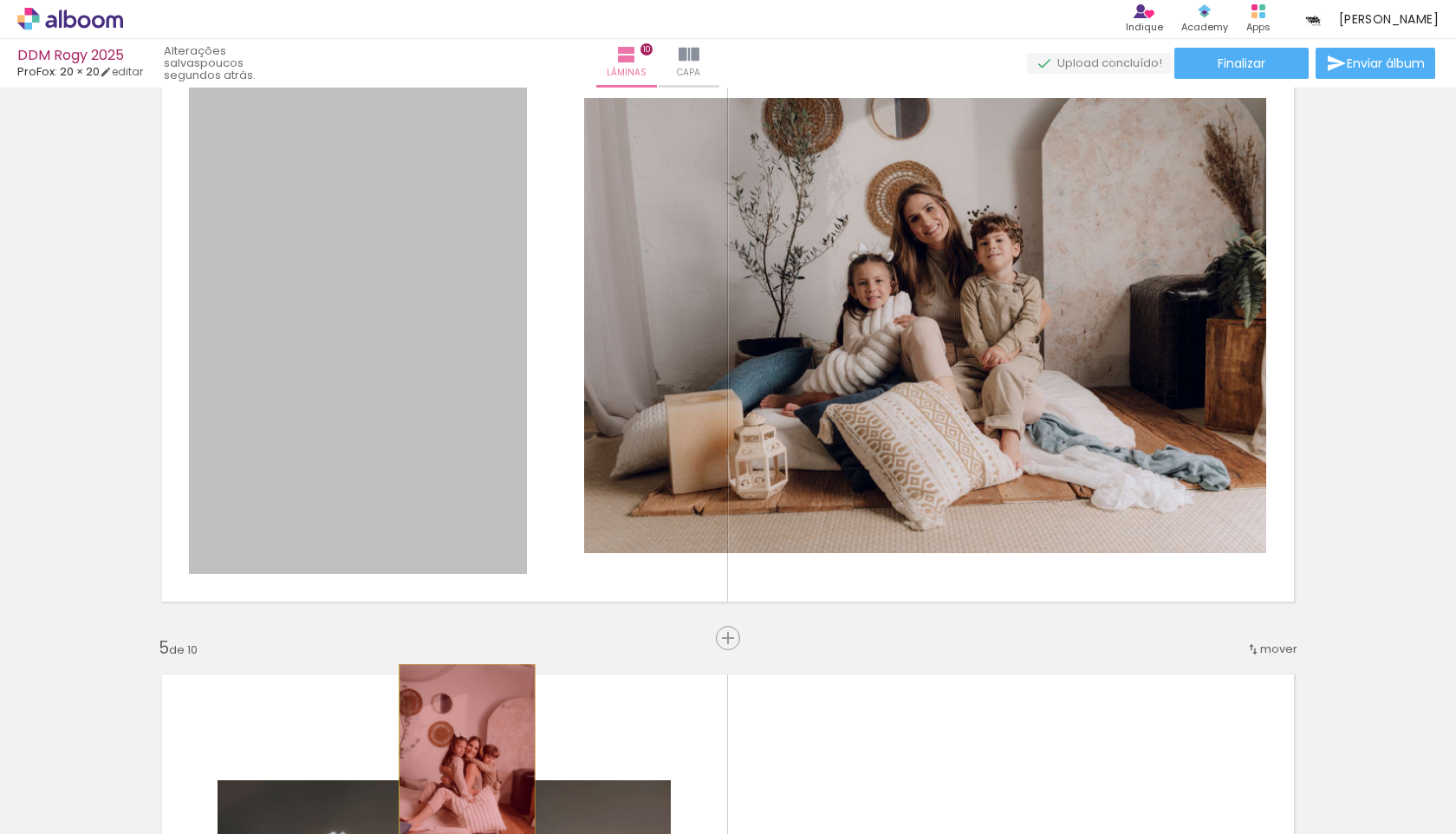 drag, startPoint x: 426, startPoint y: 342, endPoint x: 467, endPoint y: 764, distance: 423.98703 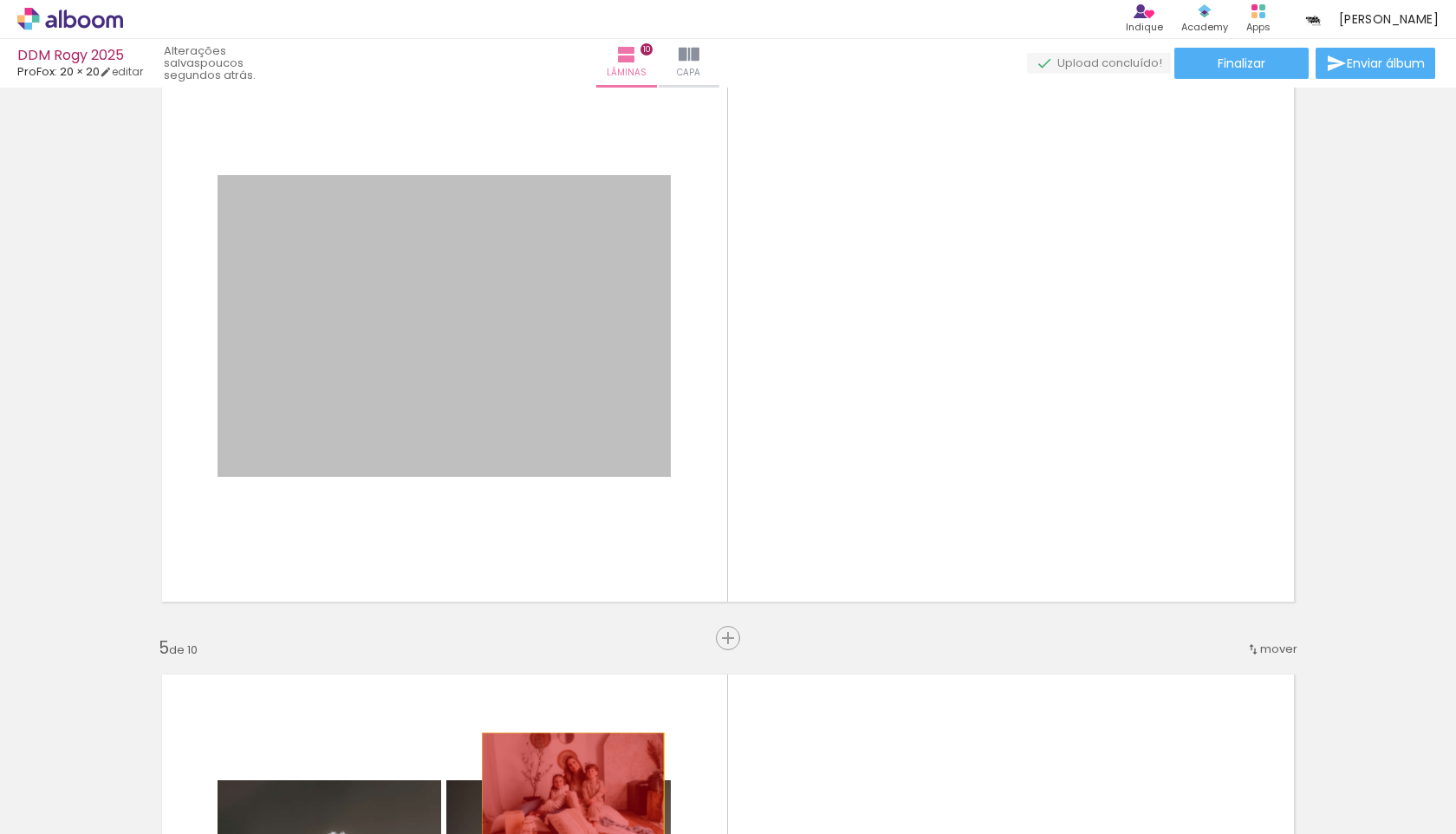 drag, startPoint x: 579, startPoint y: 374, endPoint x: 573, endPoint y: 794, distance: 420.0429 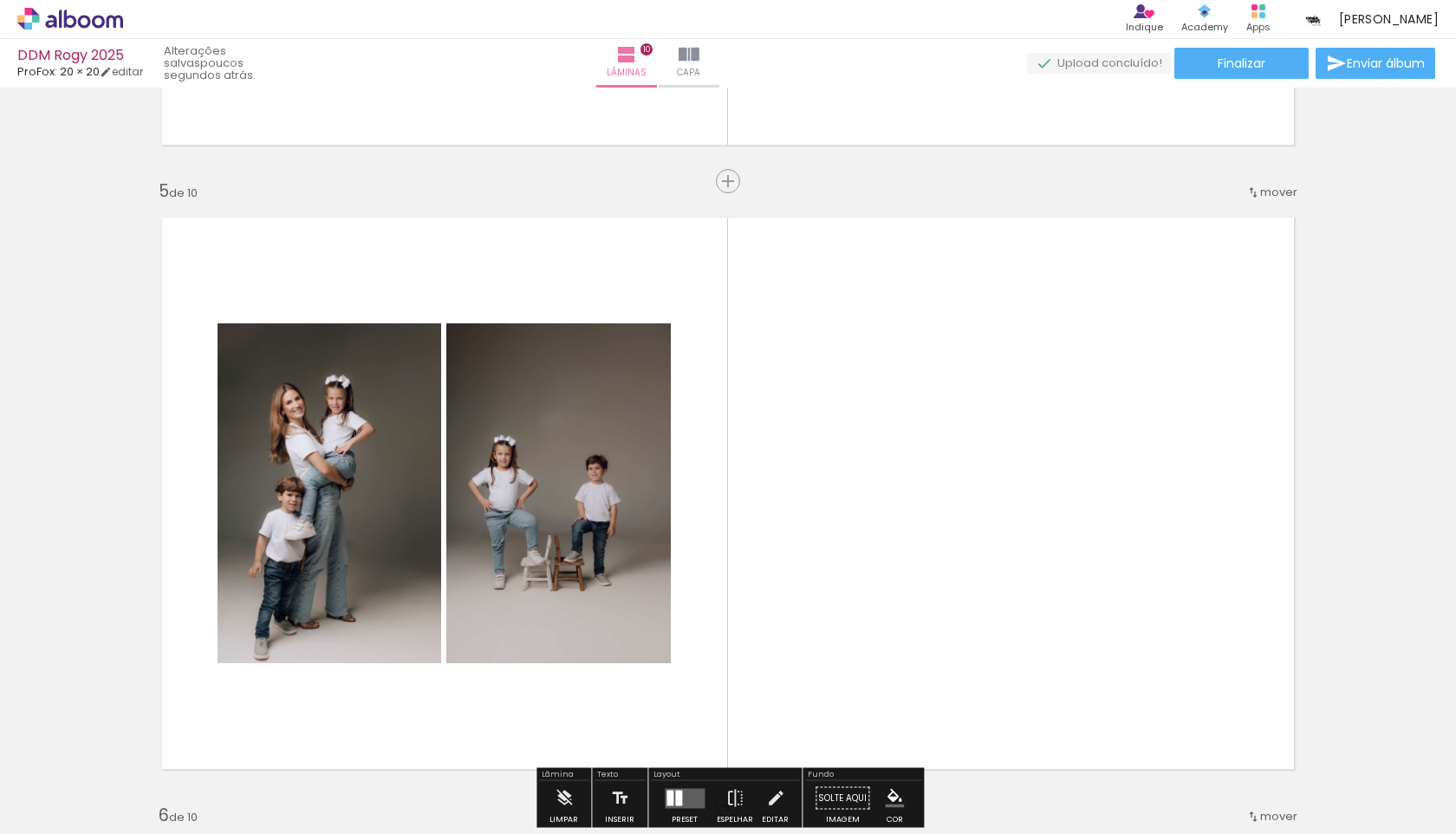 scroll, scrollTop: 2435, scrollLeft: 0, axis: vertical 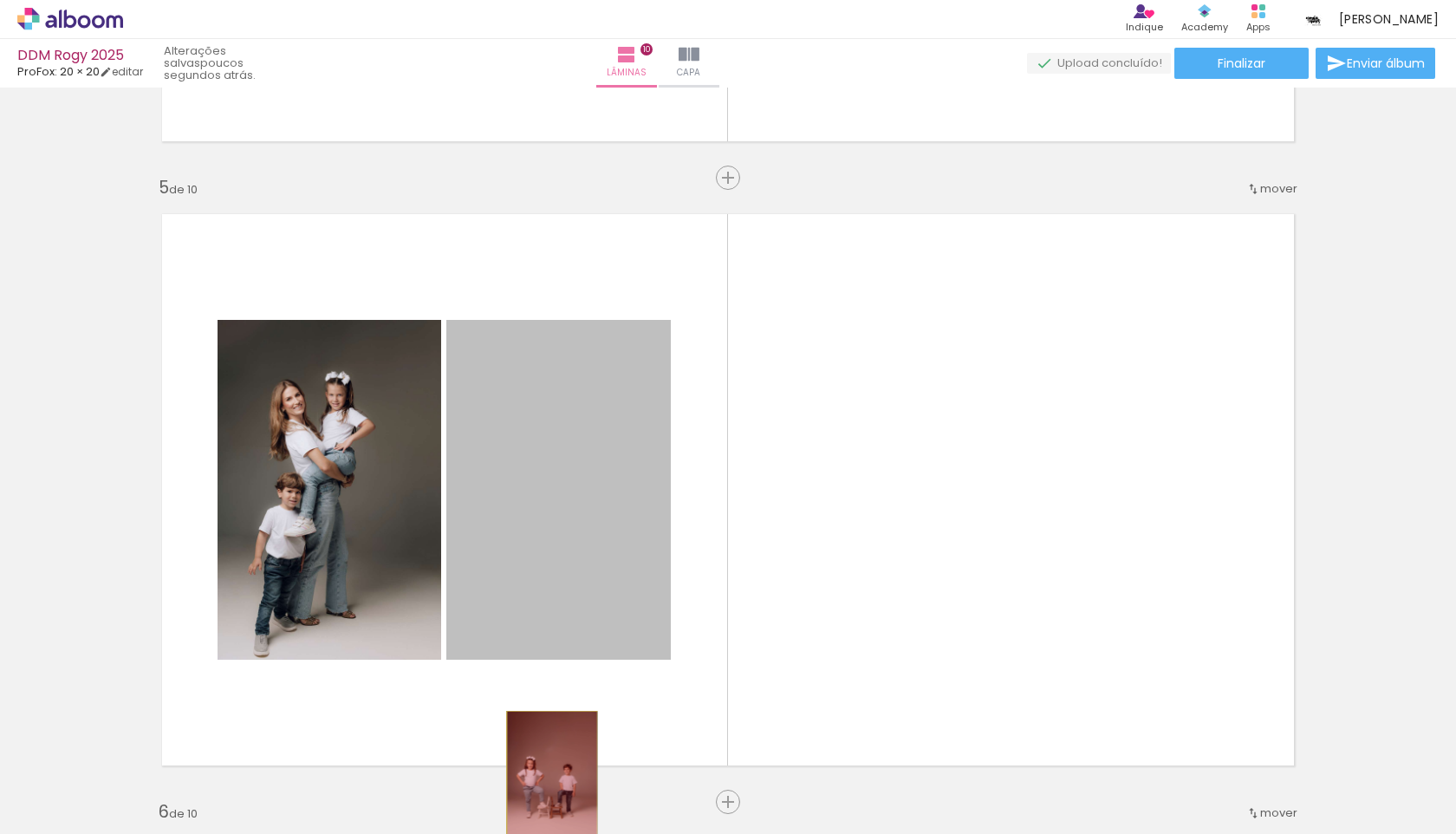 drag, startPoint x: 527, startPoint y: 450, endPoint x: 552, endPoint y: 779, distance: 329.94848 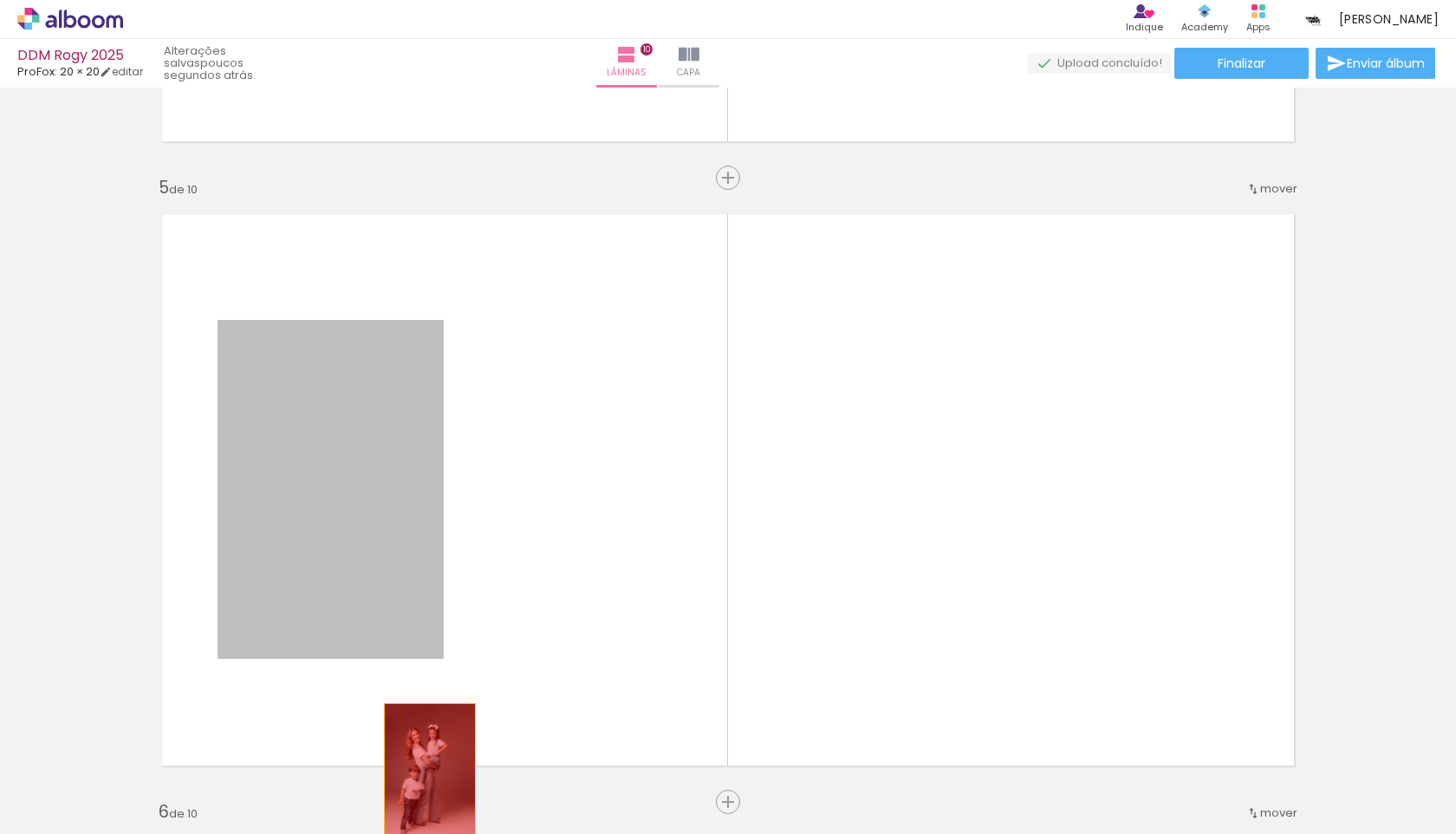 drag, startPoint x: 383, startPoint y: 508, endPoint x: 430, endPoint y: 772, distance: 268.15108 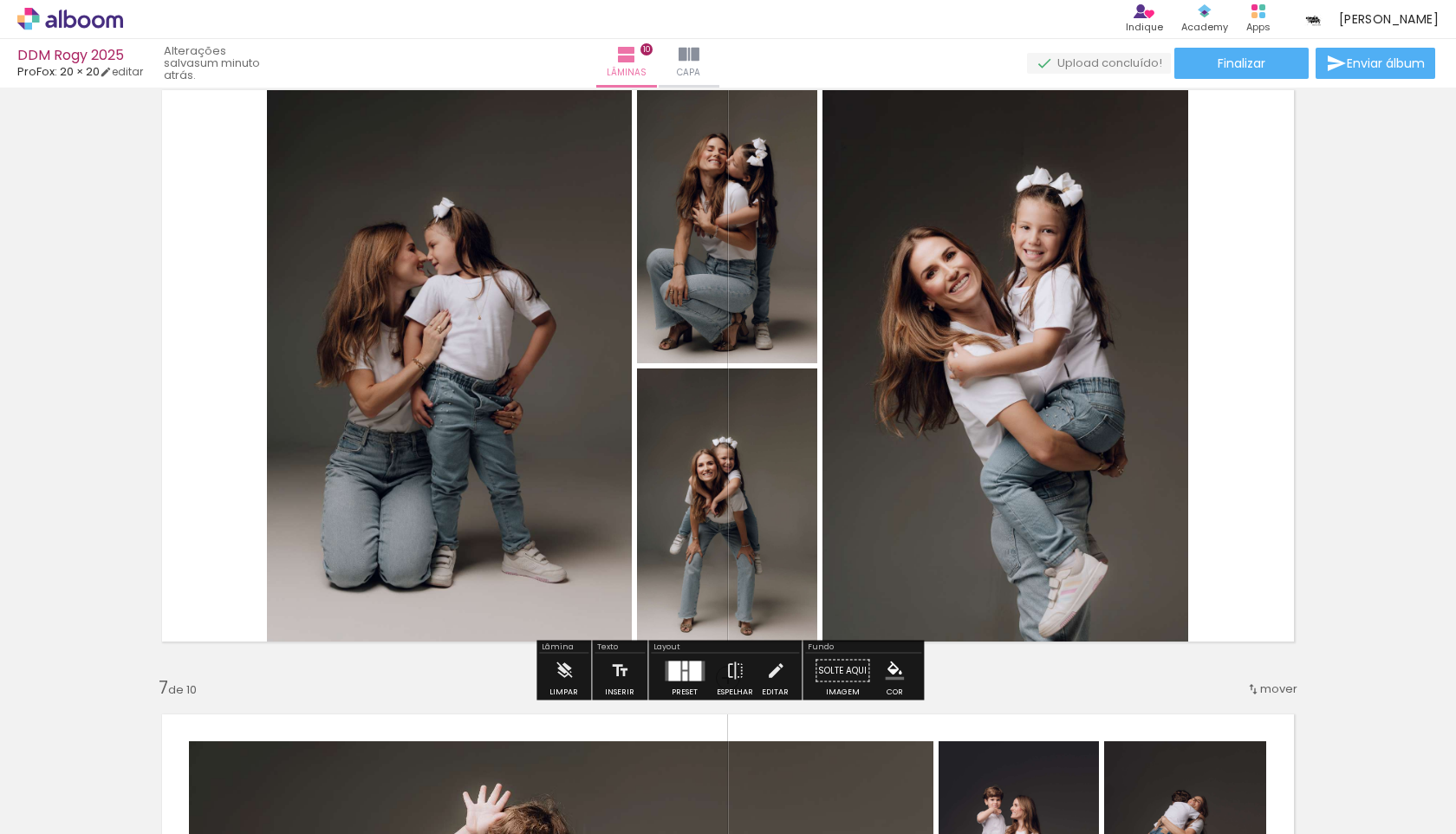 scroll, scrollTop: 3183, scrollLeft: 0, axis: vertical 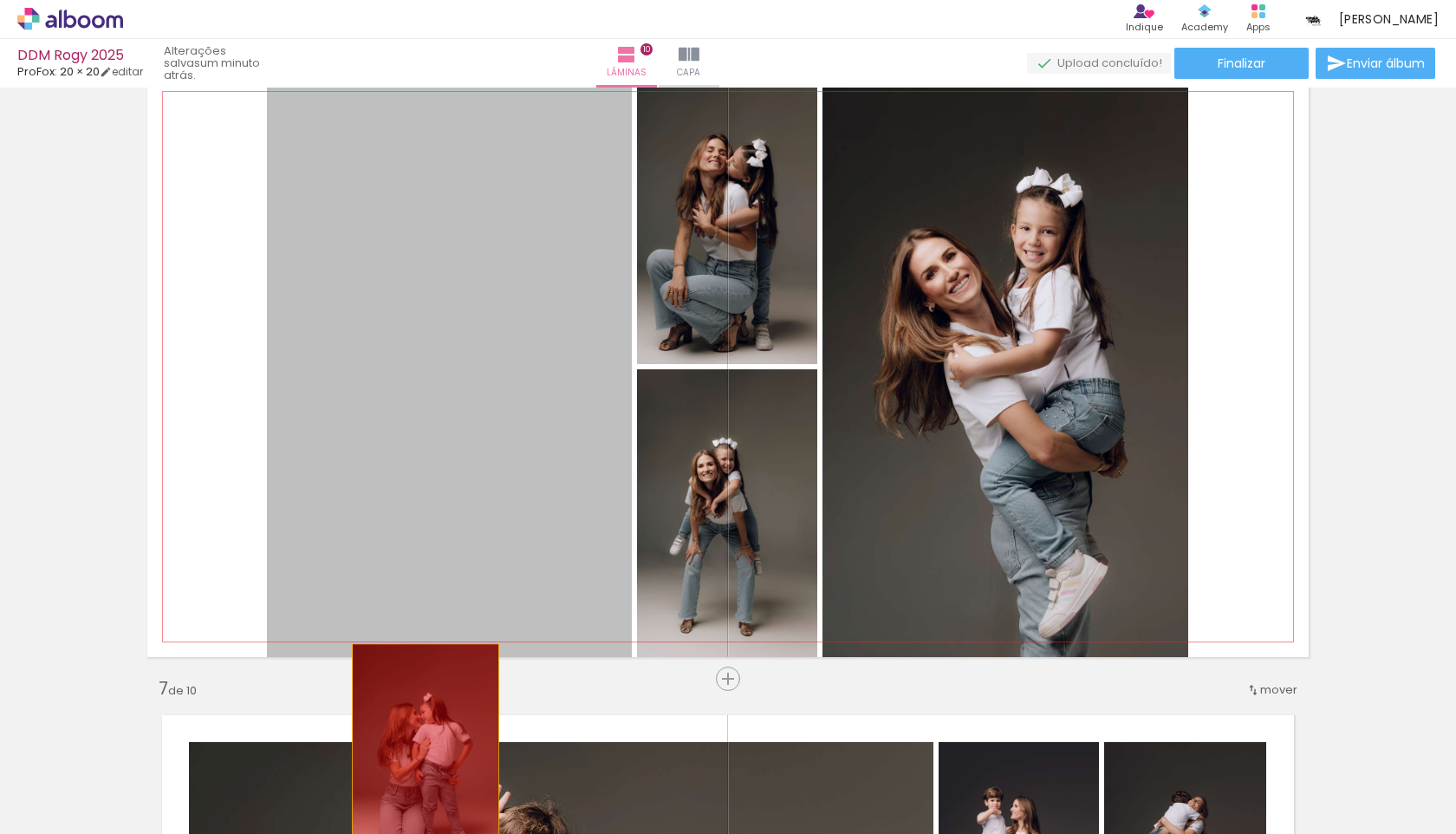 drag, startPoint x: 387, startPoint y: 393, endPoint x: 426, endPoint y: 760, distance: 369.0664 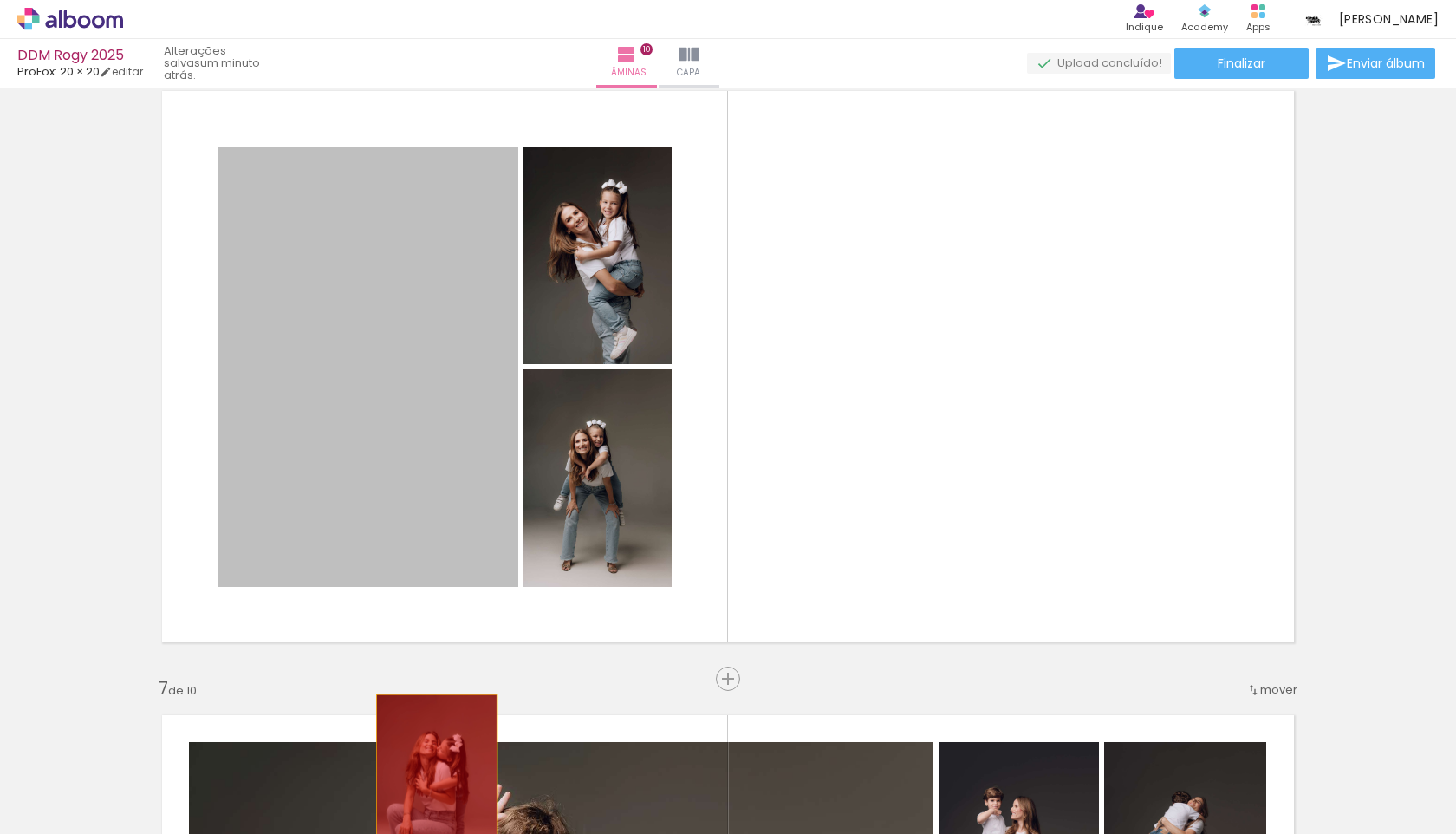 drag, startPoint x: 417, startPoint y: 437, endPoint x: 437, endPoint y: 783, distance: 346.57755 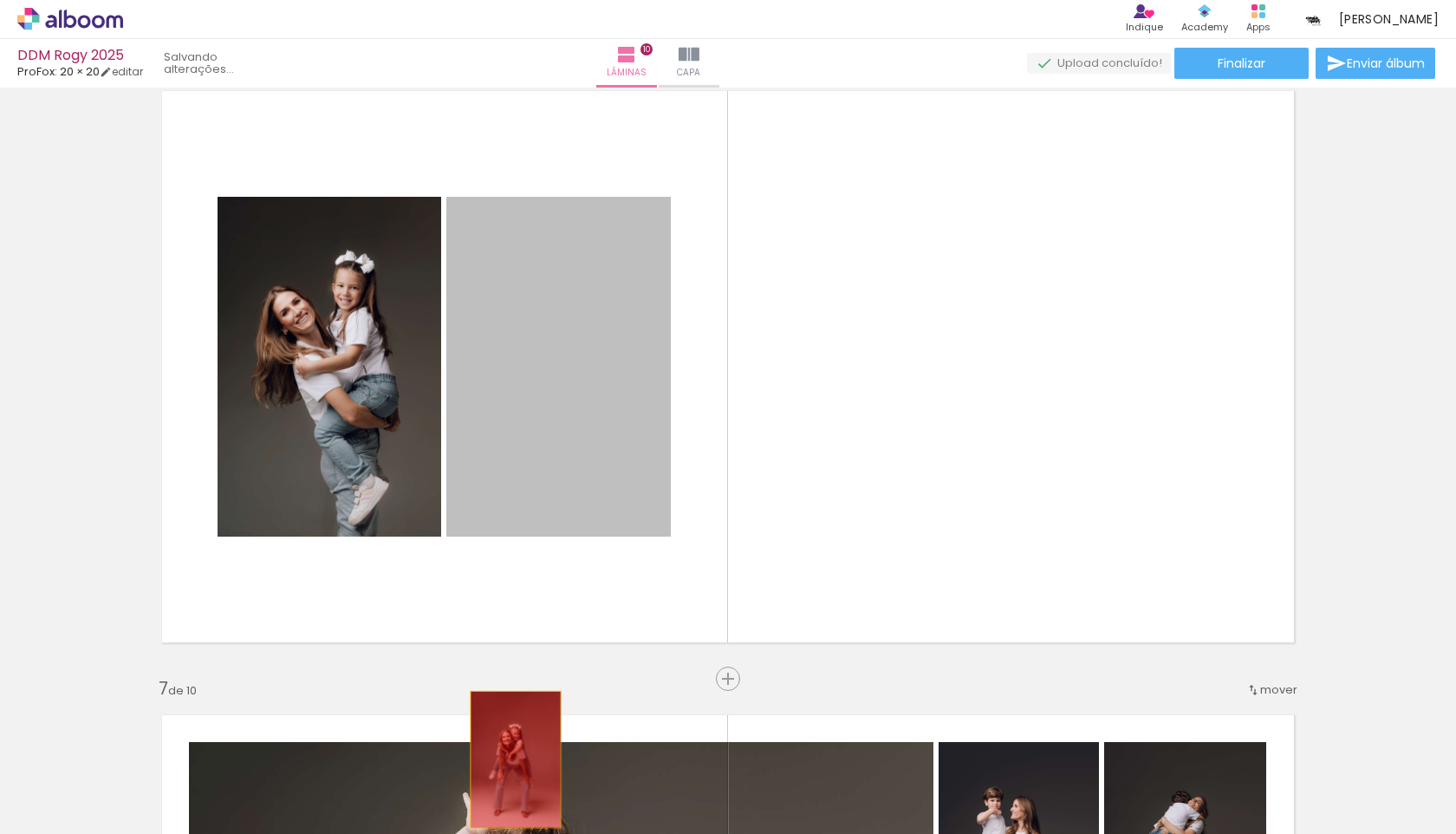 drag, startPoint x: 514, startPoint y: 333, endPoint x: 516, endPoint y: 759, distance: 426.00469 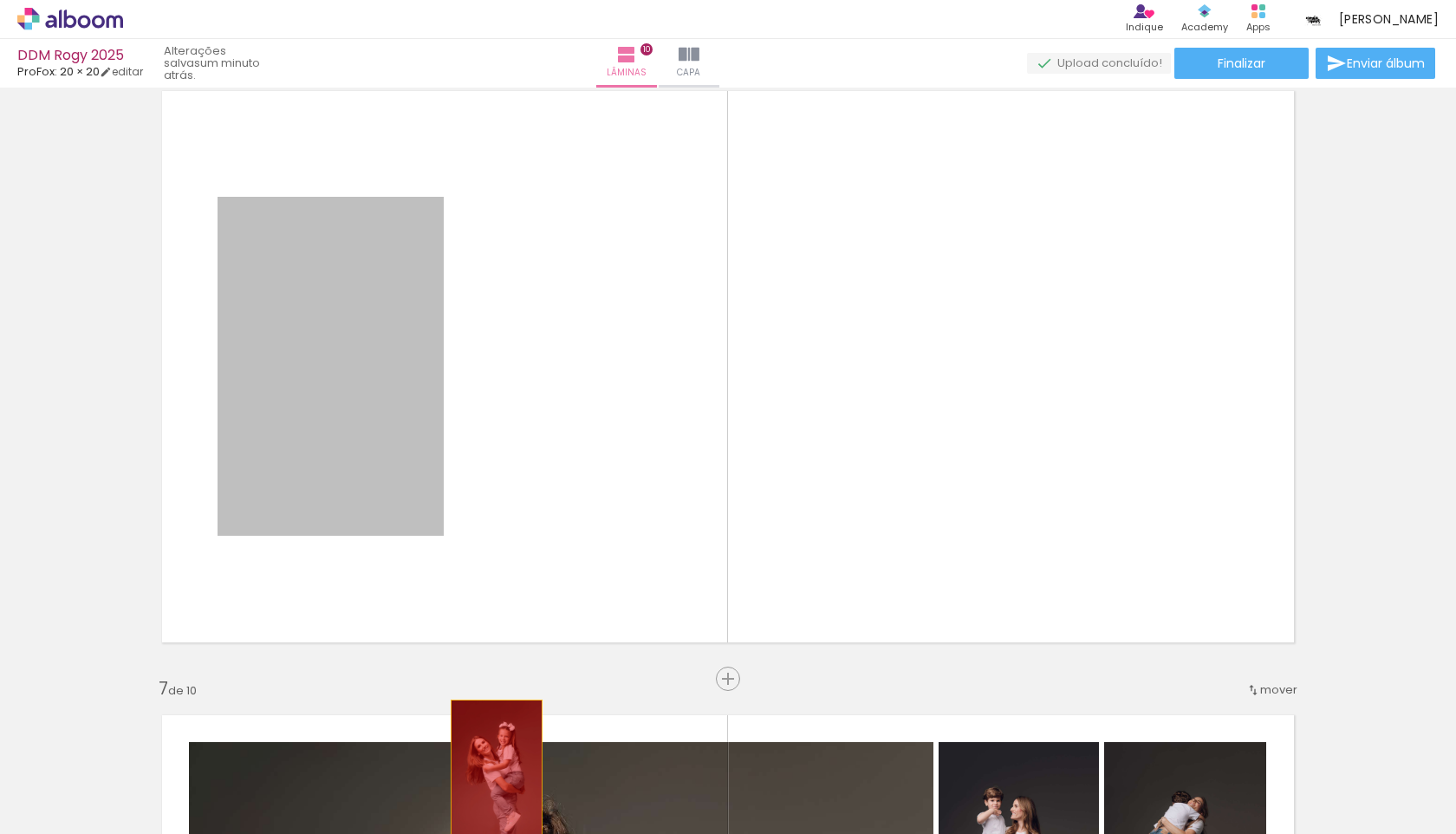 drag, startPoint x: 402, startPoint y: 298, endPoint x: 497, endPoint y: 768, distance: 479.505 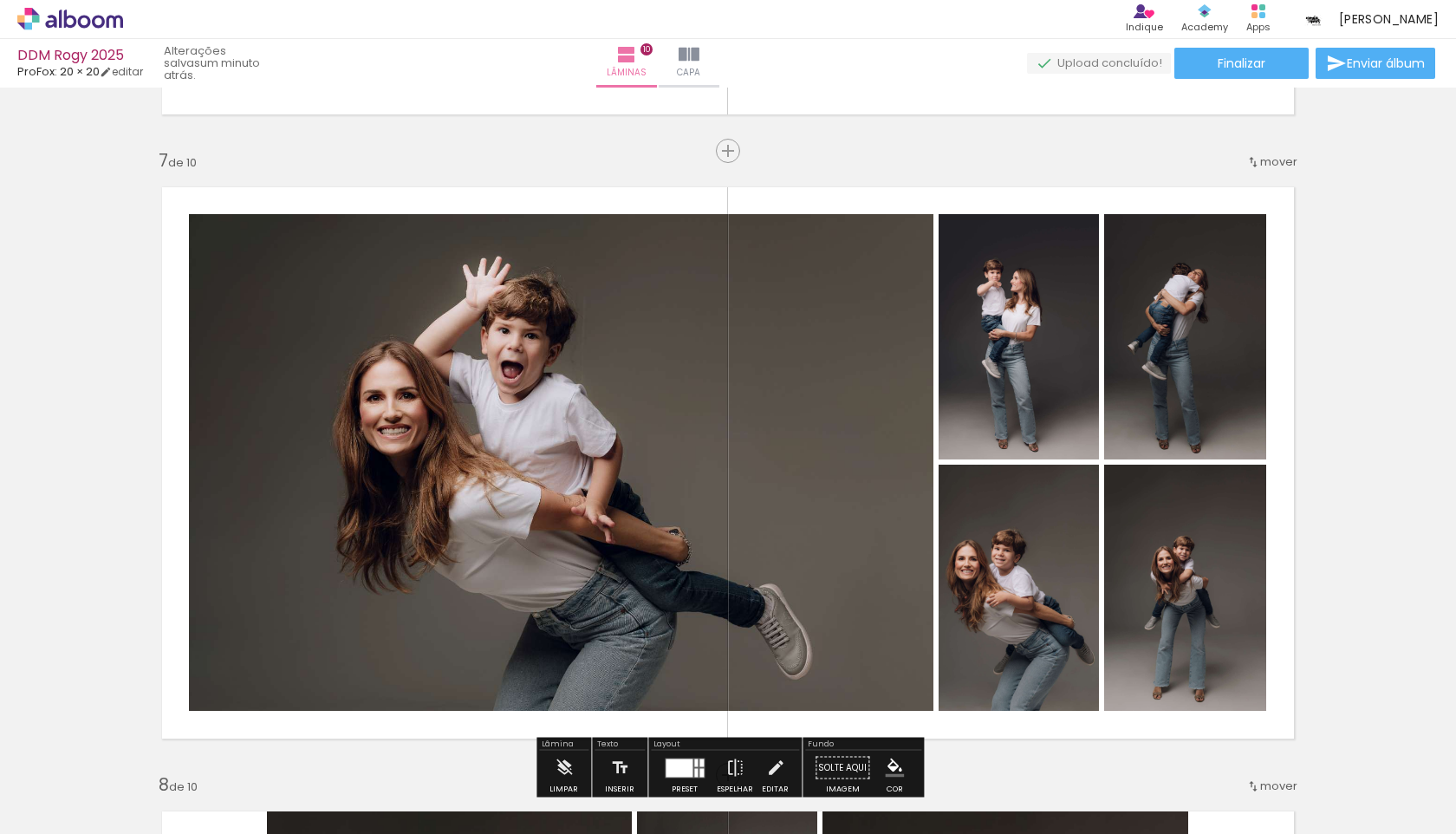 scroll, scrollTop: 3721, scrollLeft: 0, axis: vertical 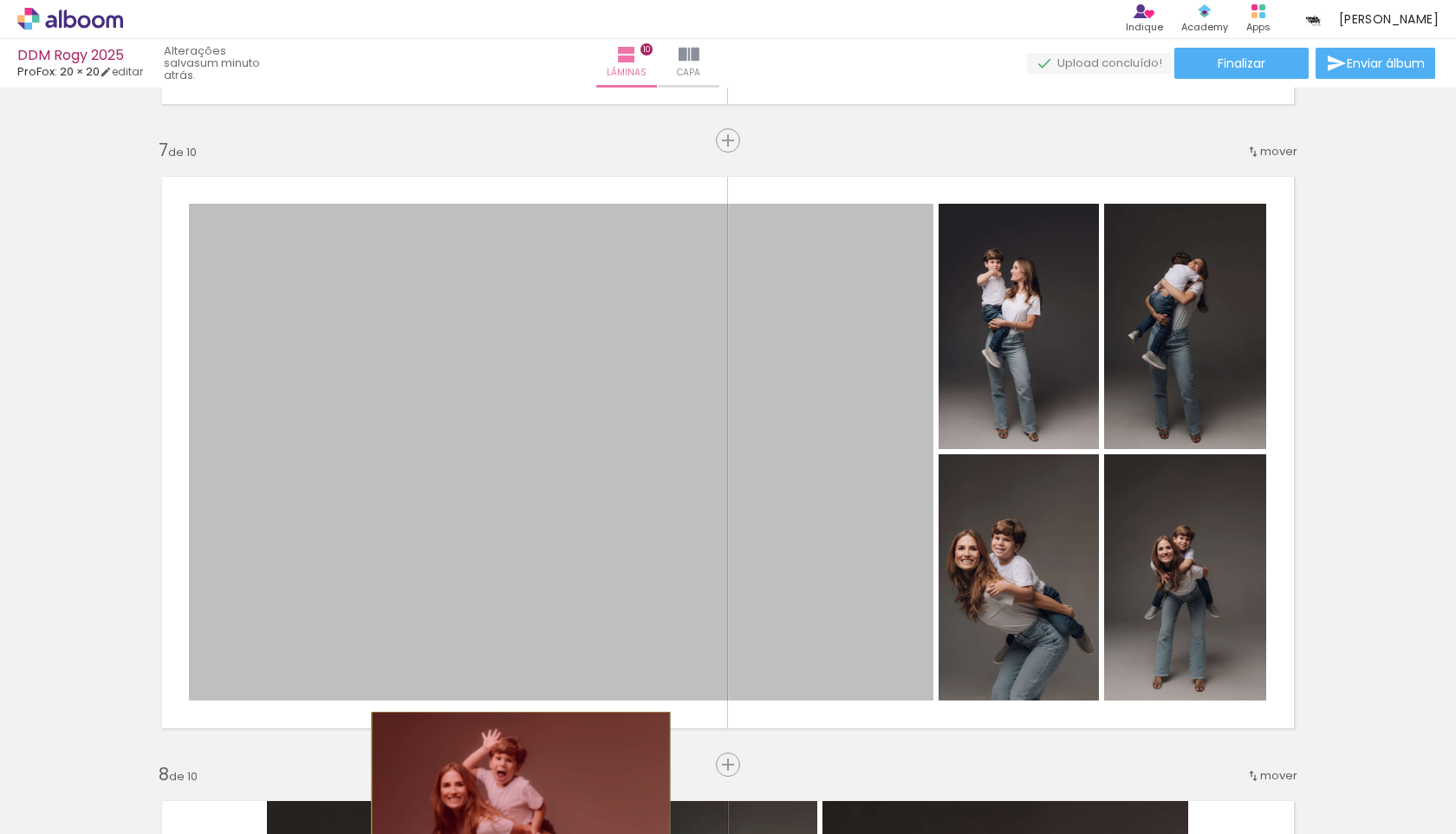 drag, startPoint x: 517, startPoint y: 403, endPoint x: 521, endPoint y: 811, distance: 408.01961 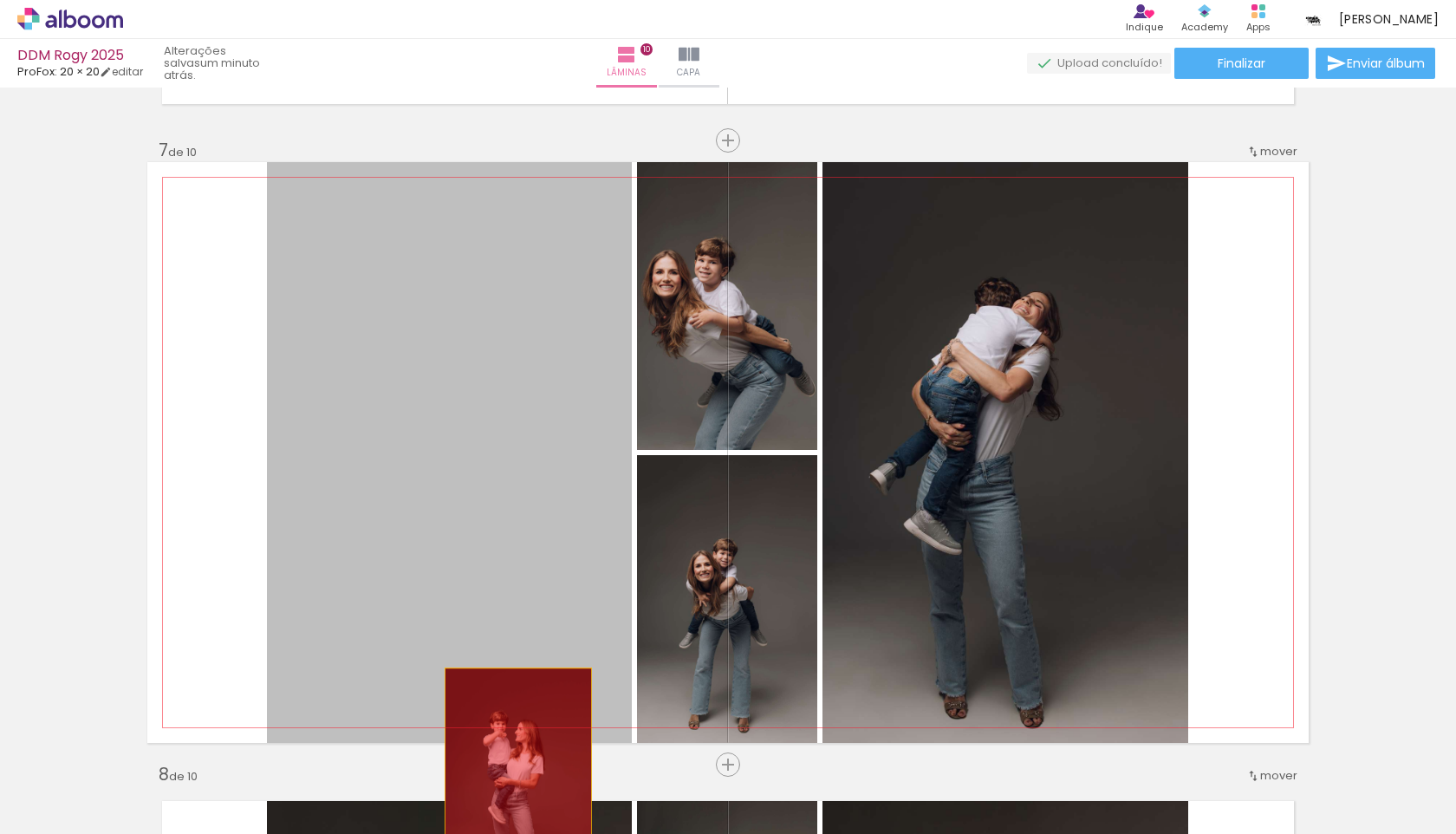 drag, startPoint x: 497, startPoint y: 381, endPoint x: 518, endPoint y: 785, distance: 404.54542 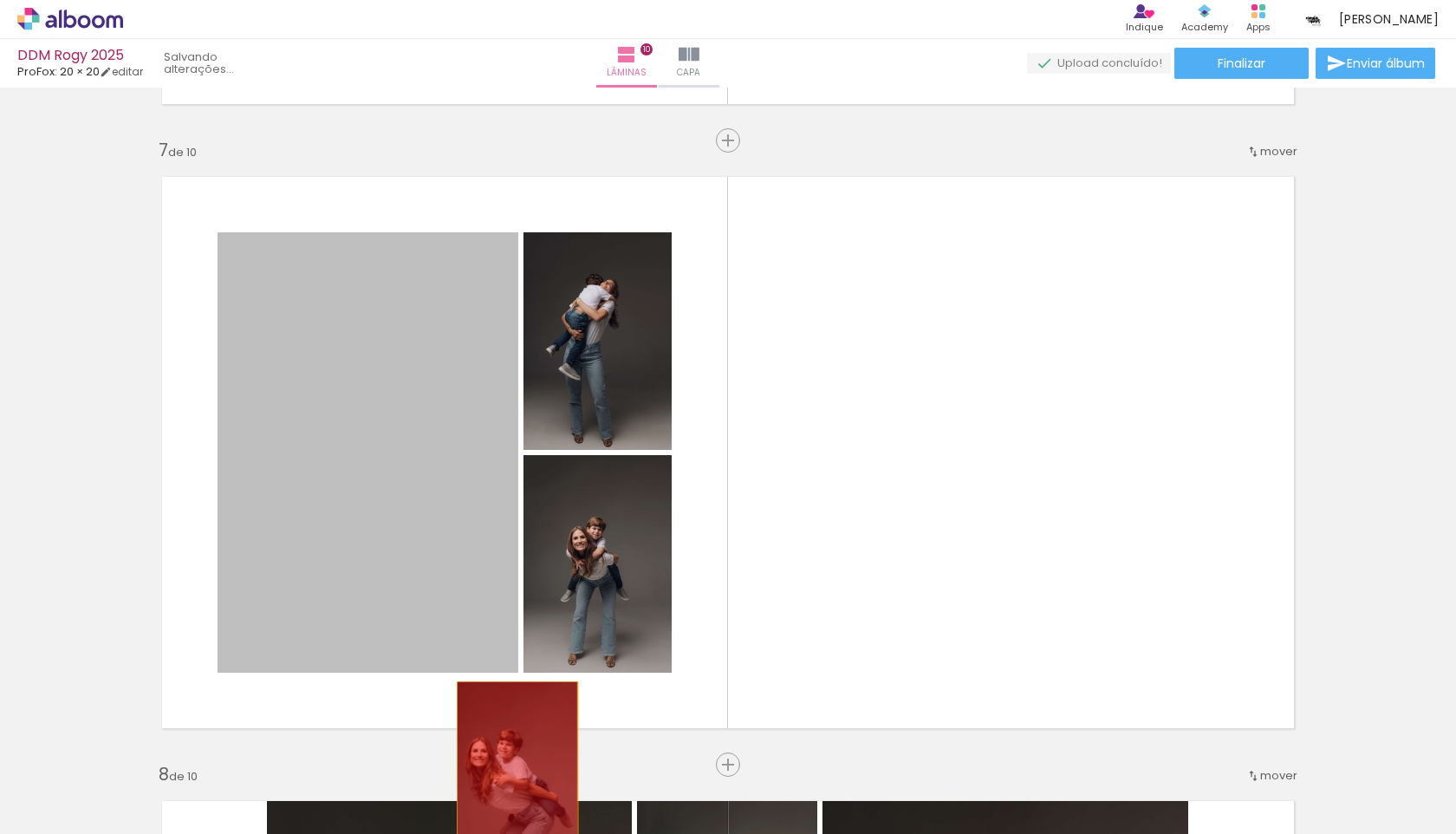 drag, startPoint x: 418, startPoint y: 340, endPoint x: 518, endPoint y: 770, distance: 441.4748 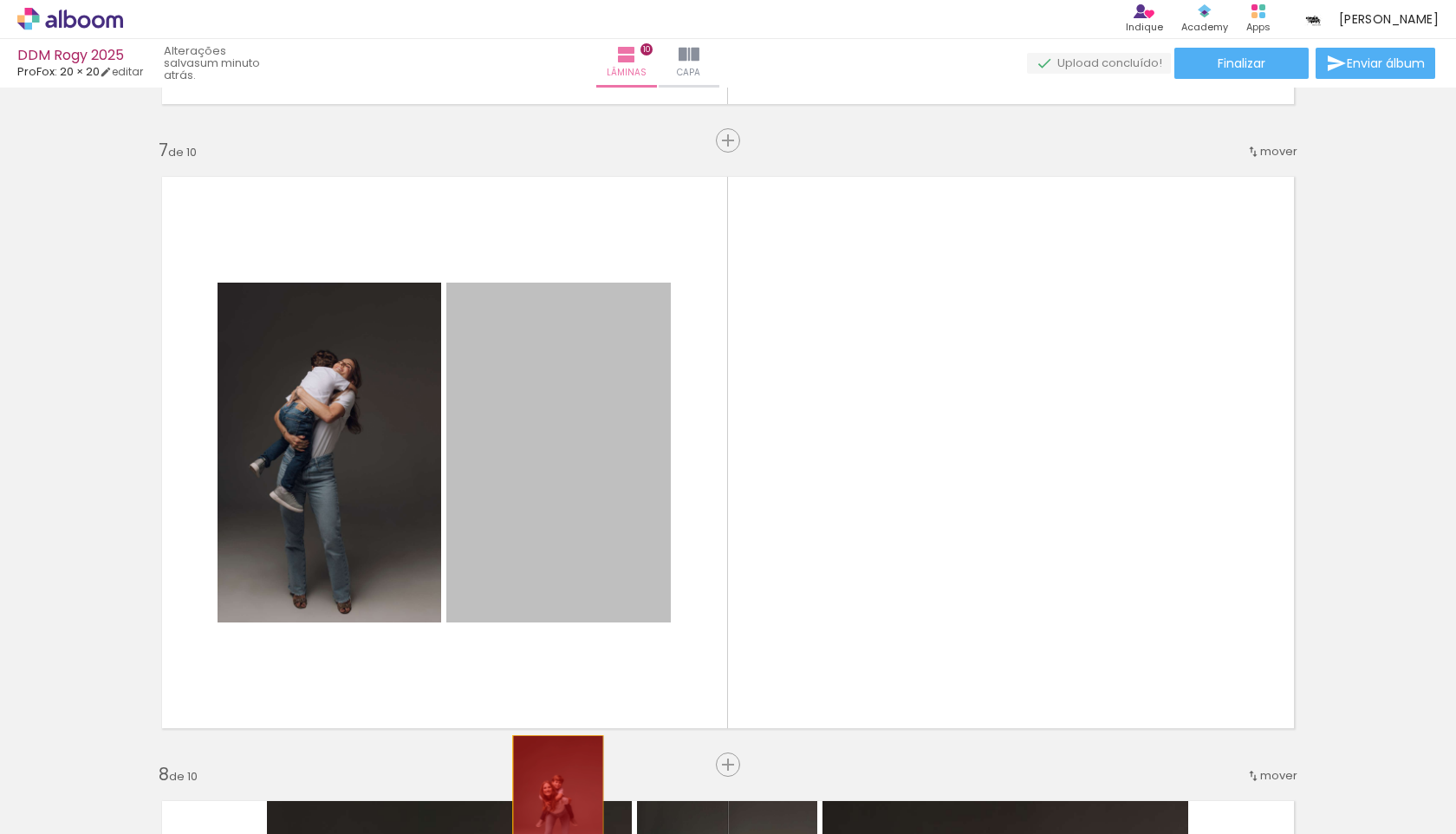 drag, startPoint x: 555, startPoint y: 425, endPoint x: 558, endPoint y: 804, distance: 379.0119 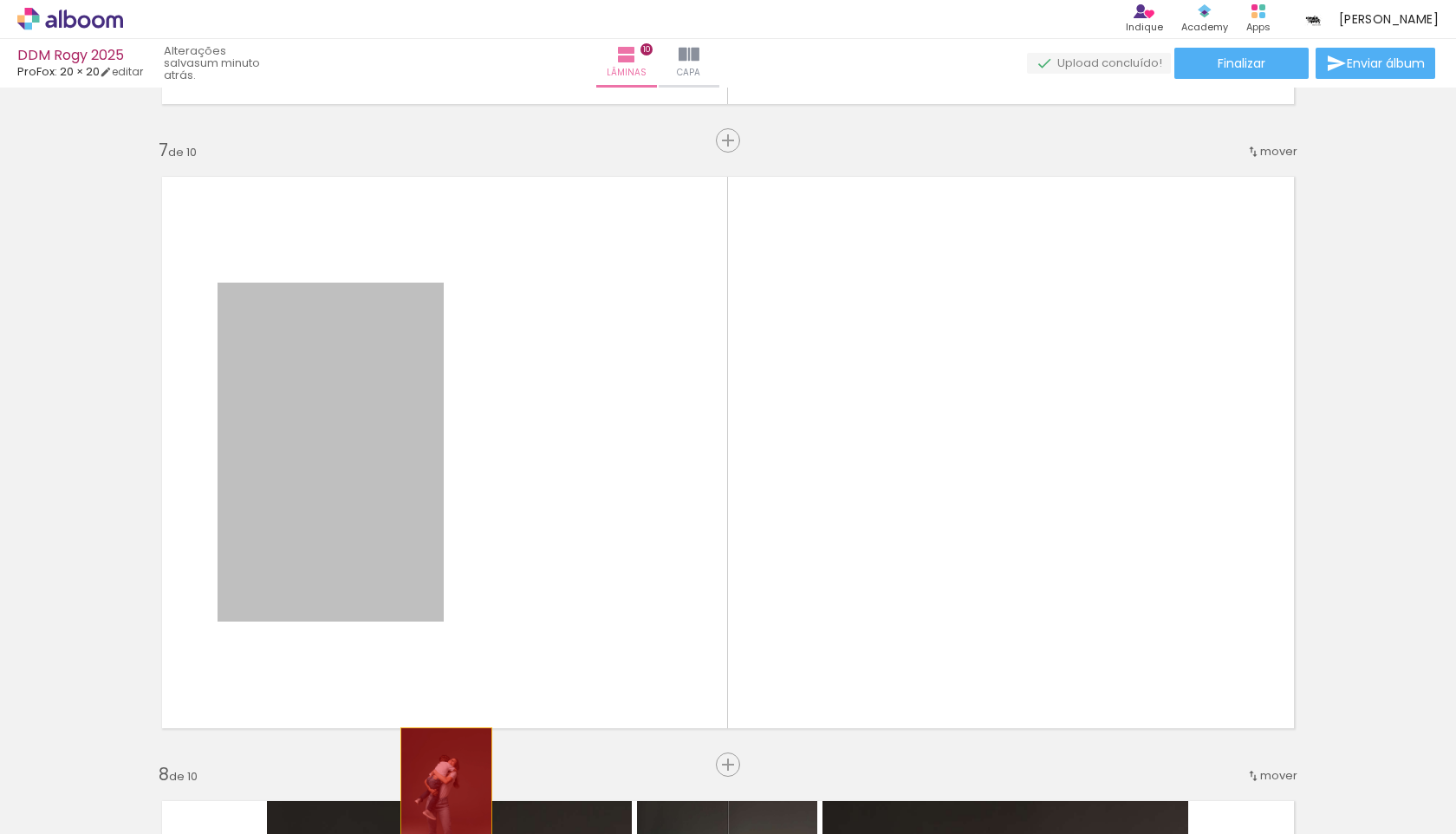 drag, startPoint x: 392, startPoint y: 450, endPoint x: 446, endPoint y: 796, distance: 350.18852 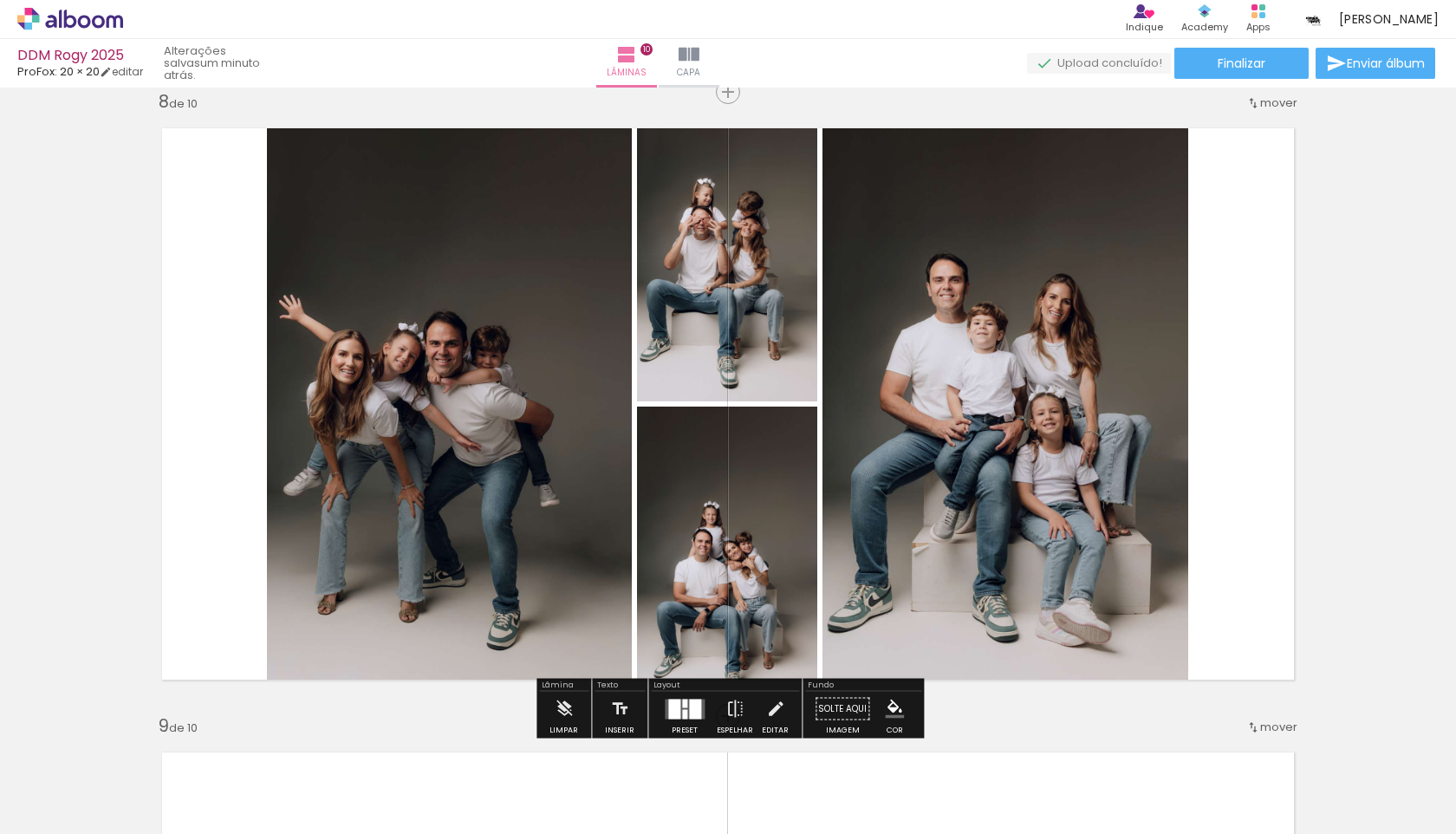 scroll, scrollTop: 4395, scrollLeft: 0, axis: vertical 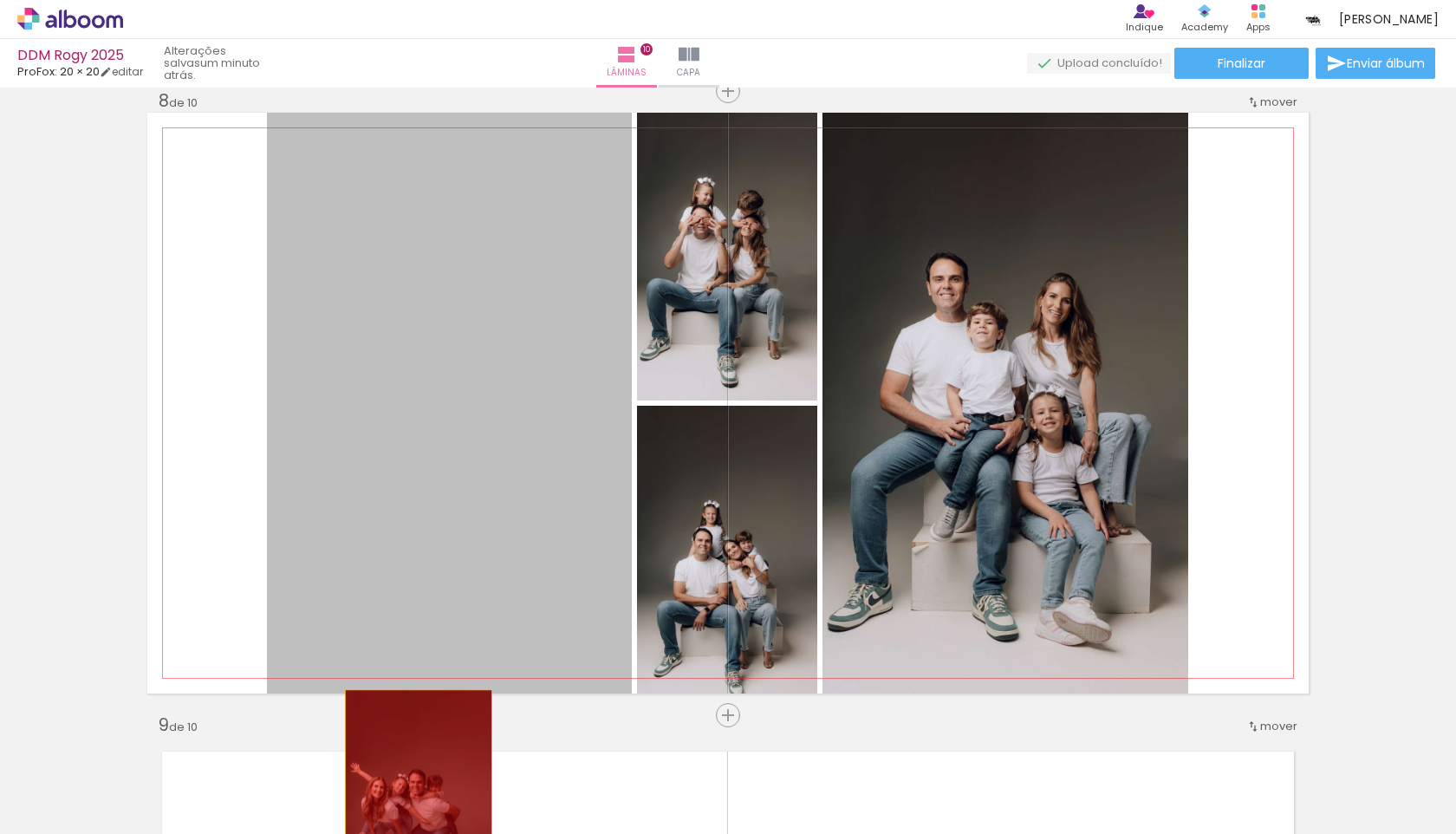 drag, startPoint x: 417, startPoint y: 362, endPoint x: 419, endPoint y: 805, distance: 443.00451 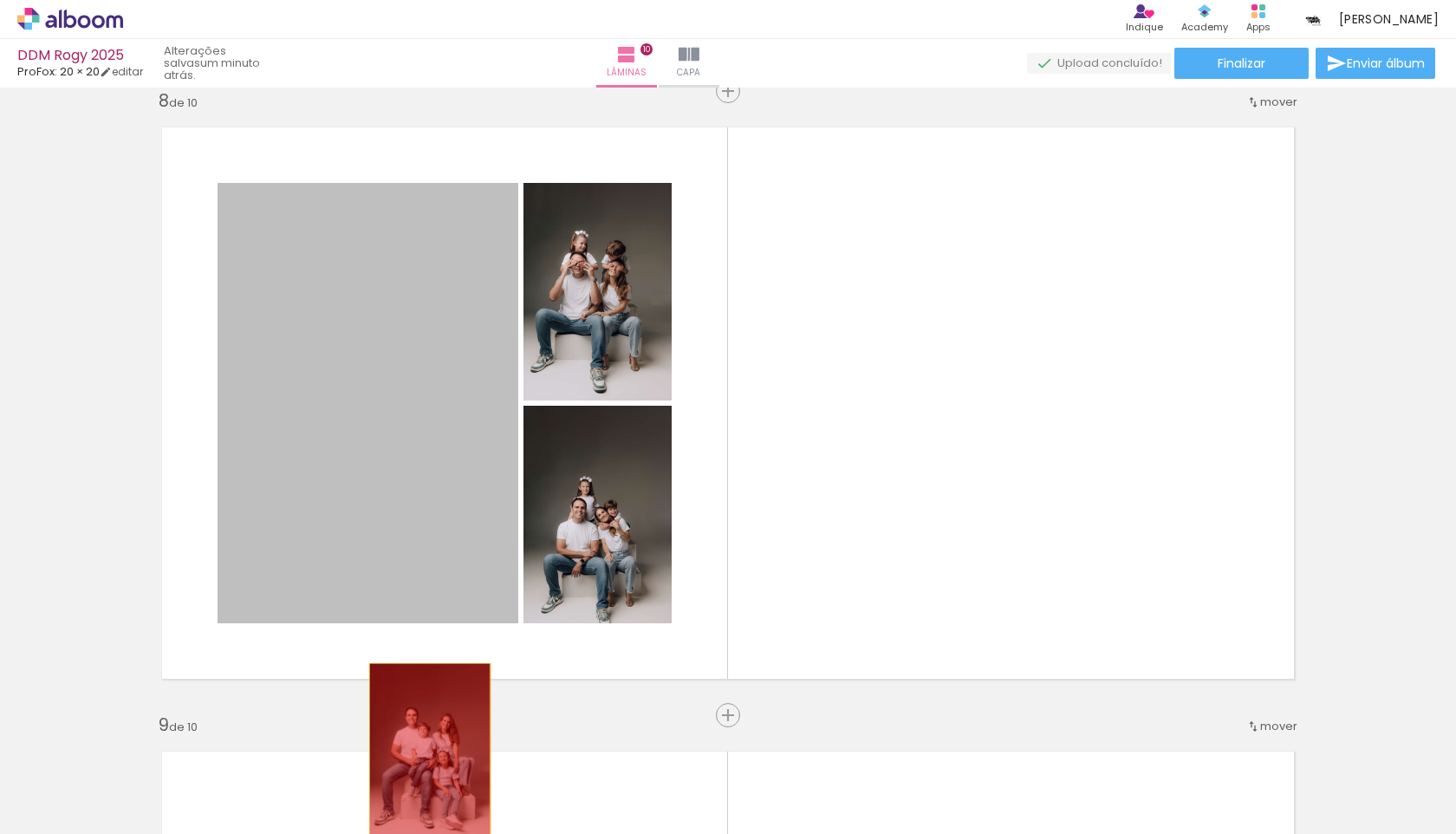 drag, startPoint x: 393, startPoint y: 427, endPoint x: 430, endPoint y: 752, distance: 327.09937 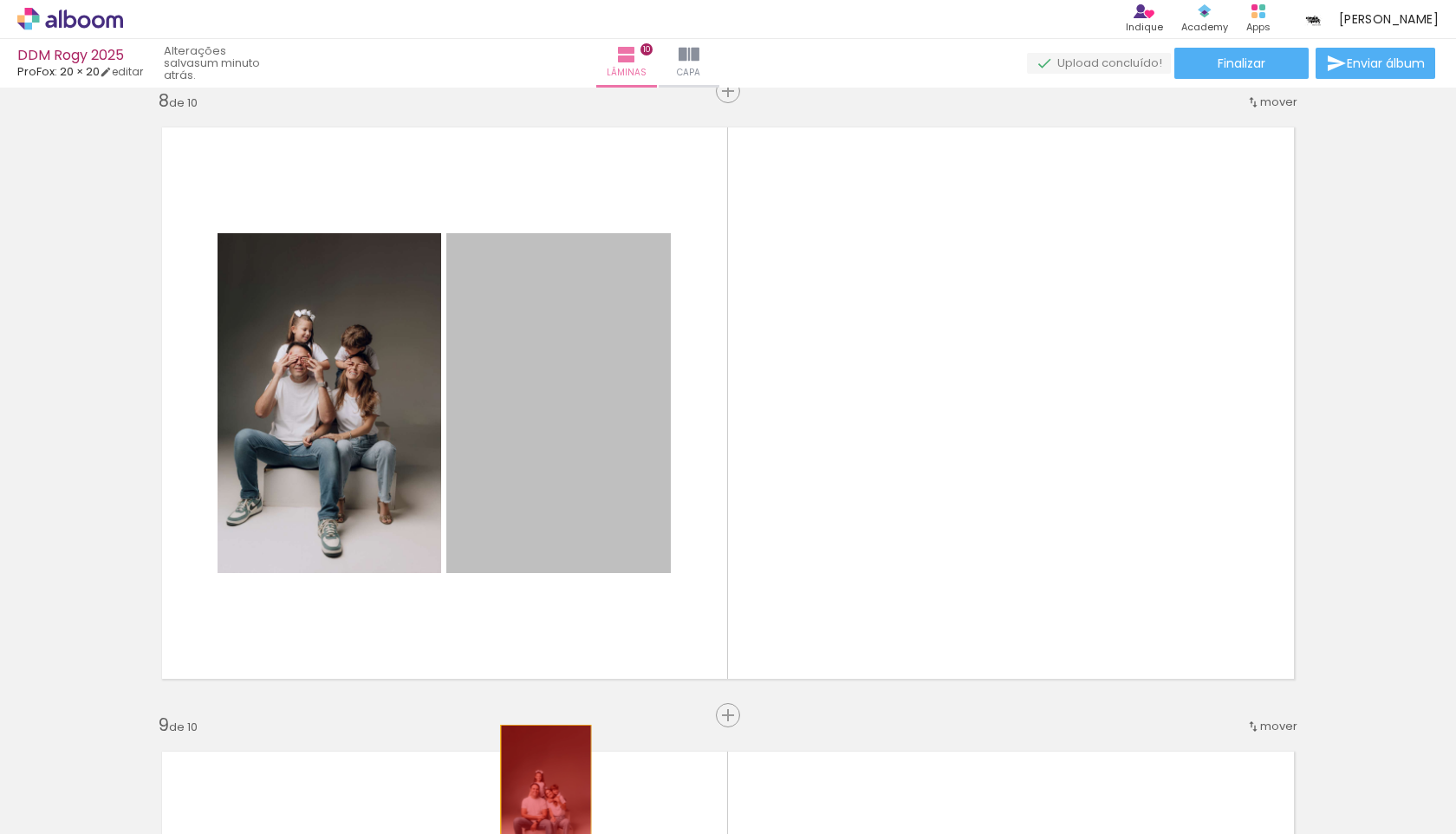 drag, startPoint x: 532, startPoint y: 280, endPoint x: 546, endPoint y: 793, distance: 513.191 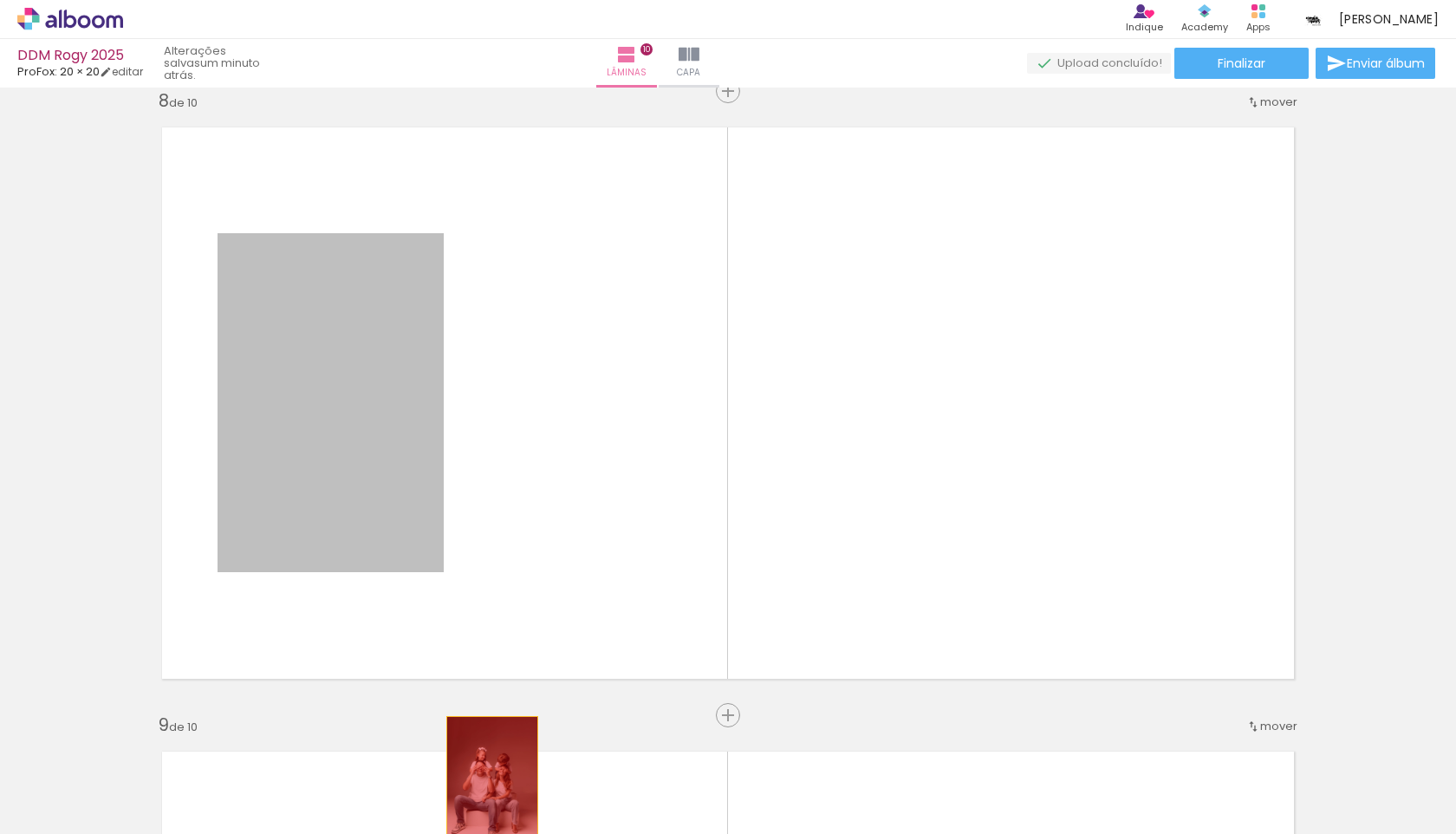 drag, startPoint x: 436, startPoint y: 483, endPoint x: 492, endPoint y: 792, distance: 314.0334 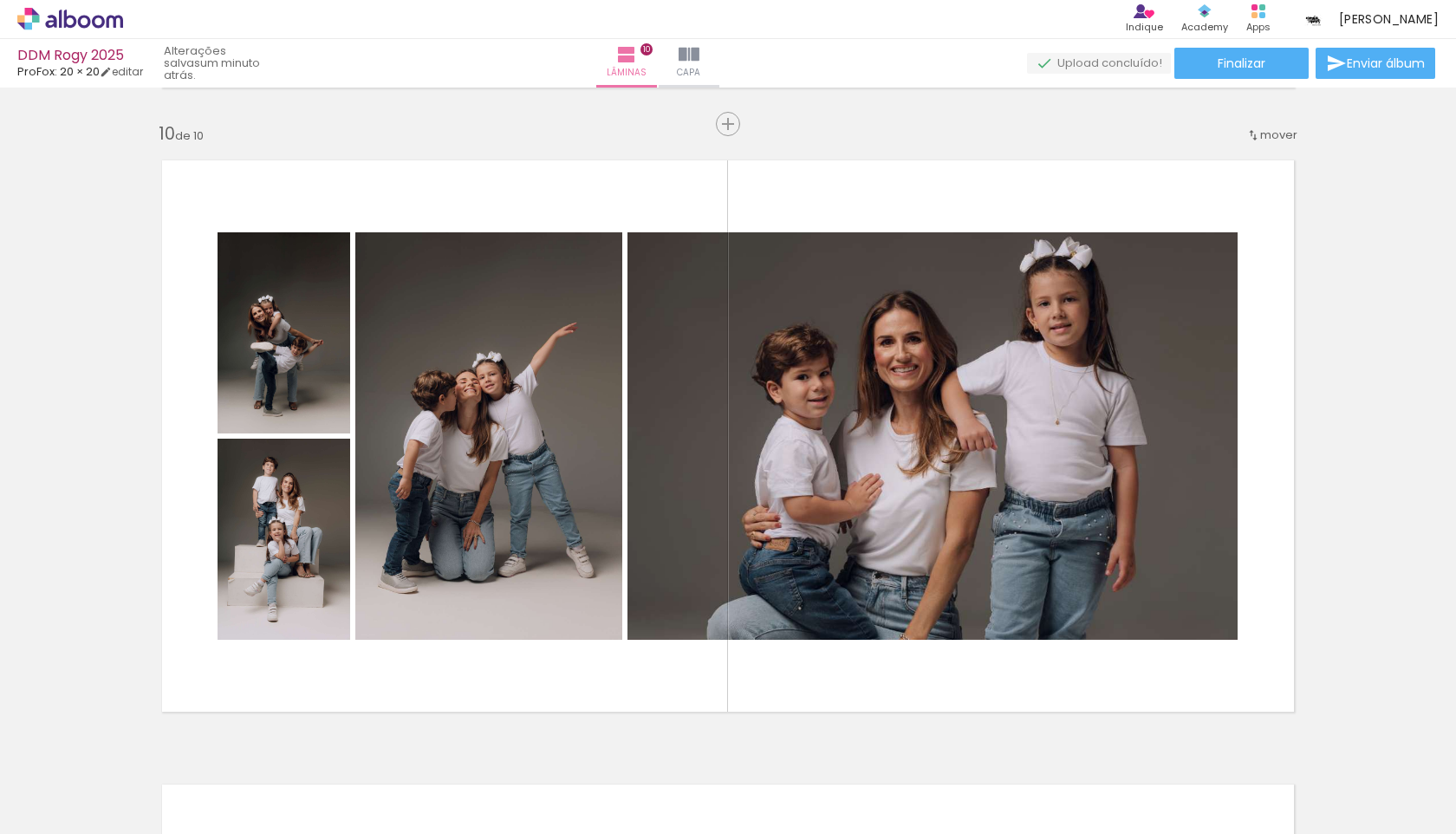 scroll, scrollTop: 5605, scrollLeft: 0, axis: vertical 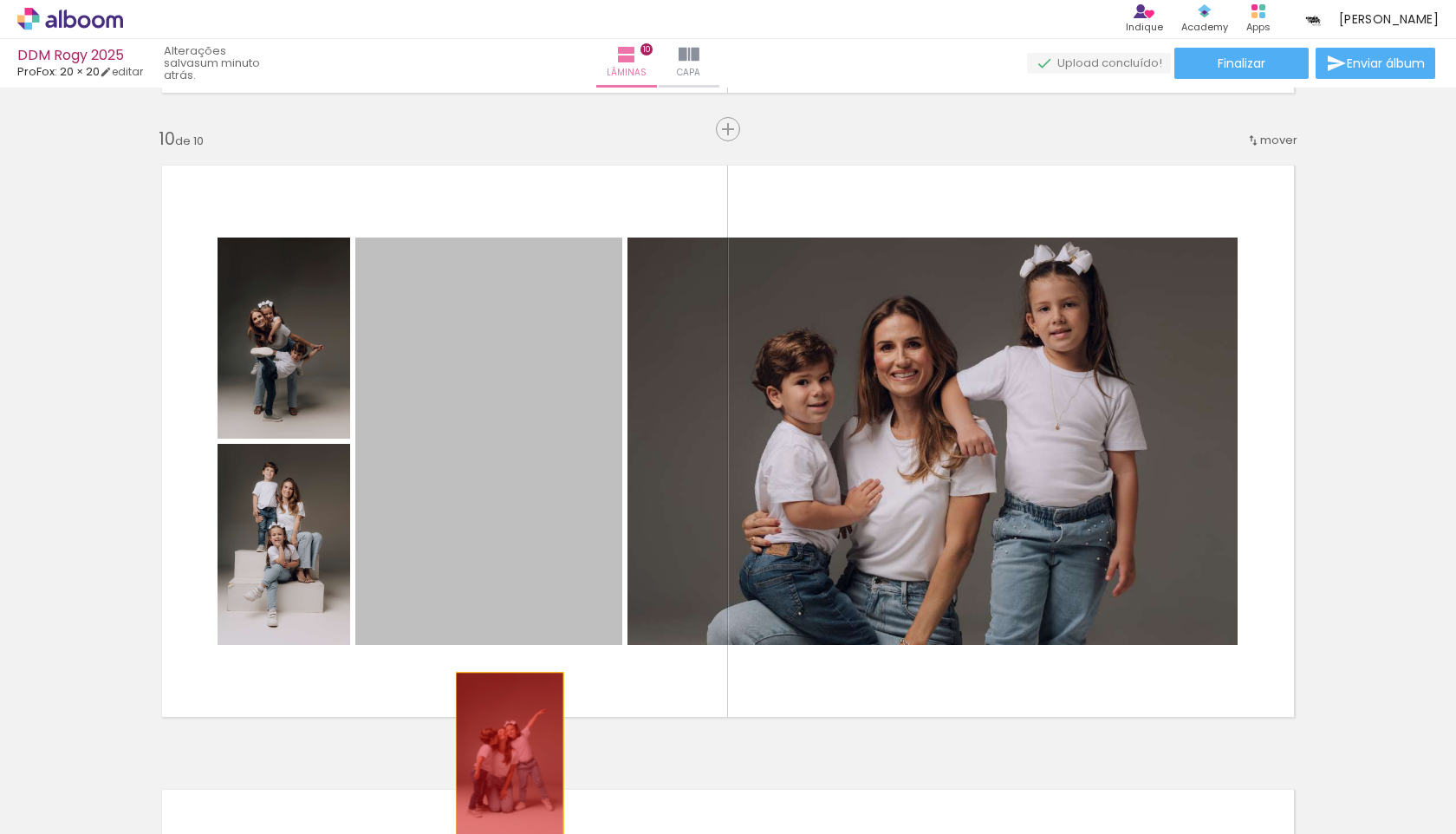 drag, startPoint x: 498, startPoint y: 477, endPoint x: 510, endPoint y: 754, distance: 277.25981 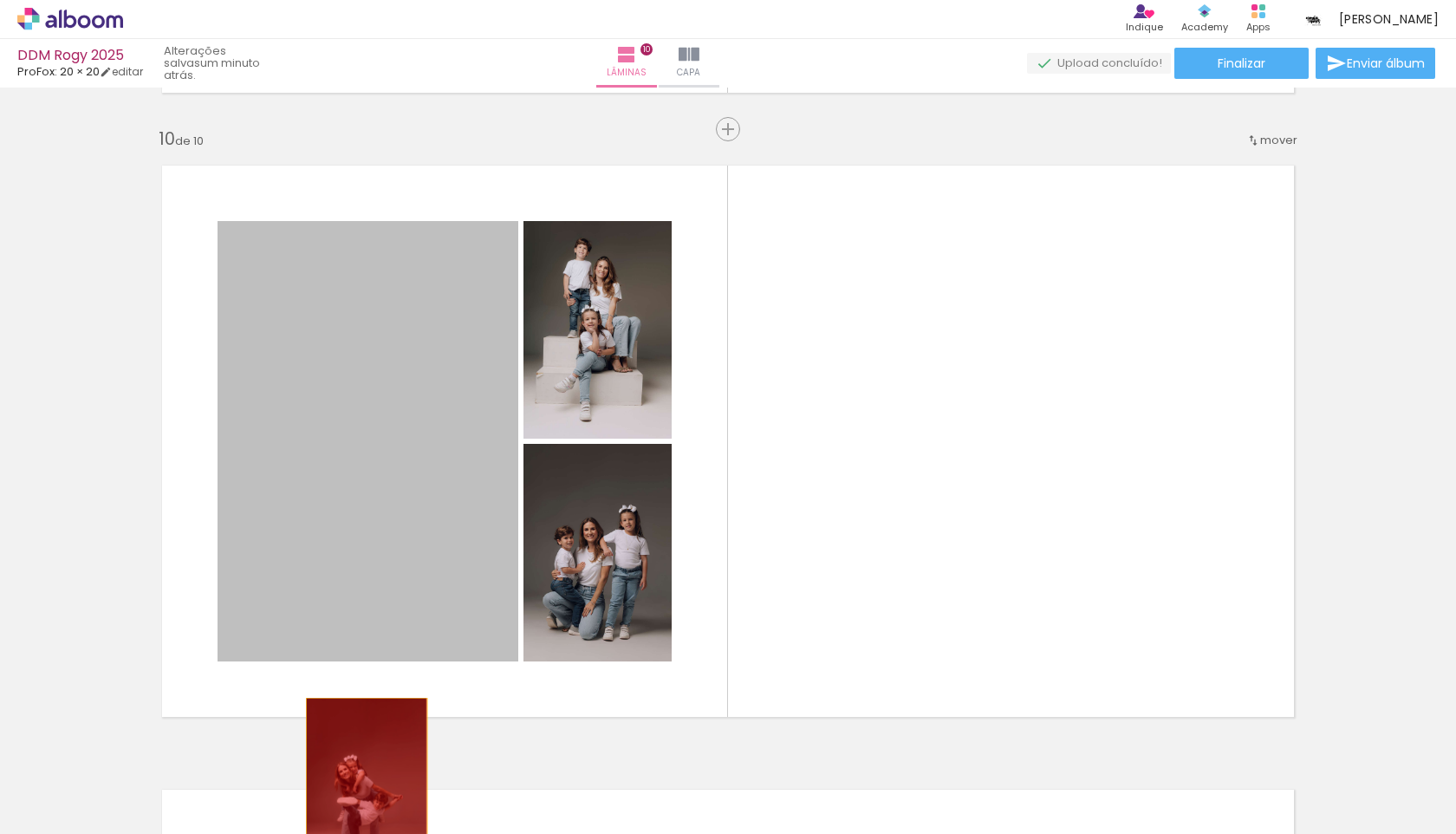 drag, startPoint x: 335, startPoint y: 378, endPoint x: 366, endPoint y: 785, distance: 408.17888 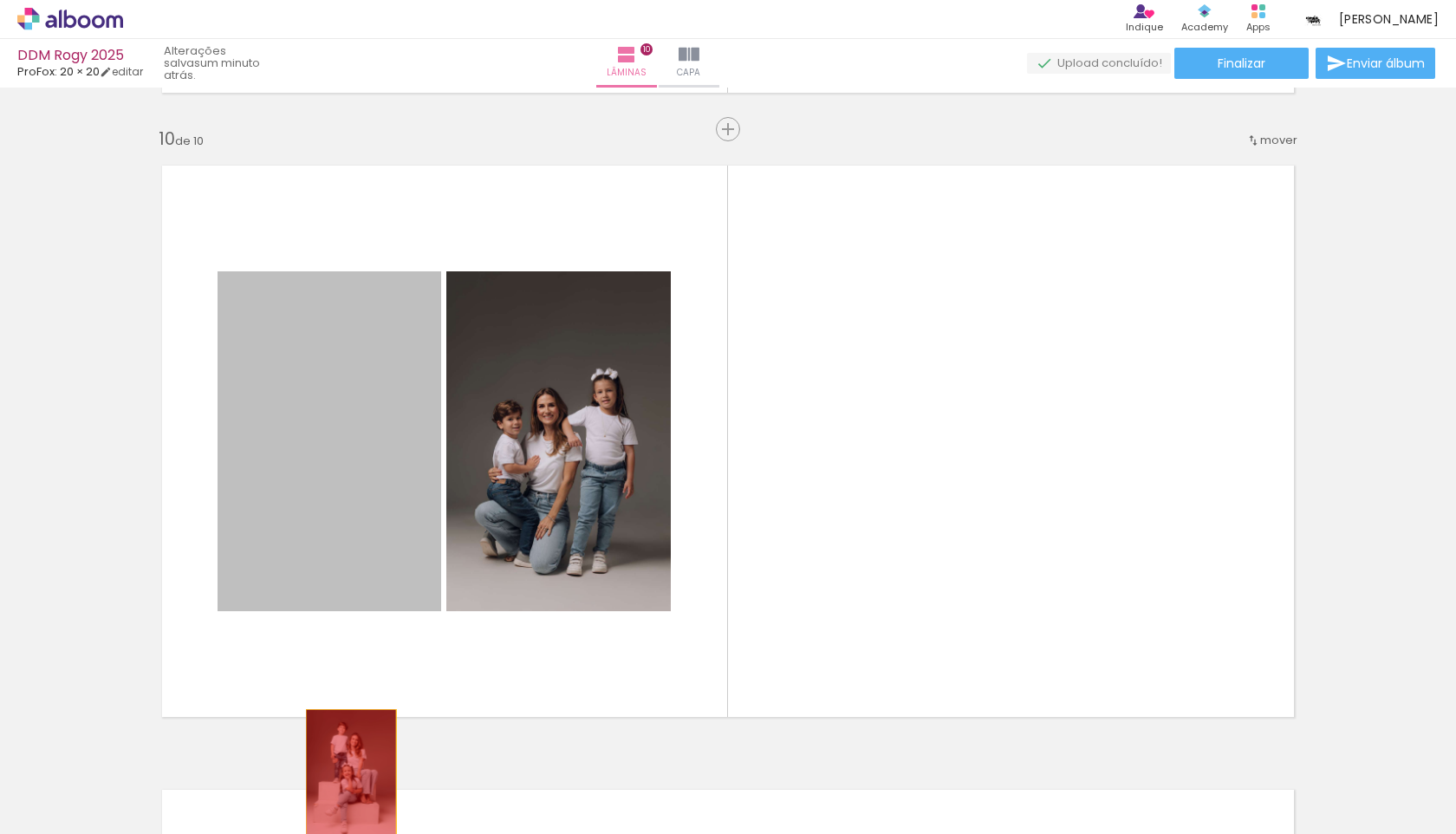 drag, startPoint x: 322, startPoint y: 483, endPoint x: 351, endPoint y: 778, distance: 296.422 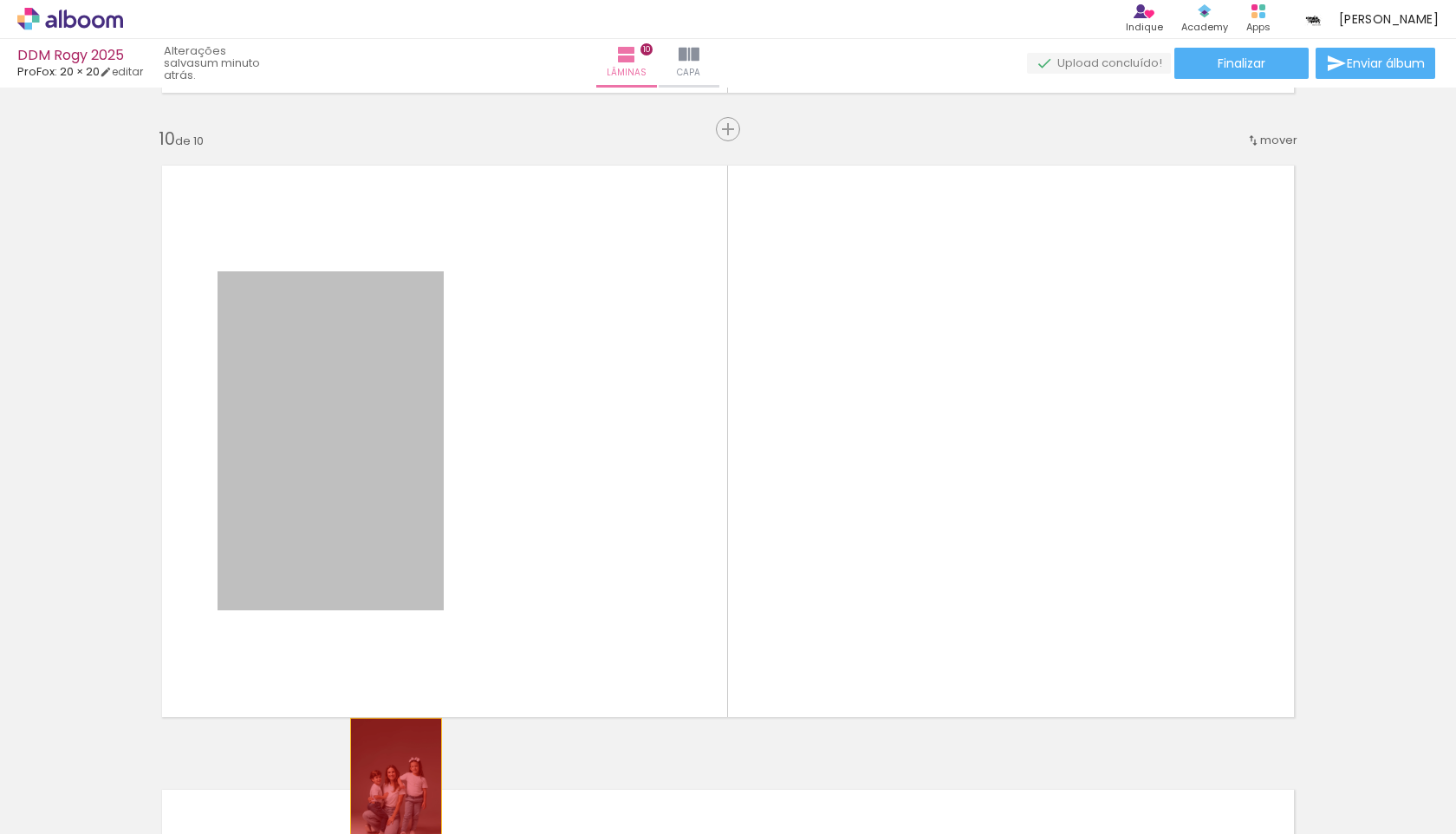 drag, startPoint x: 344, startPoint y: 468, endPoint x: 396, endPoint y: 789, distance: 325.18456 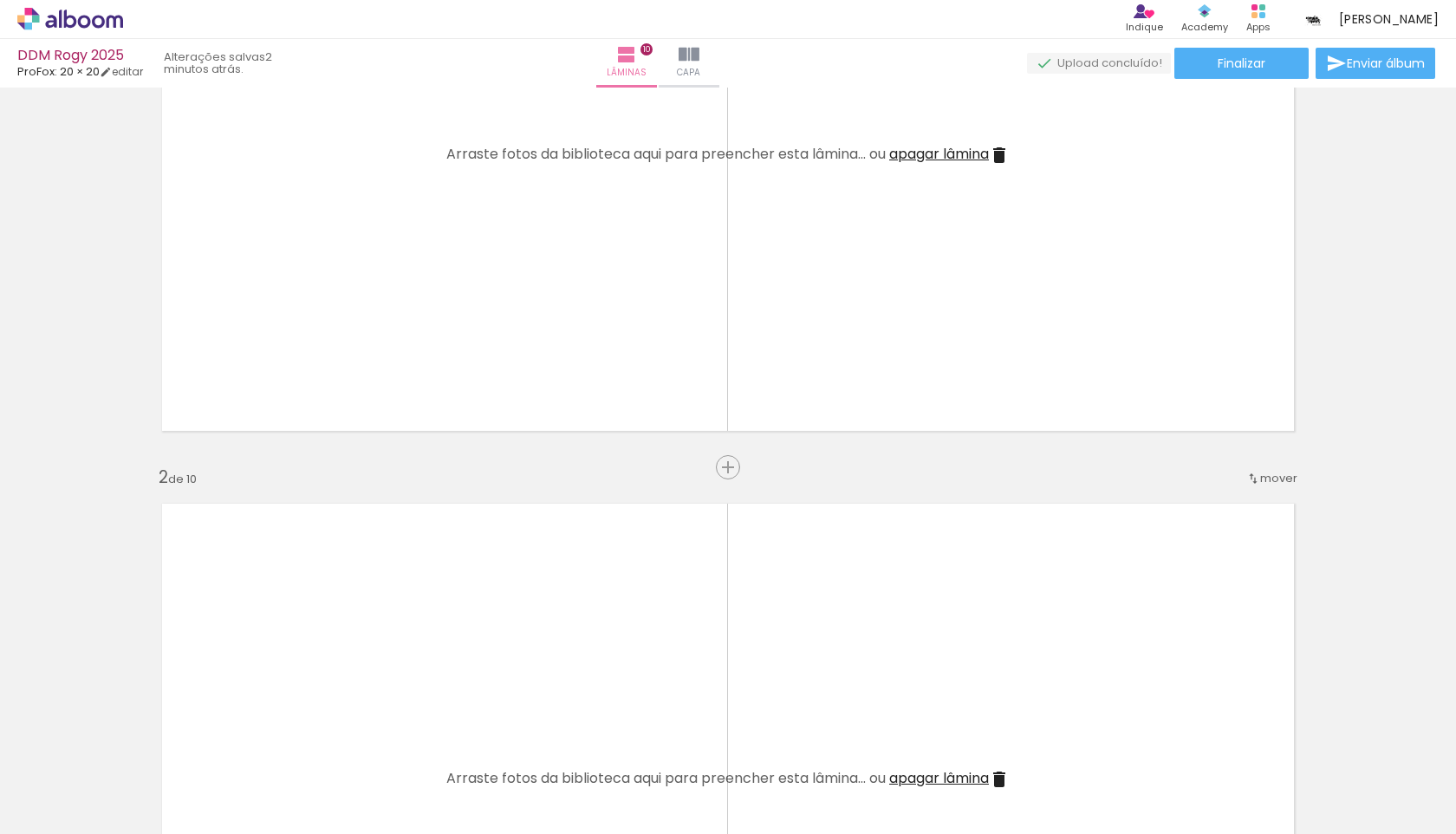 scroll, scrollTop: 0, scrollLeft: 0, axis: both 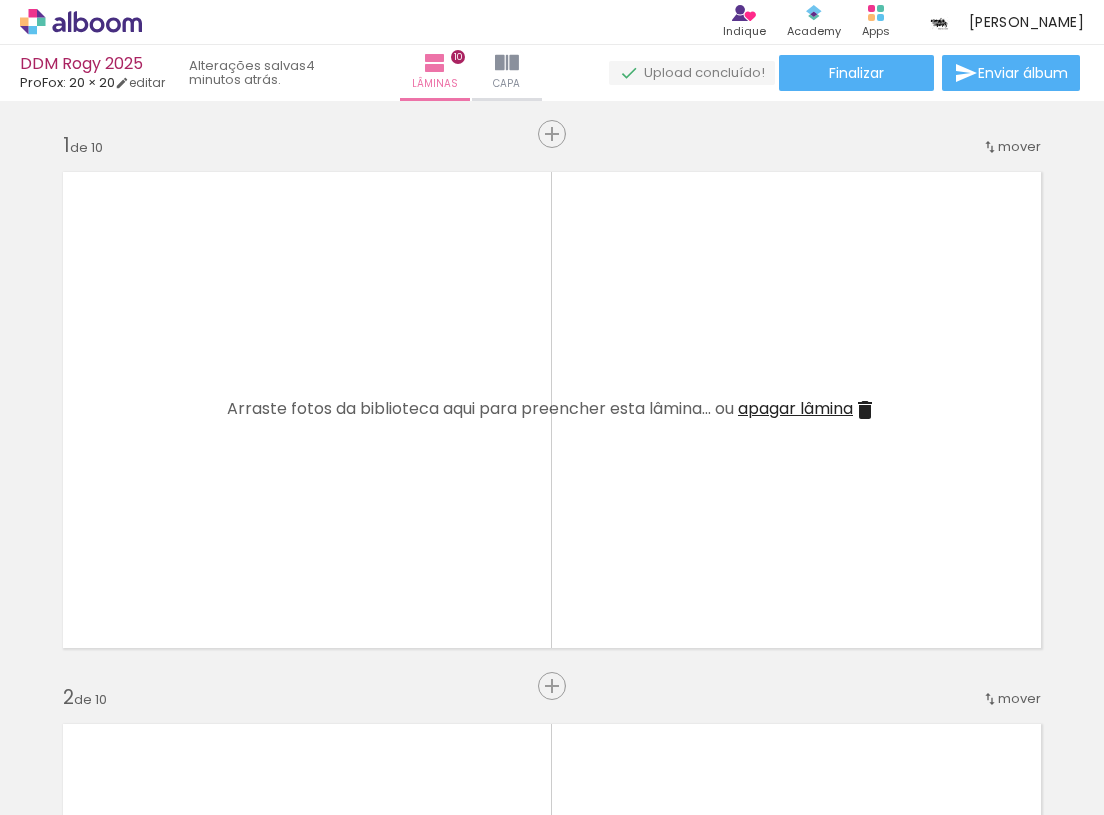click 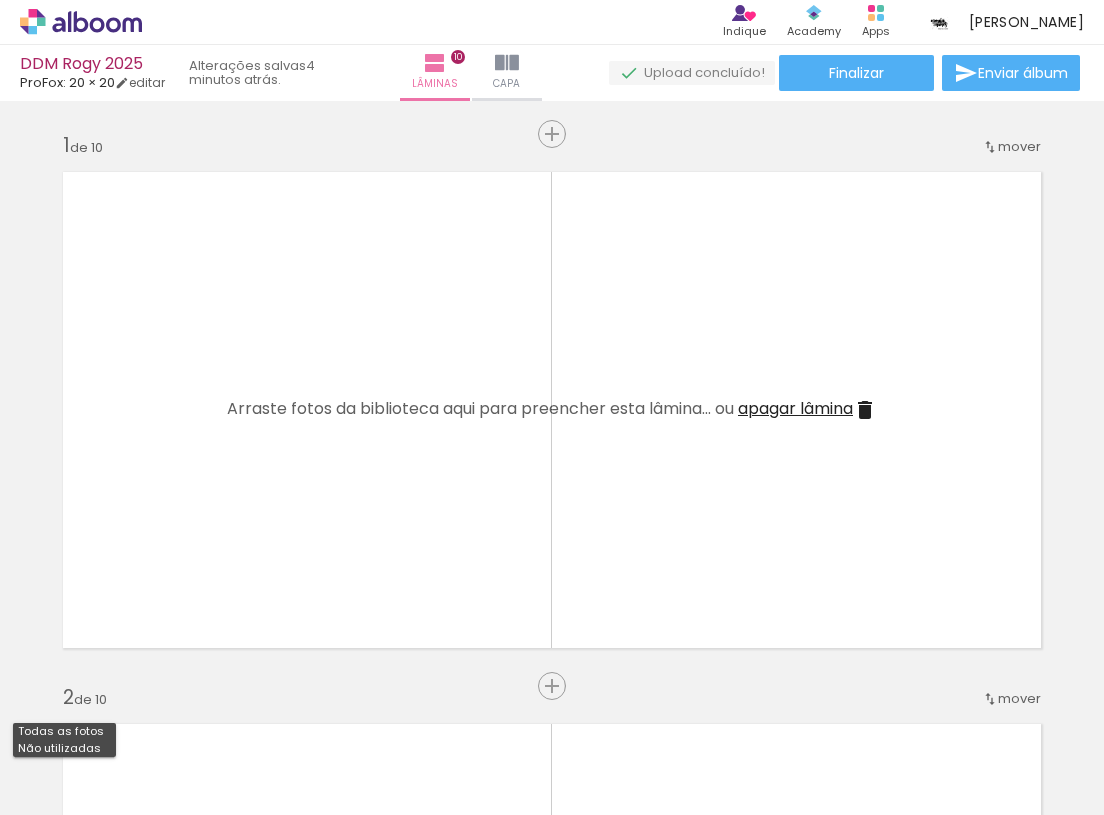 click on "Todas as fotos" at bounding box center [0, 0] 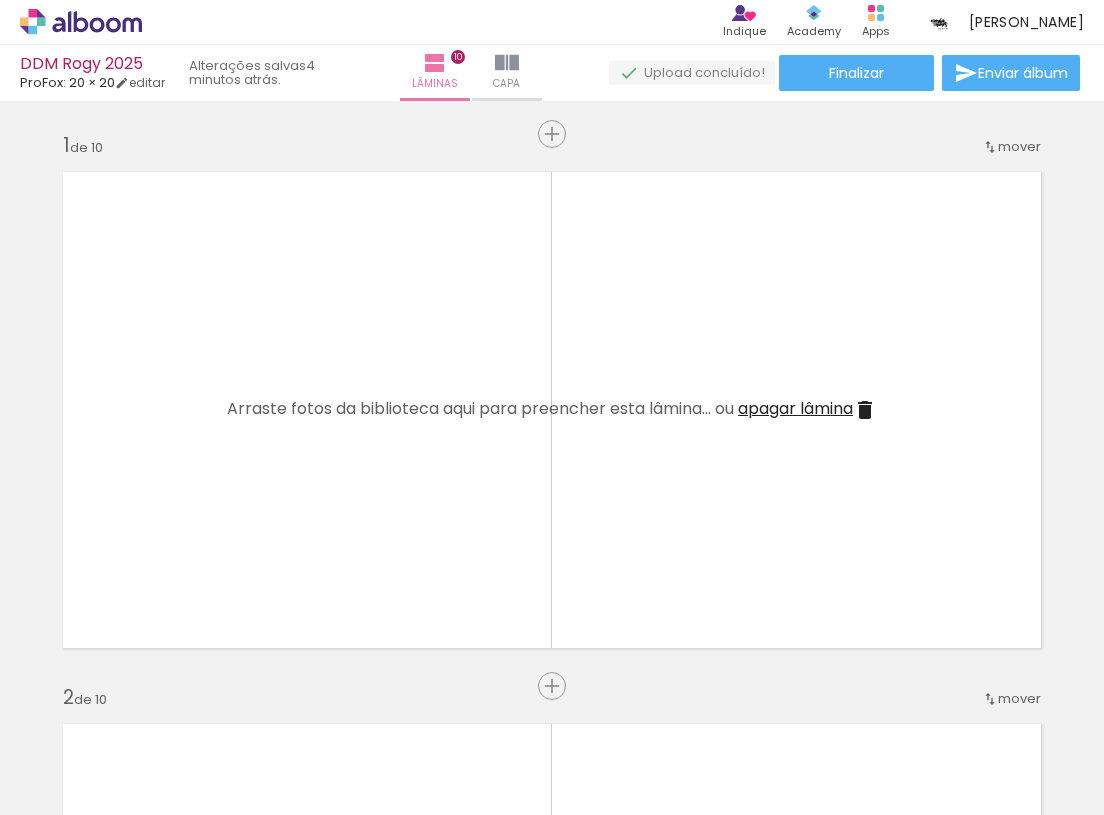 click at bounding box center [200, 747] 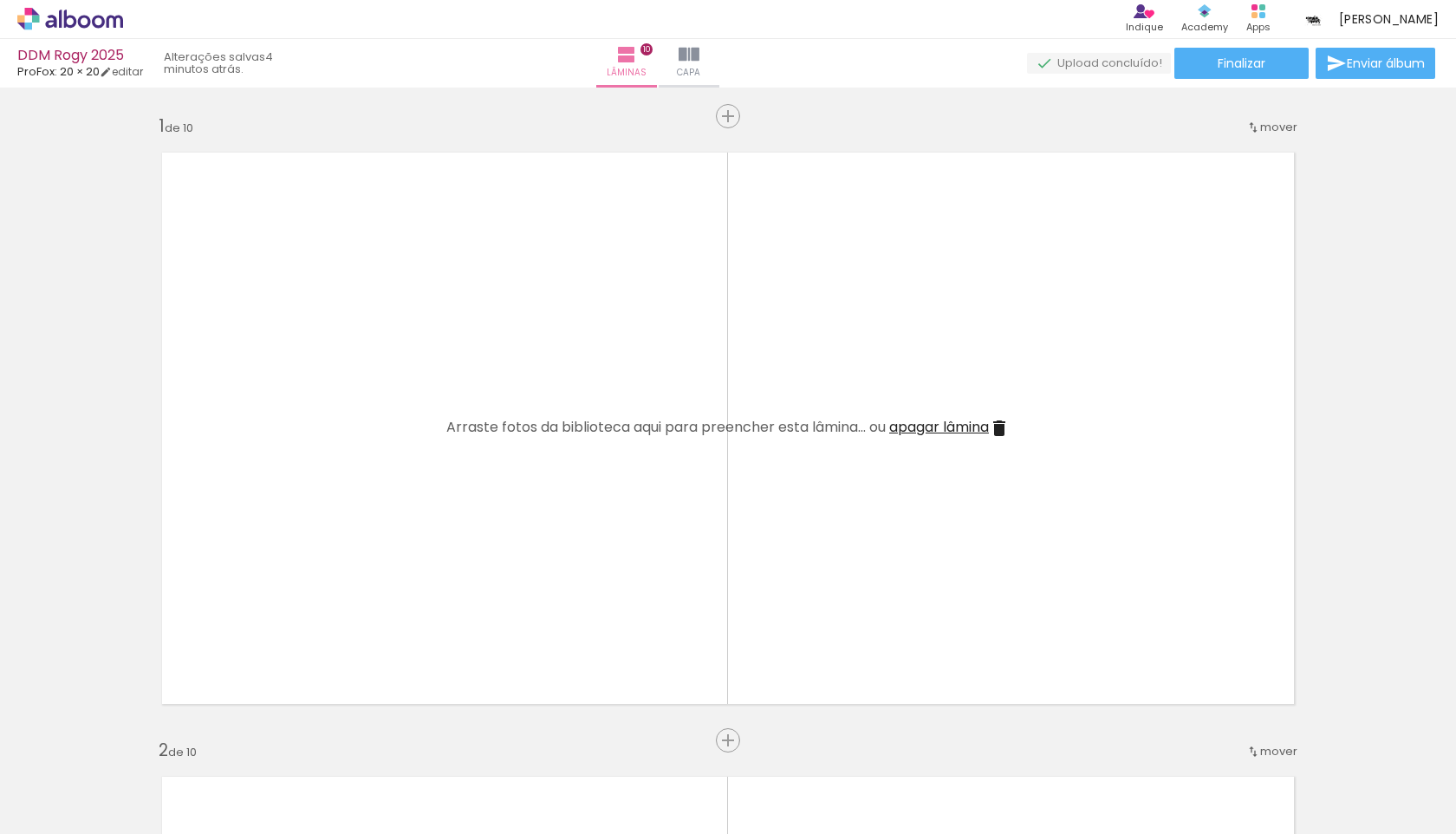 scroll, scrollTop: 0, scrollLeft: 2380, axis: horizontal 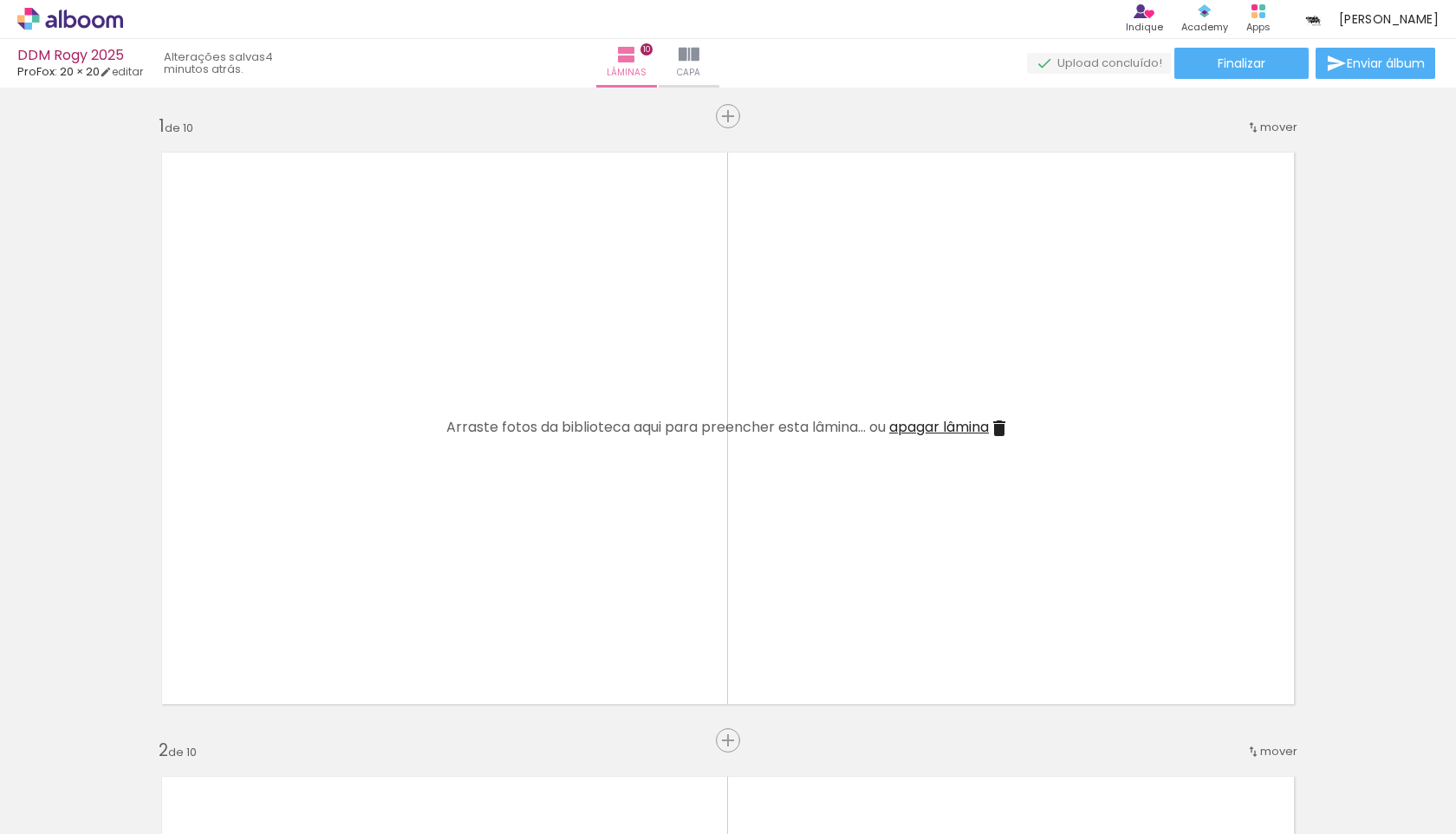 click at bounding box center [1288, 775] 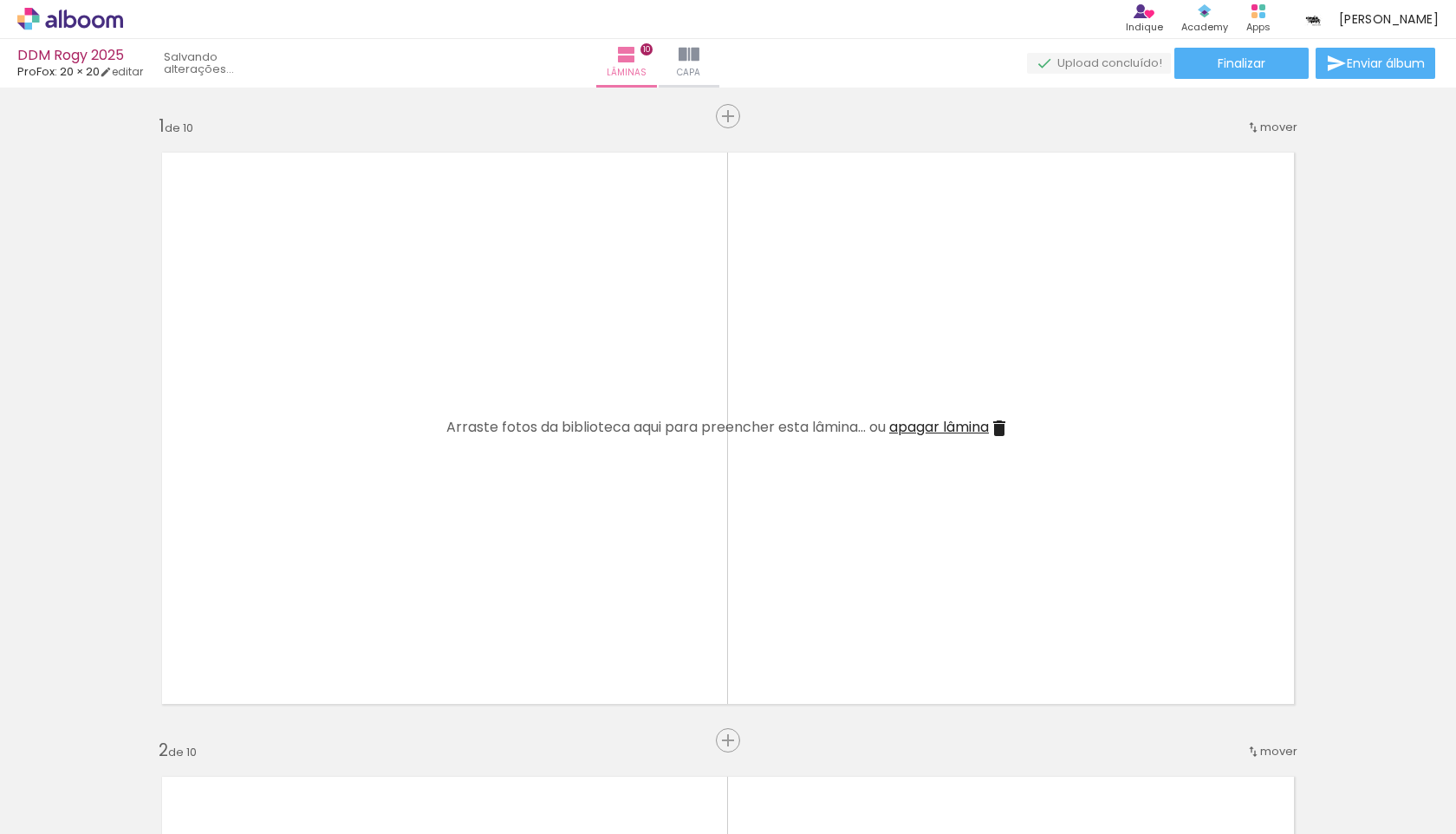 click at bounding box center (959, 740) 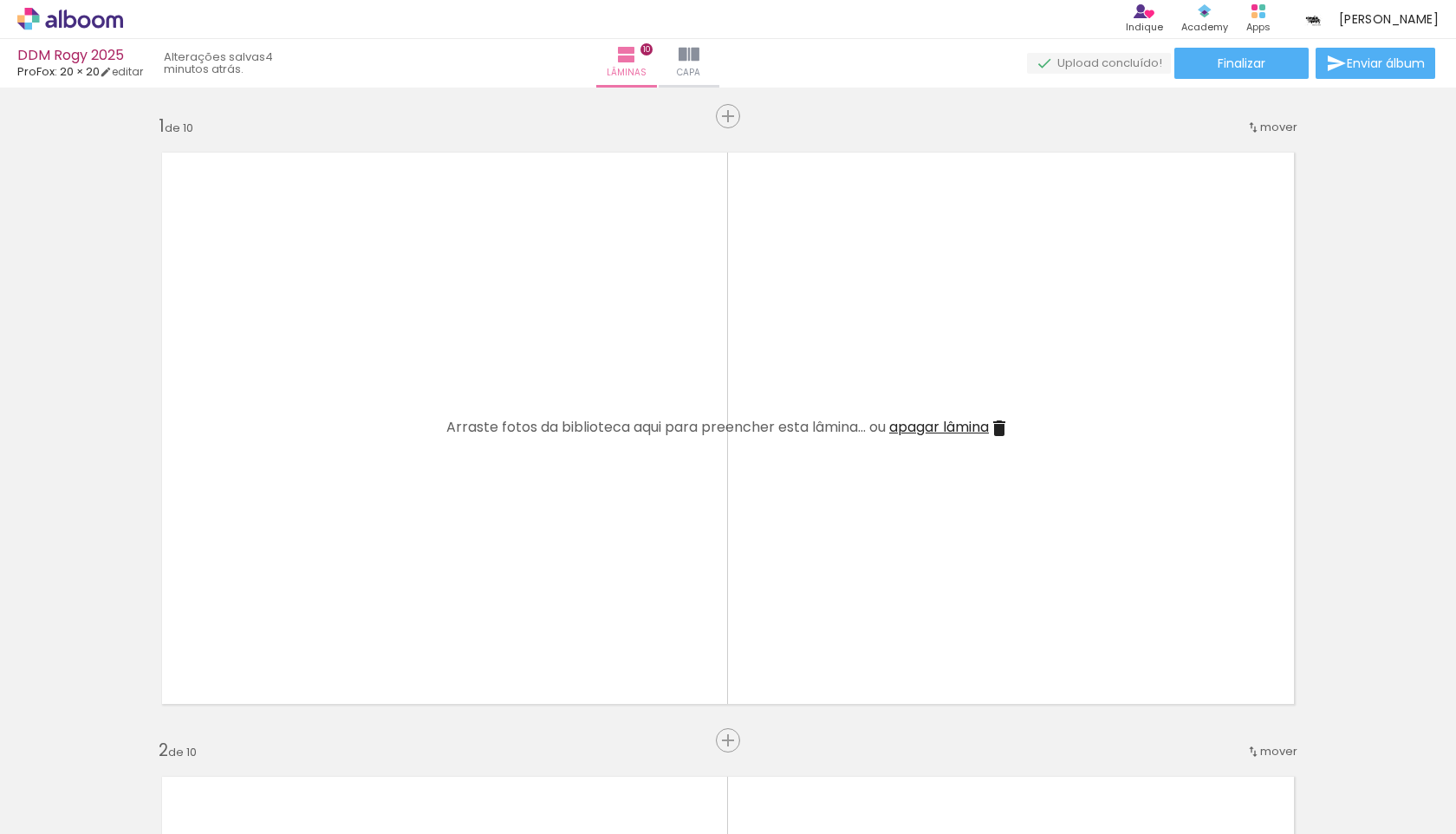 click at bounding box center (1056, 740) 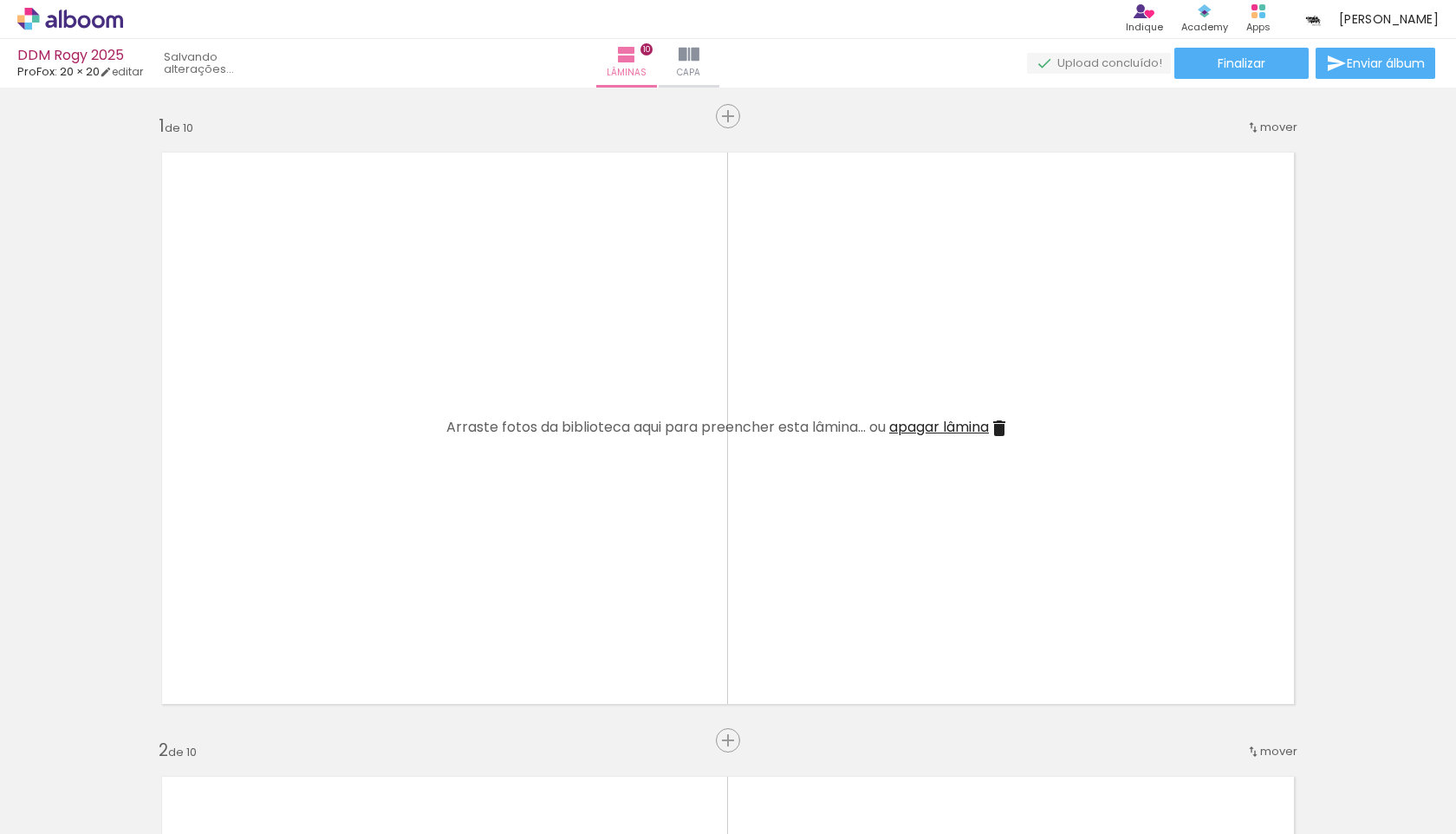click at bounding box center (1153, 740) 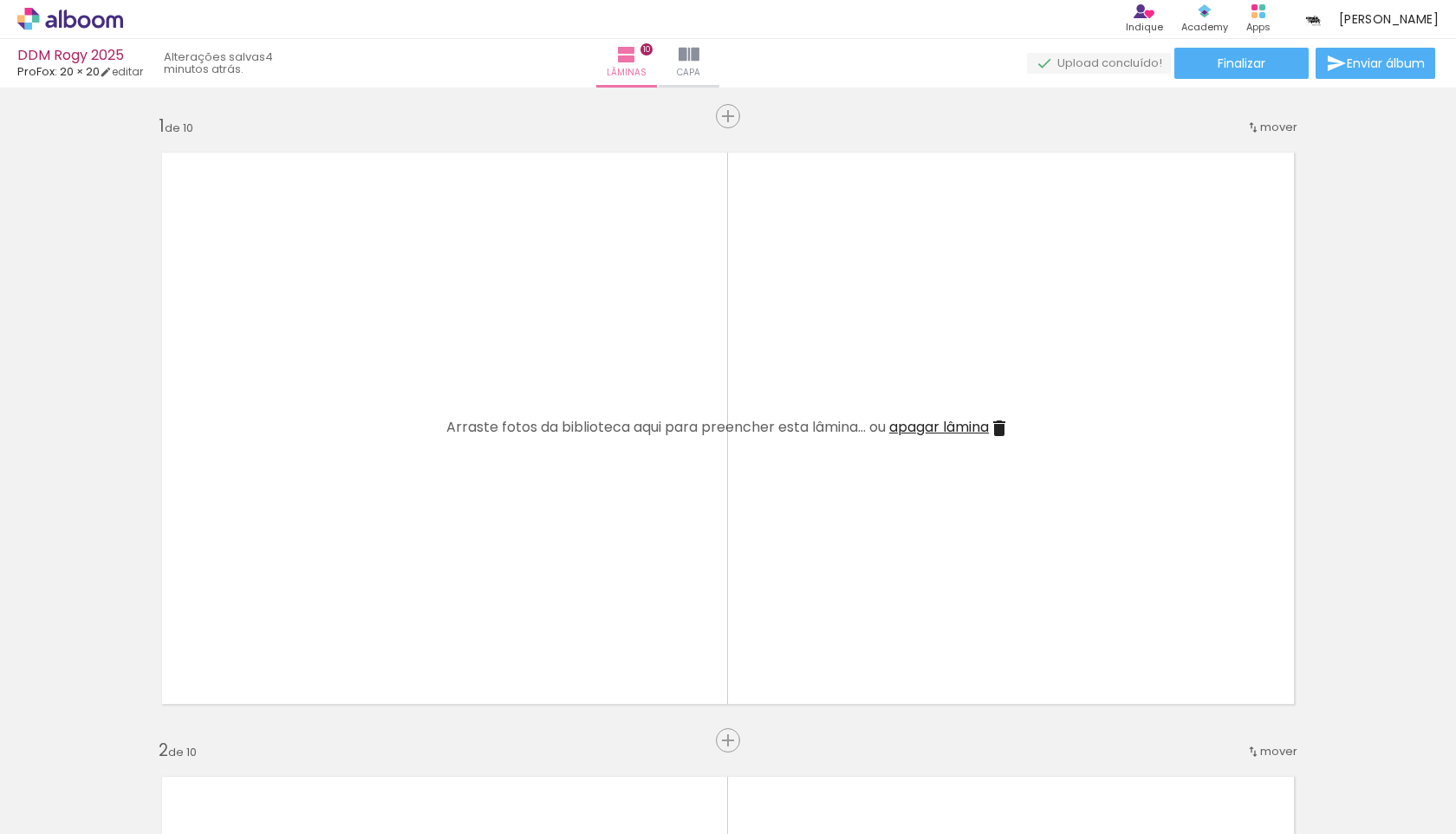 click at bounding box center [-1468, 740] 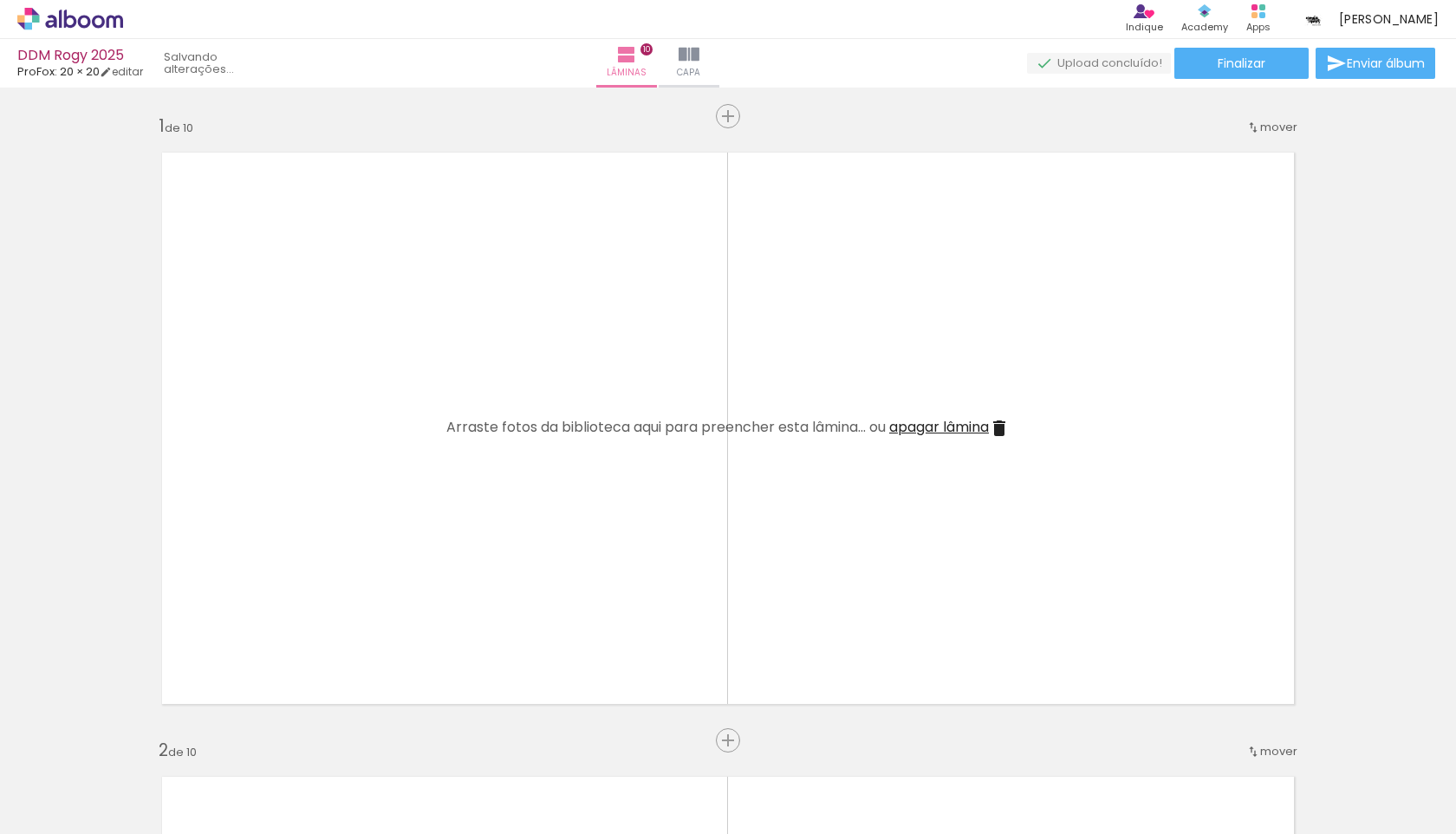 click at bounding box center (-1274, 740) 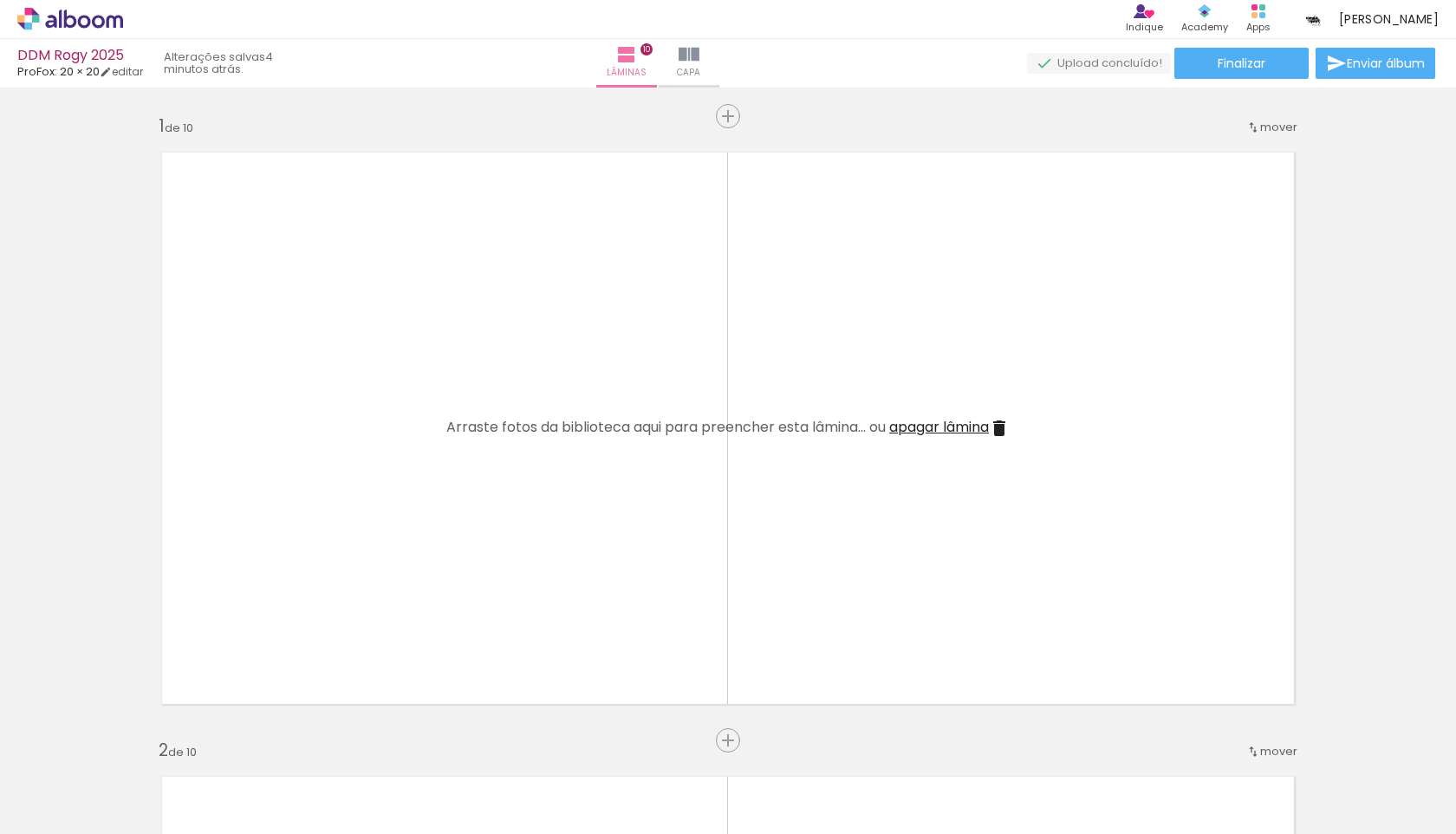 click at bounding box center (-692, 740) 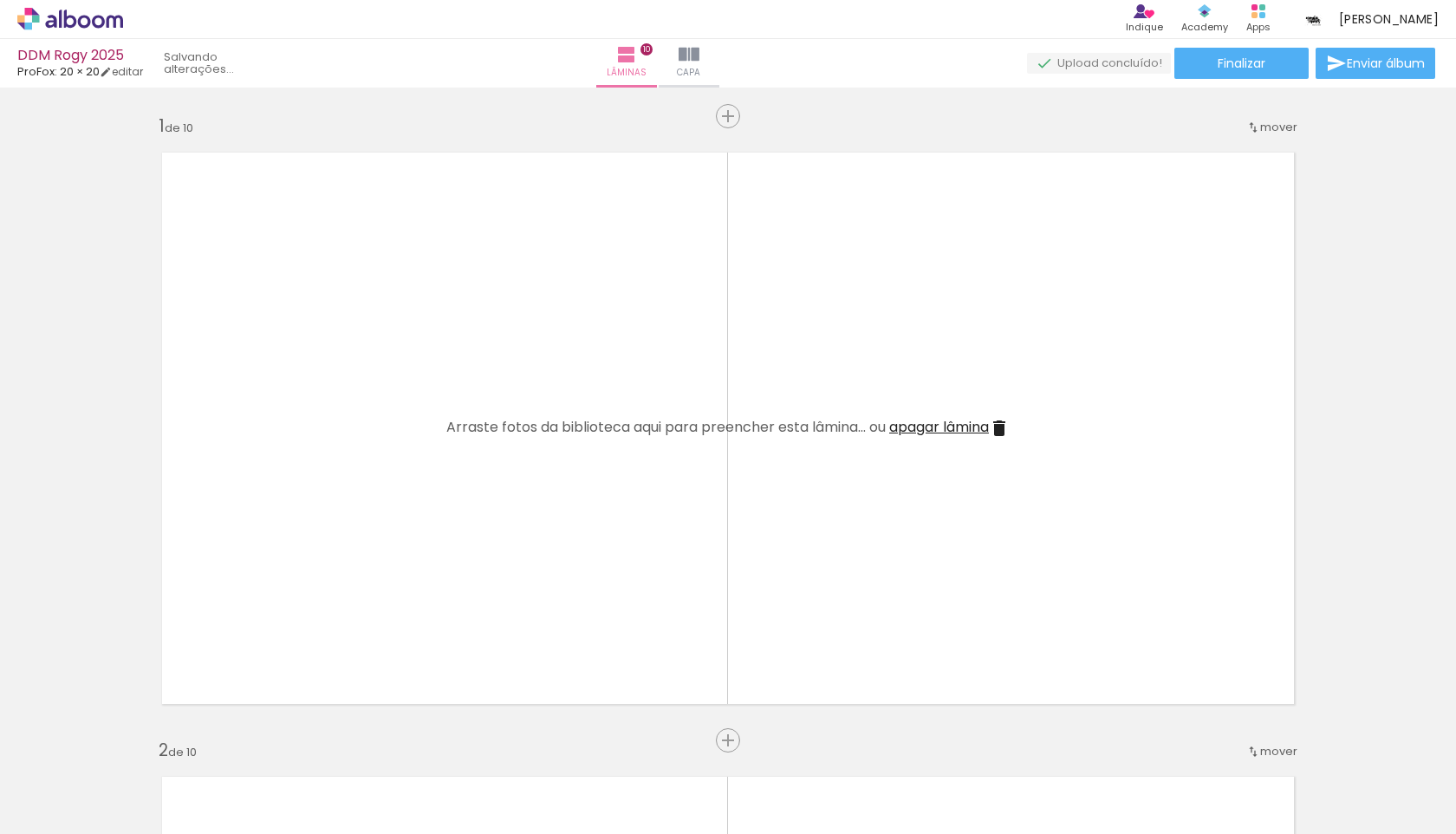 click at bounding box center [-497, 740] 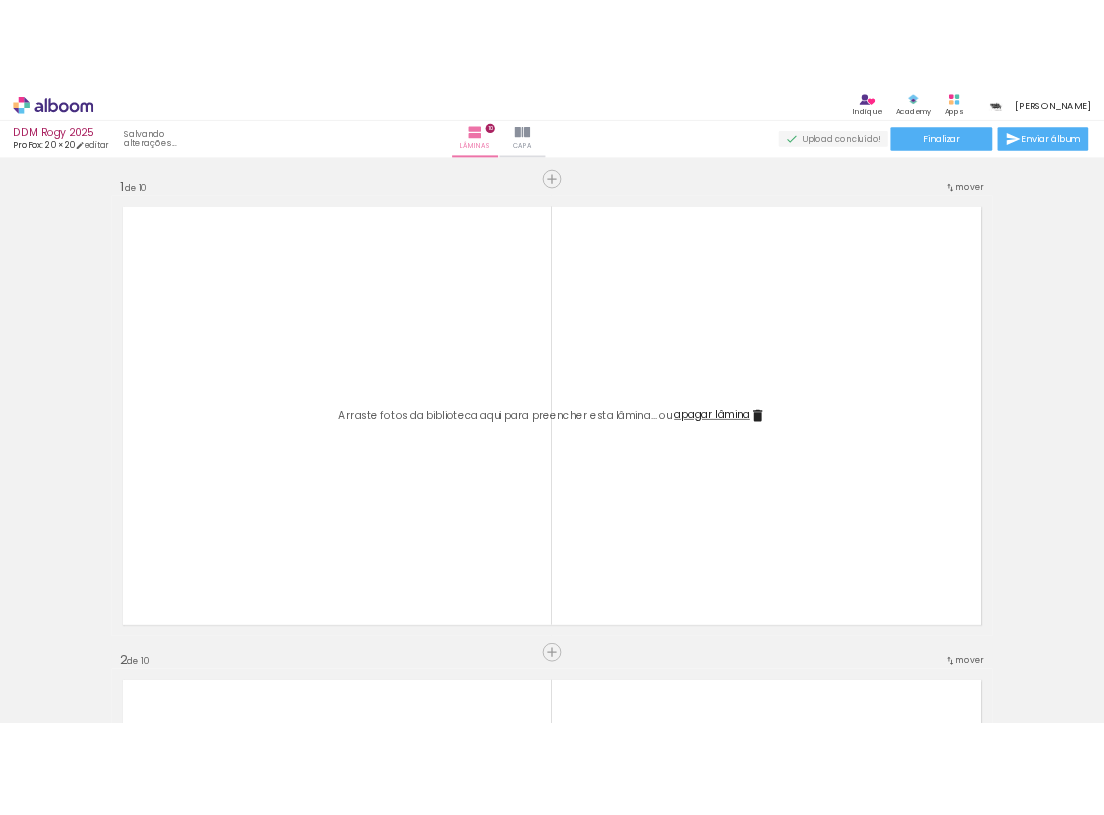 scroll, scrollTop: 0, scrollLeft: 0, axis: both 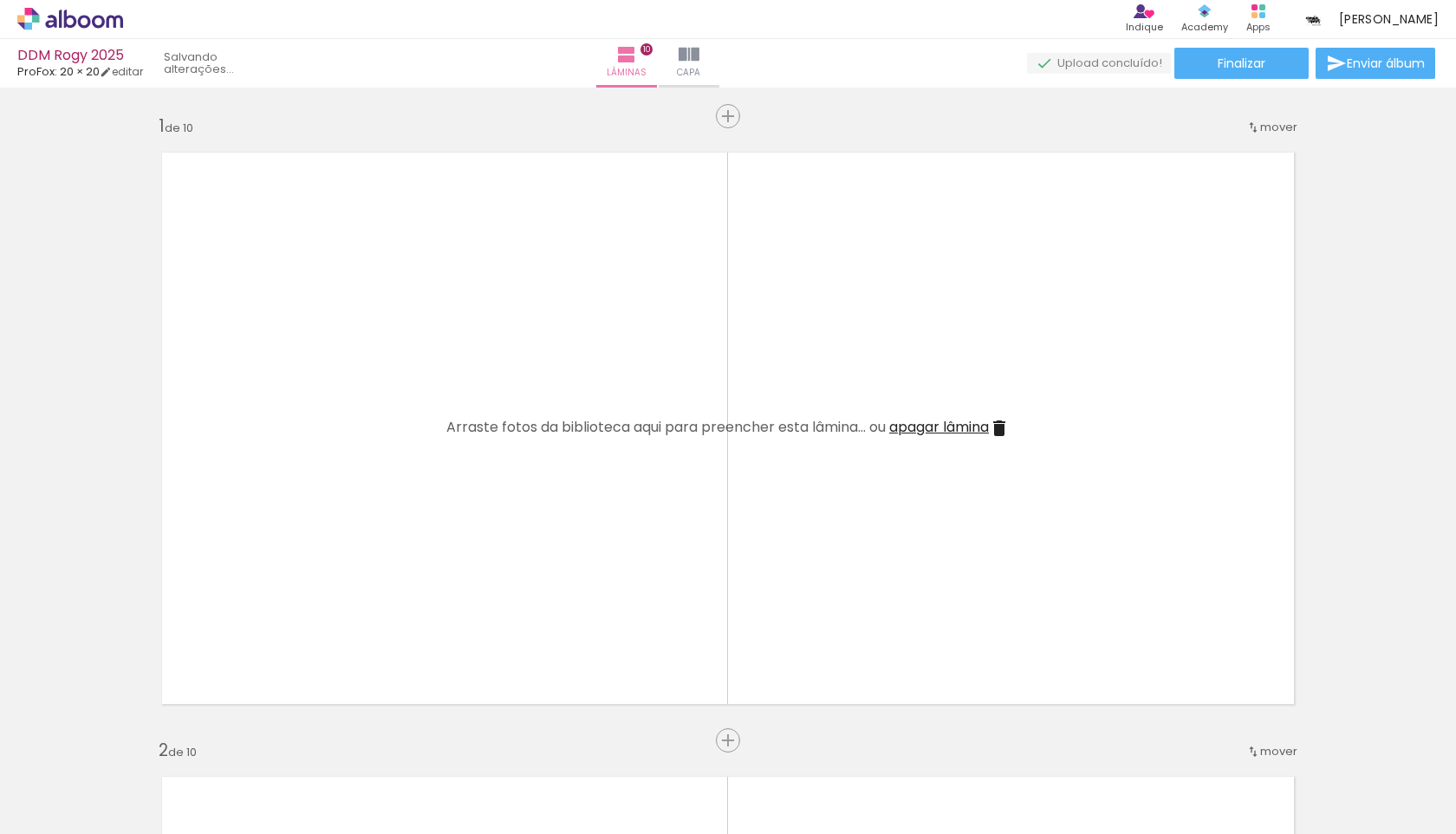 click at bounding box center (270, 776) 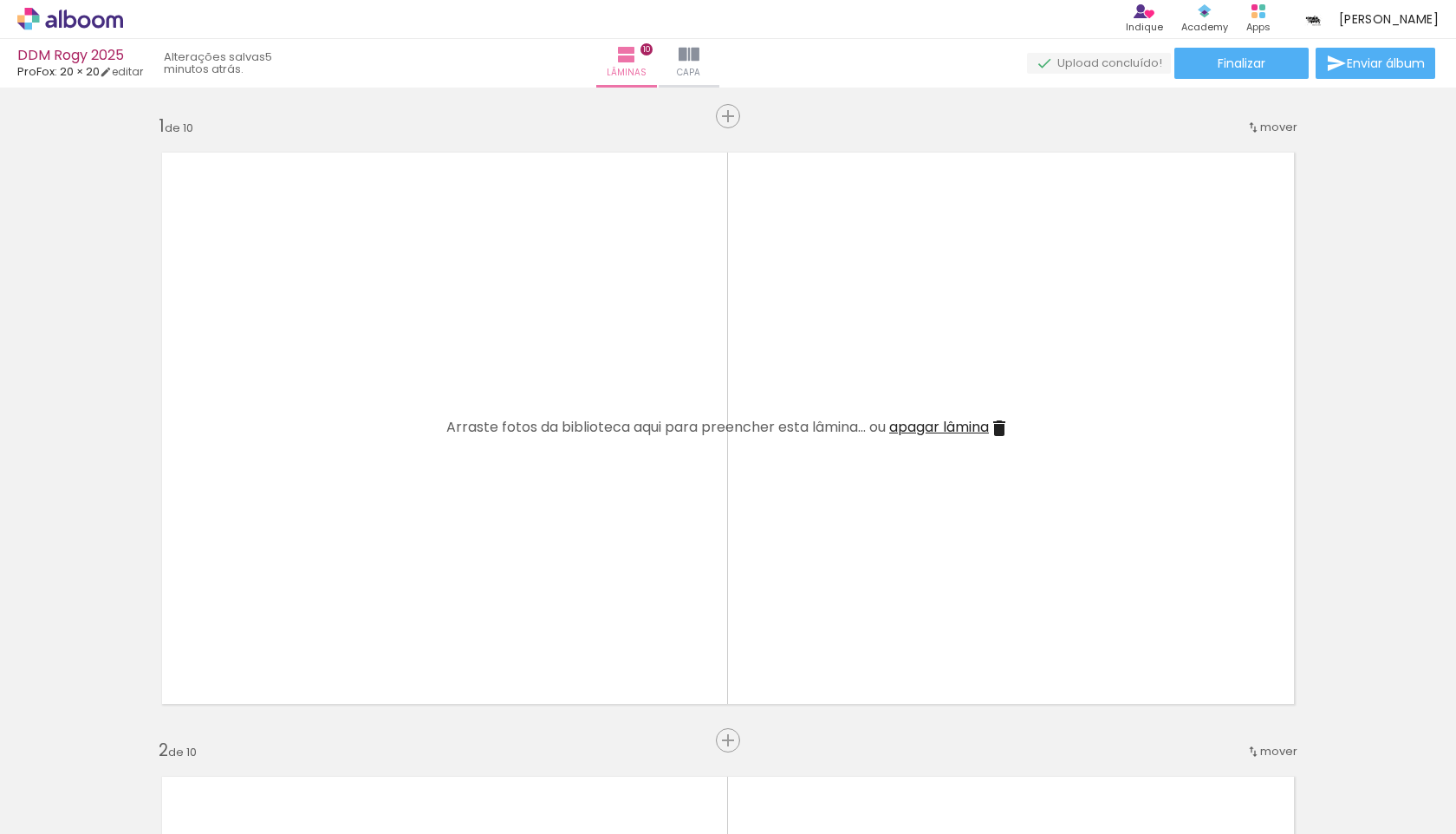 click at bounding box center (270, 776) 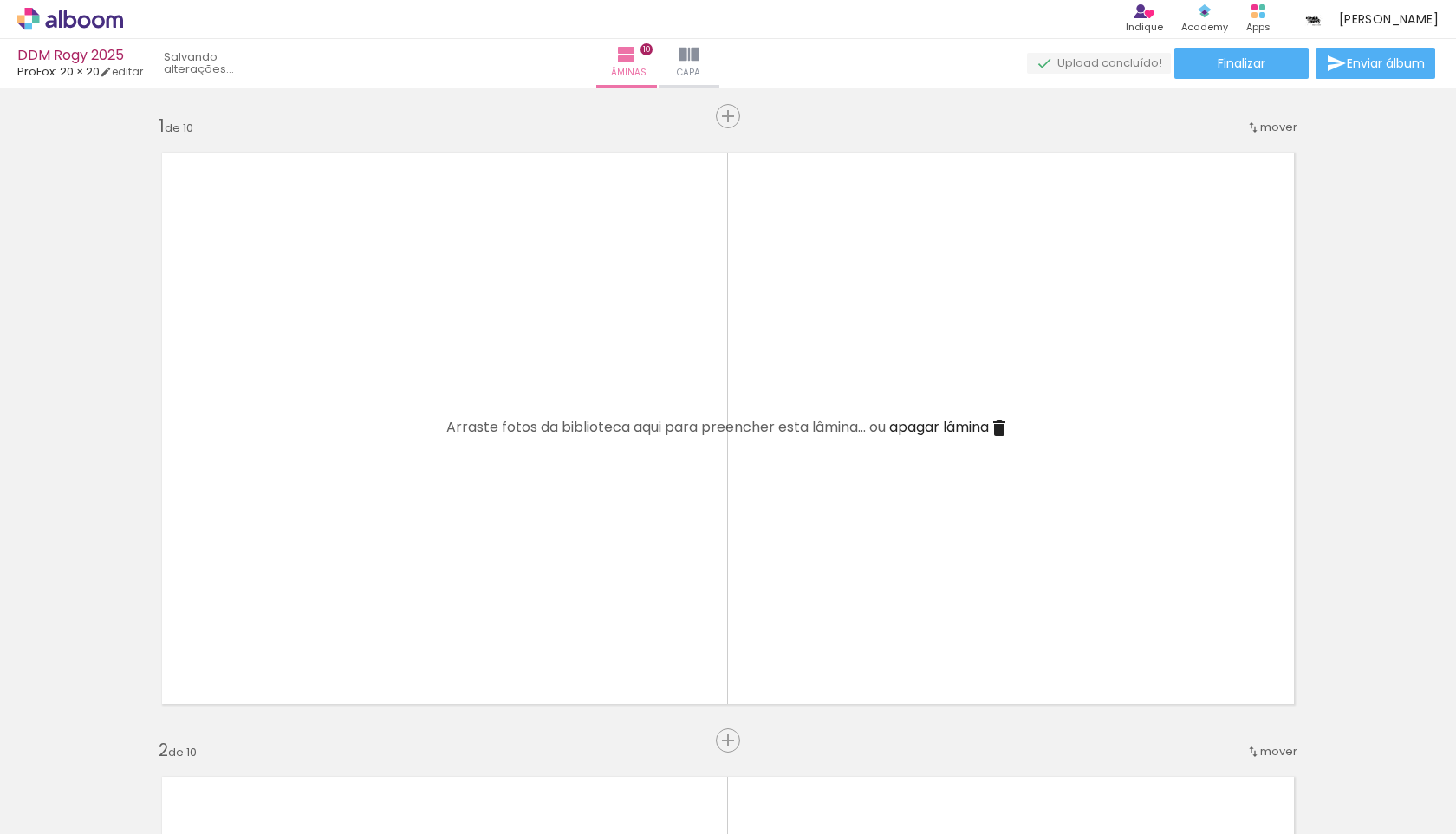click at bounding box center [232, 740] 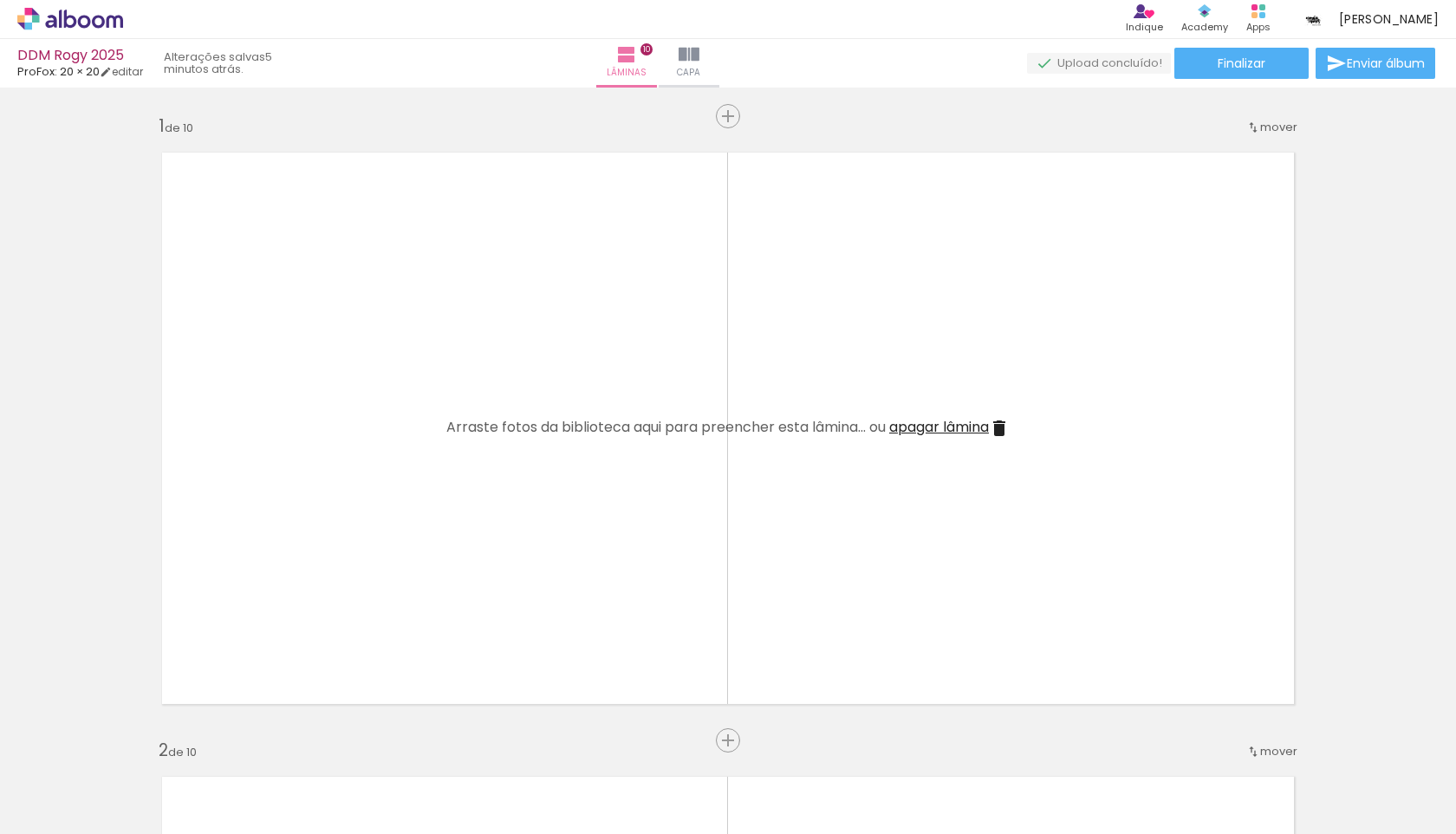 click at bounding box center [232, 740] 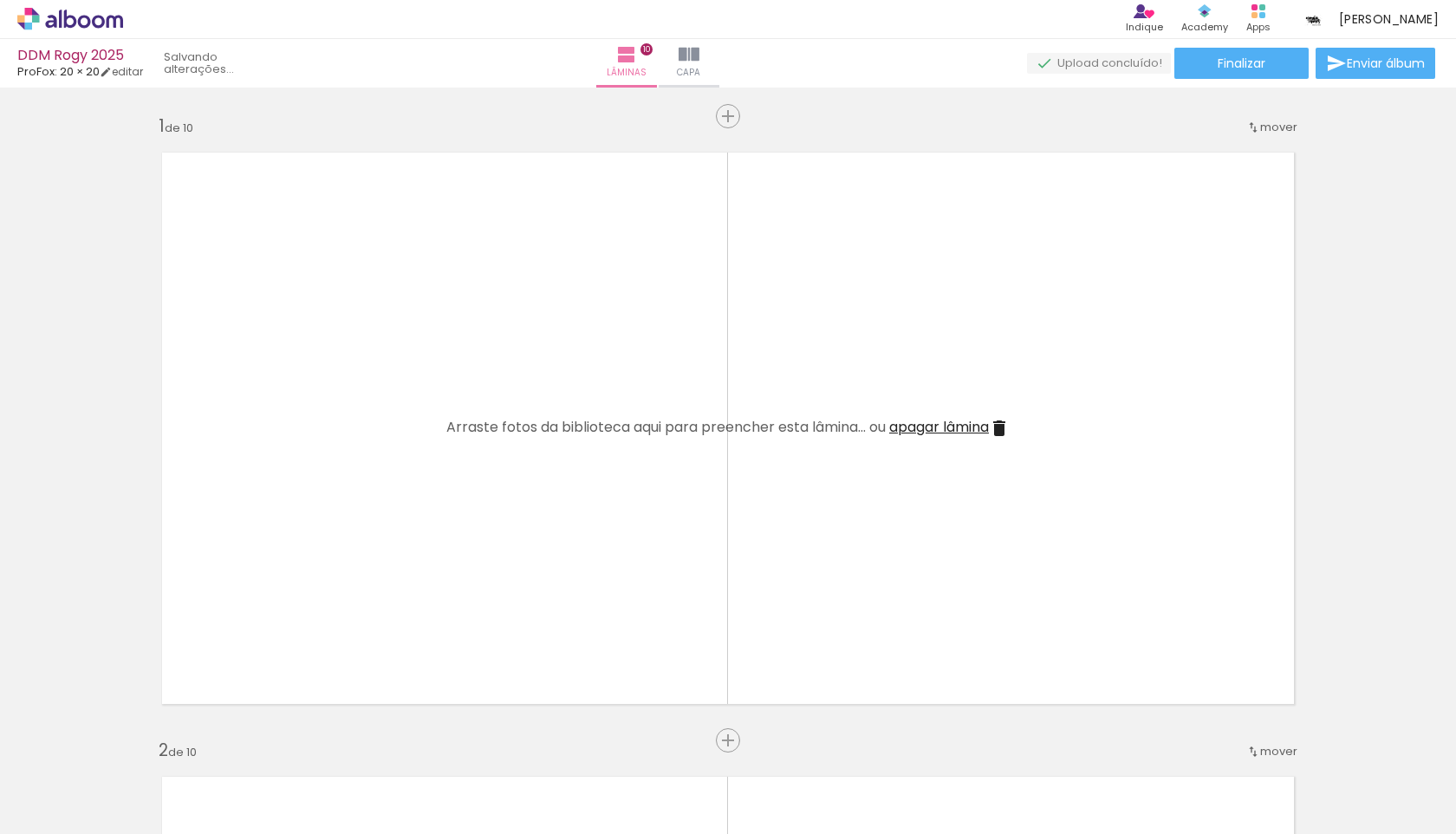 click at bounding box center [232, 740] 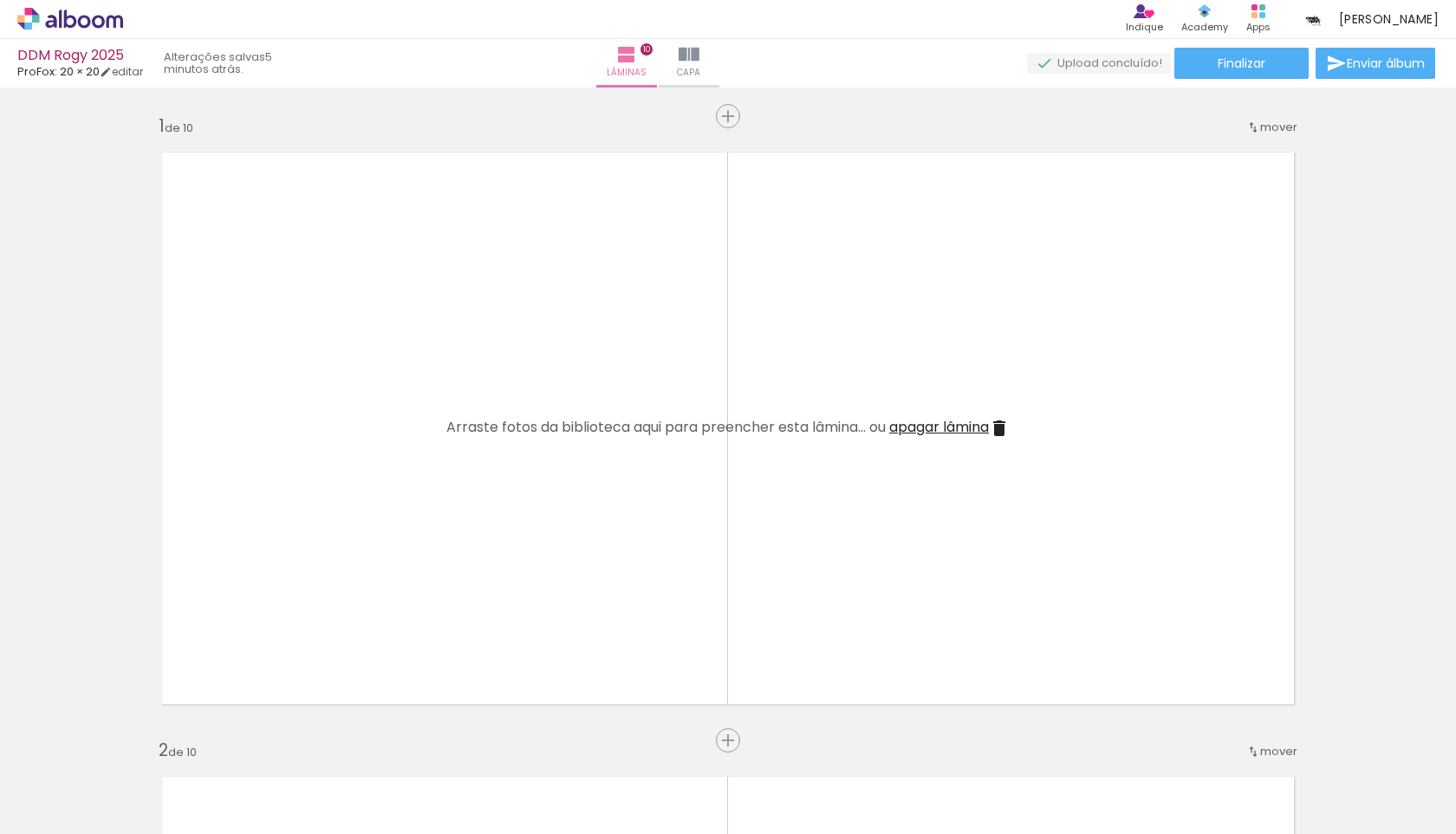 click at bounding box center (232, 740) 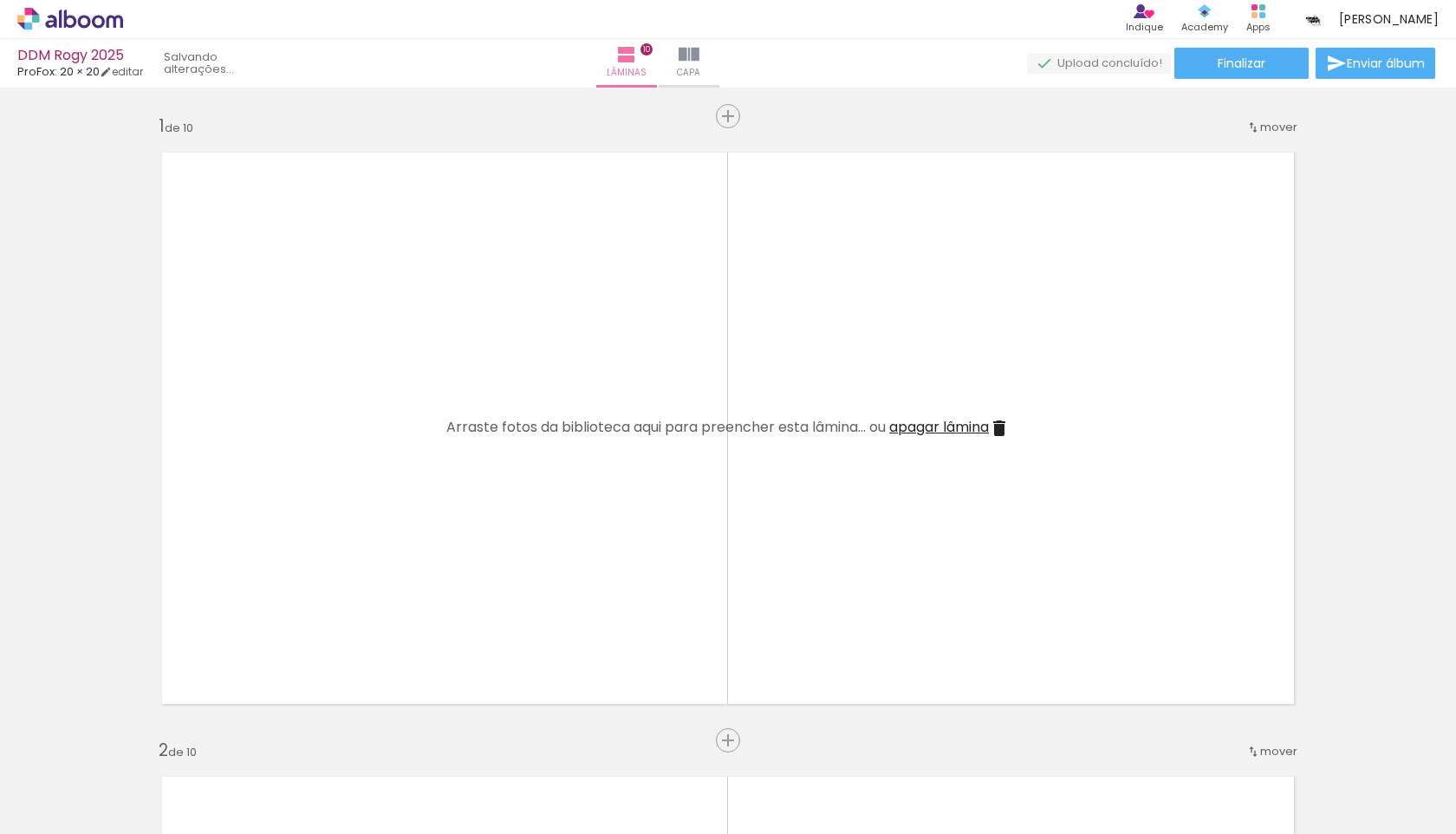 click at bounding box center [232, 740] 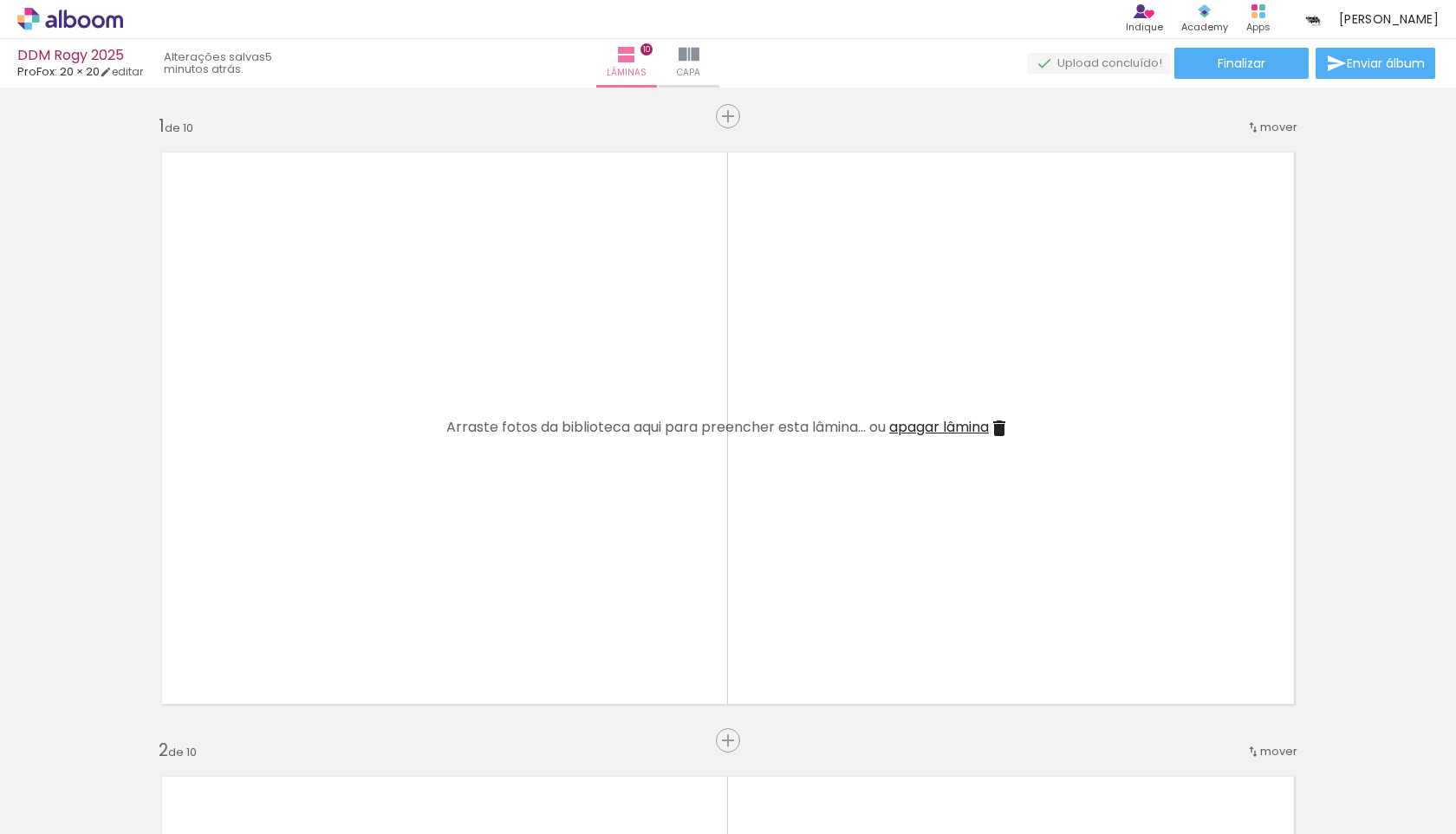 click at bounding box center [232, 740] 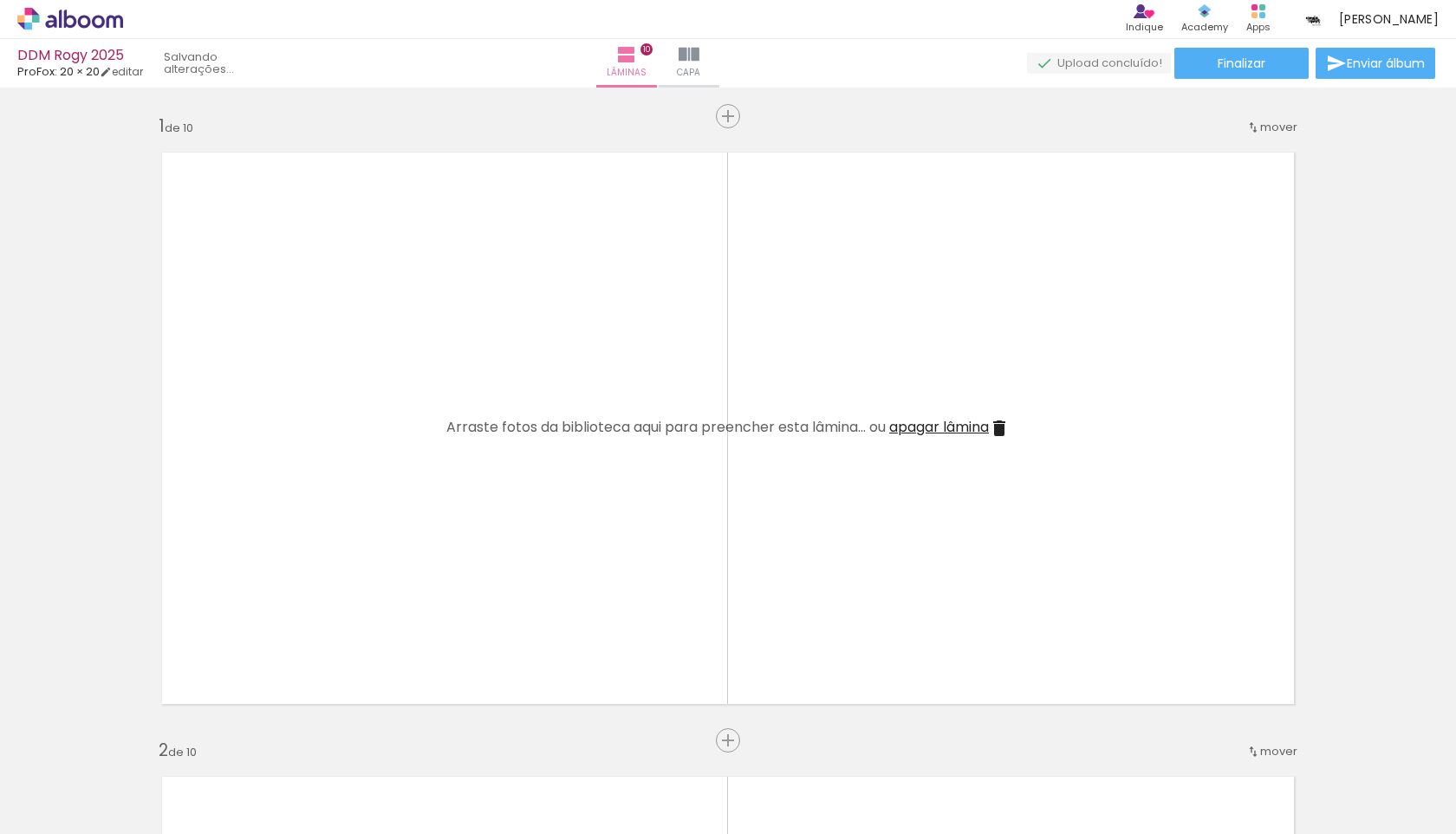 click at bounding box center [0, 0] 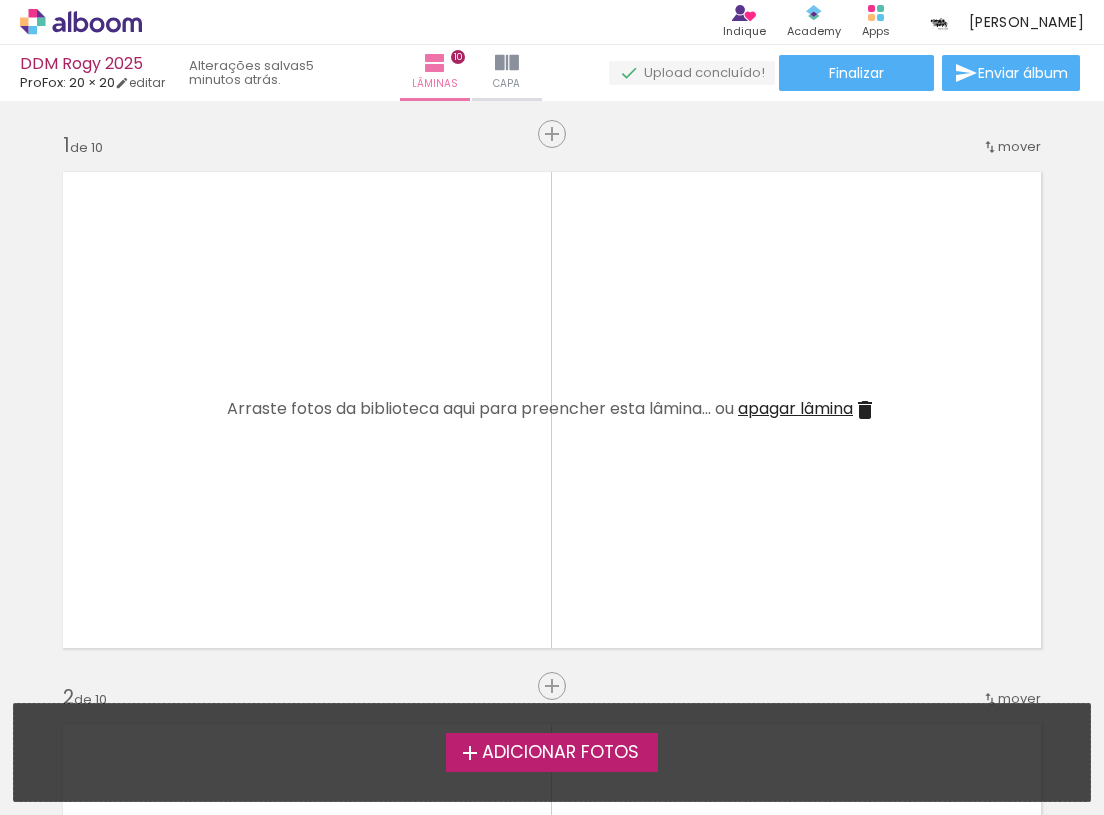 click on "Adicionar Fotos" at bounding box center (560, 753) 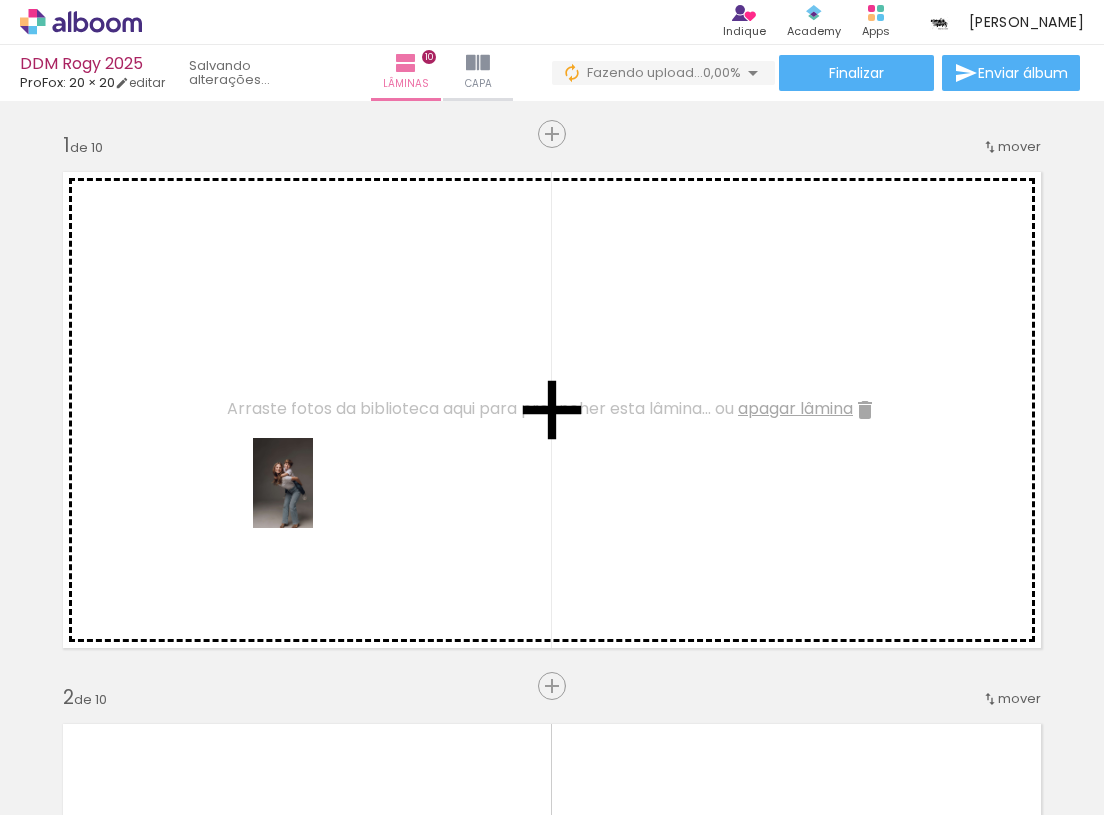 drag, startPoint x: 212, startPoint y: 738, endPoint x: 318, endPoint y: 487, distance: 272.4647 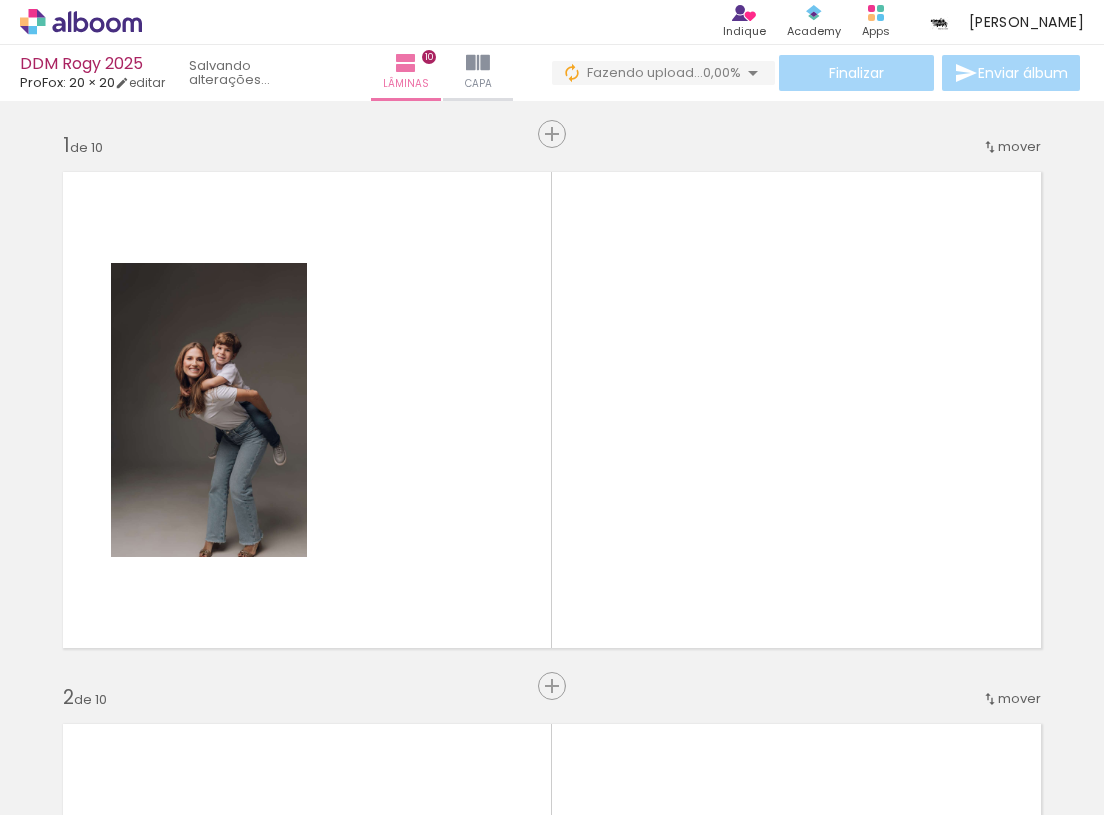 click on "Adicionar
Fotos" at bounding box center [71, 788] 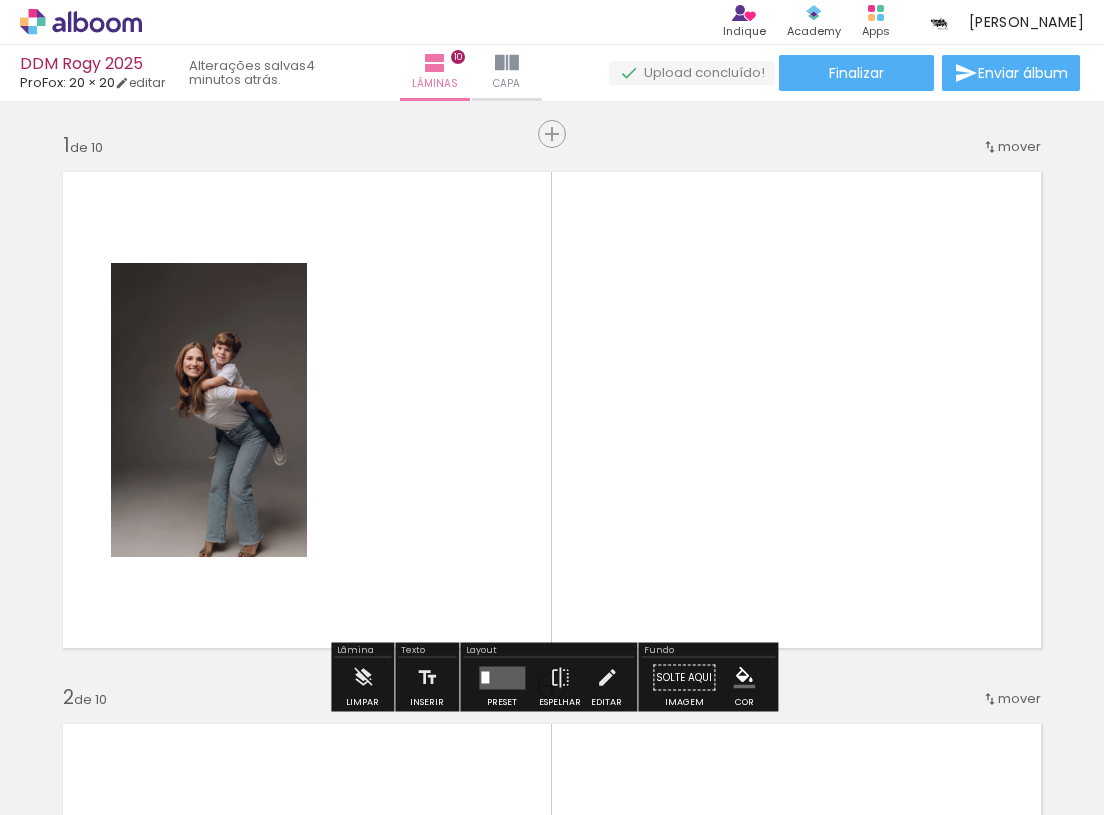 scroll, scrollTop: 0, scrollLeft: 634, axis: horizontal 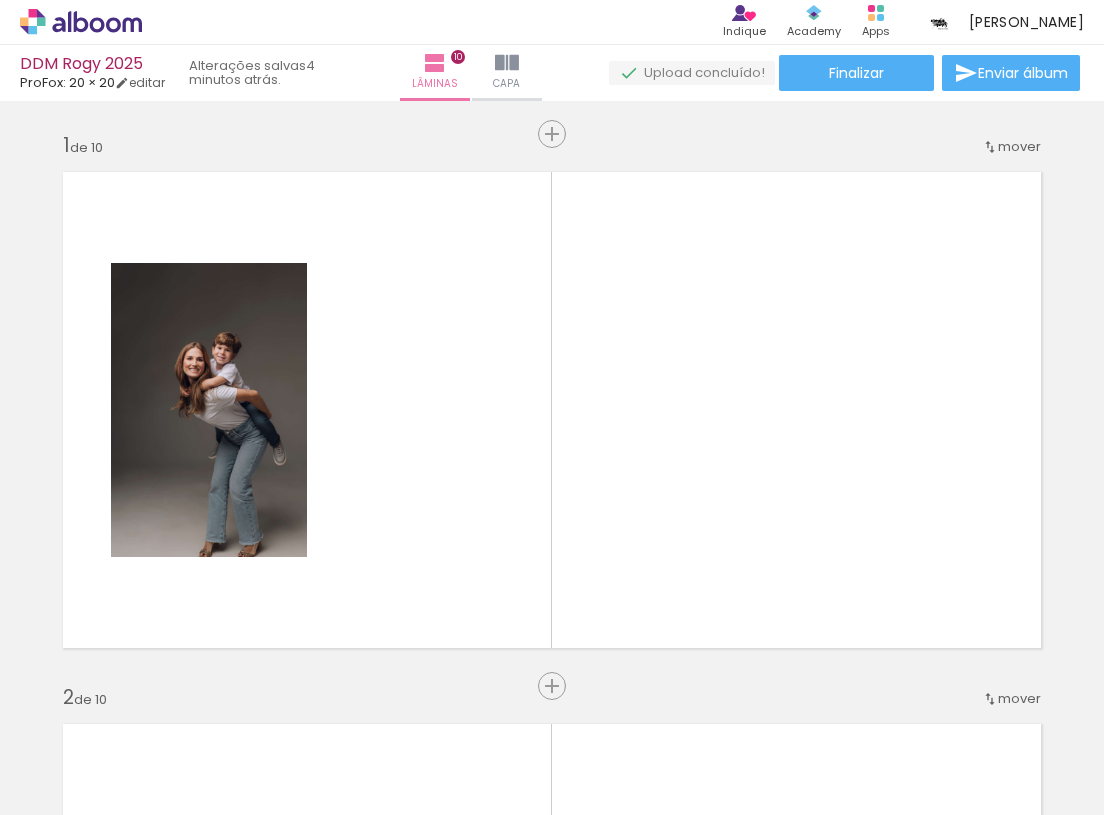 click on "Adicionar
Fotos" at bounding box center [71, 788] 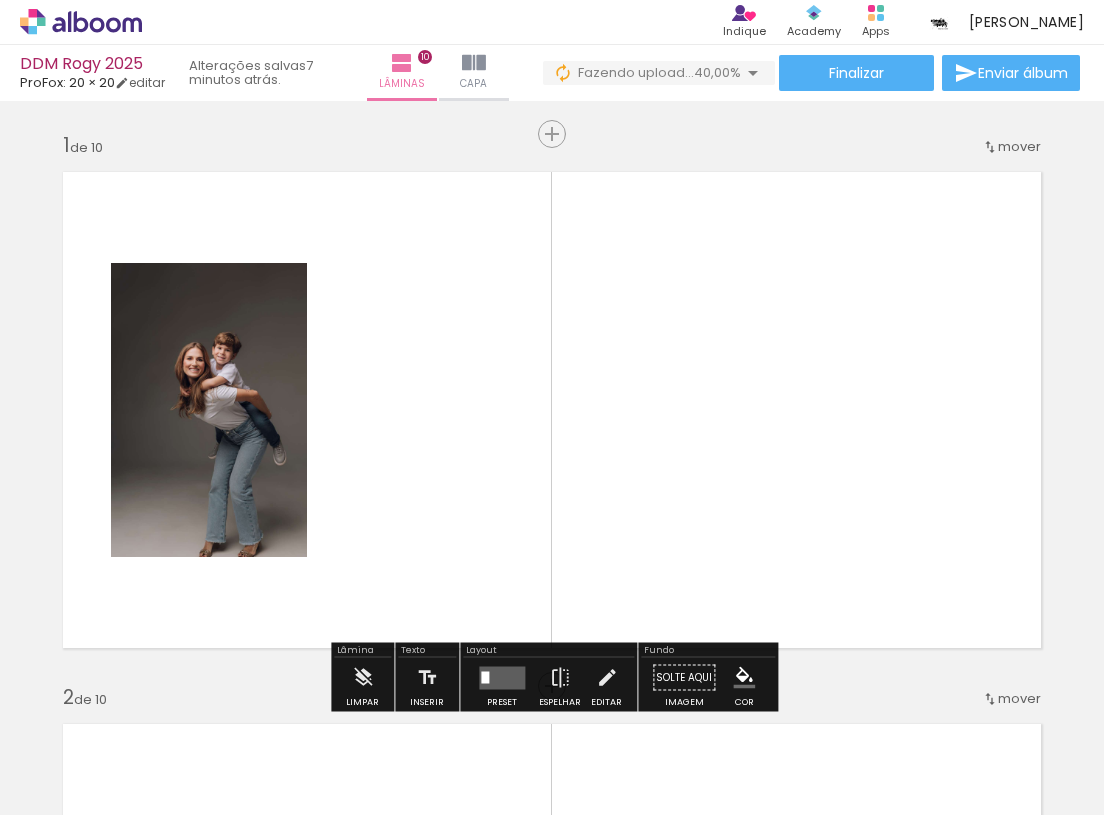 scroll, scrollTop: 0, scrollLeft: 2986, axis: horizontal 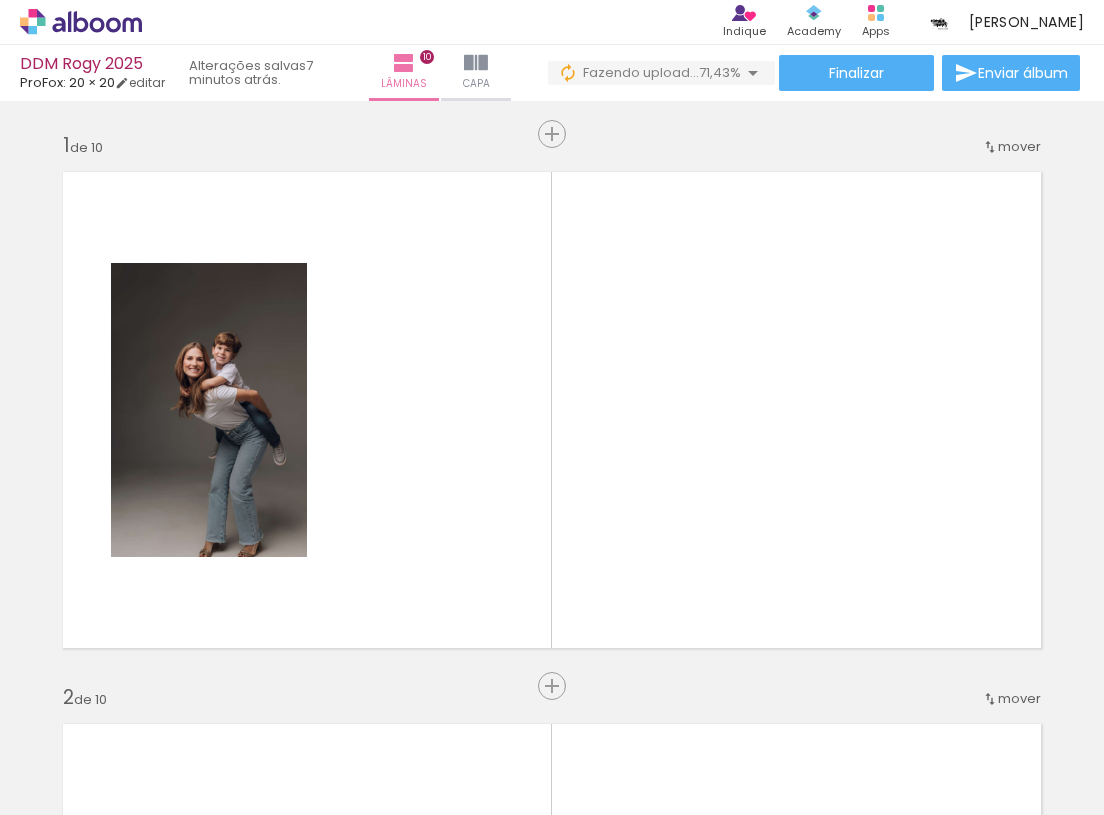 click on "Adicionar
Fotos" at bounding box center (71, 788) 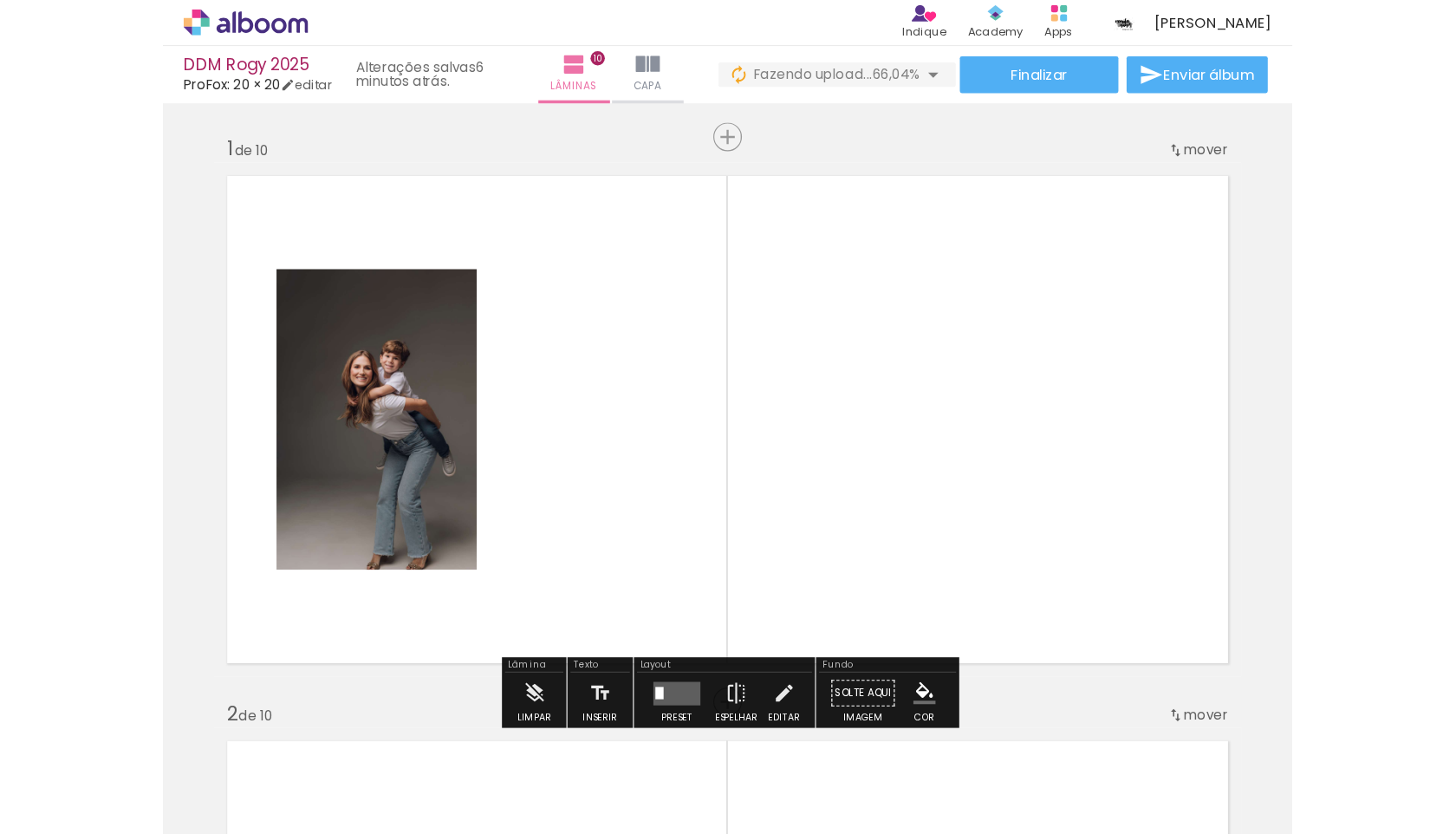 scroll, scrollTop: 0, scrollLeft: 0, axis: both 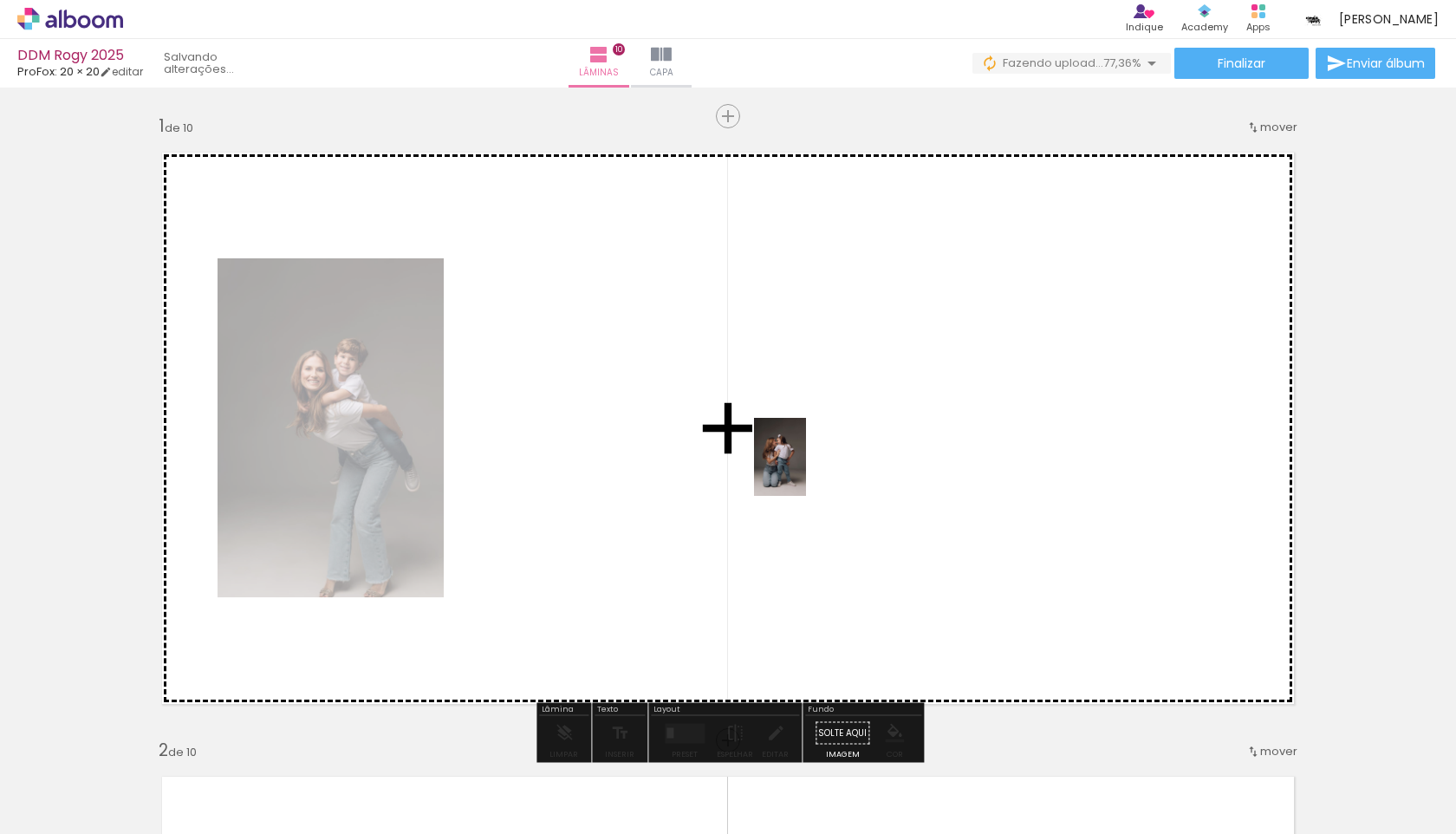 drag, startPoint x: 665, startPoint y: 781, endPoint x: 806, endPoint y: 470, distance: 341.47035 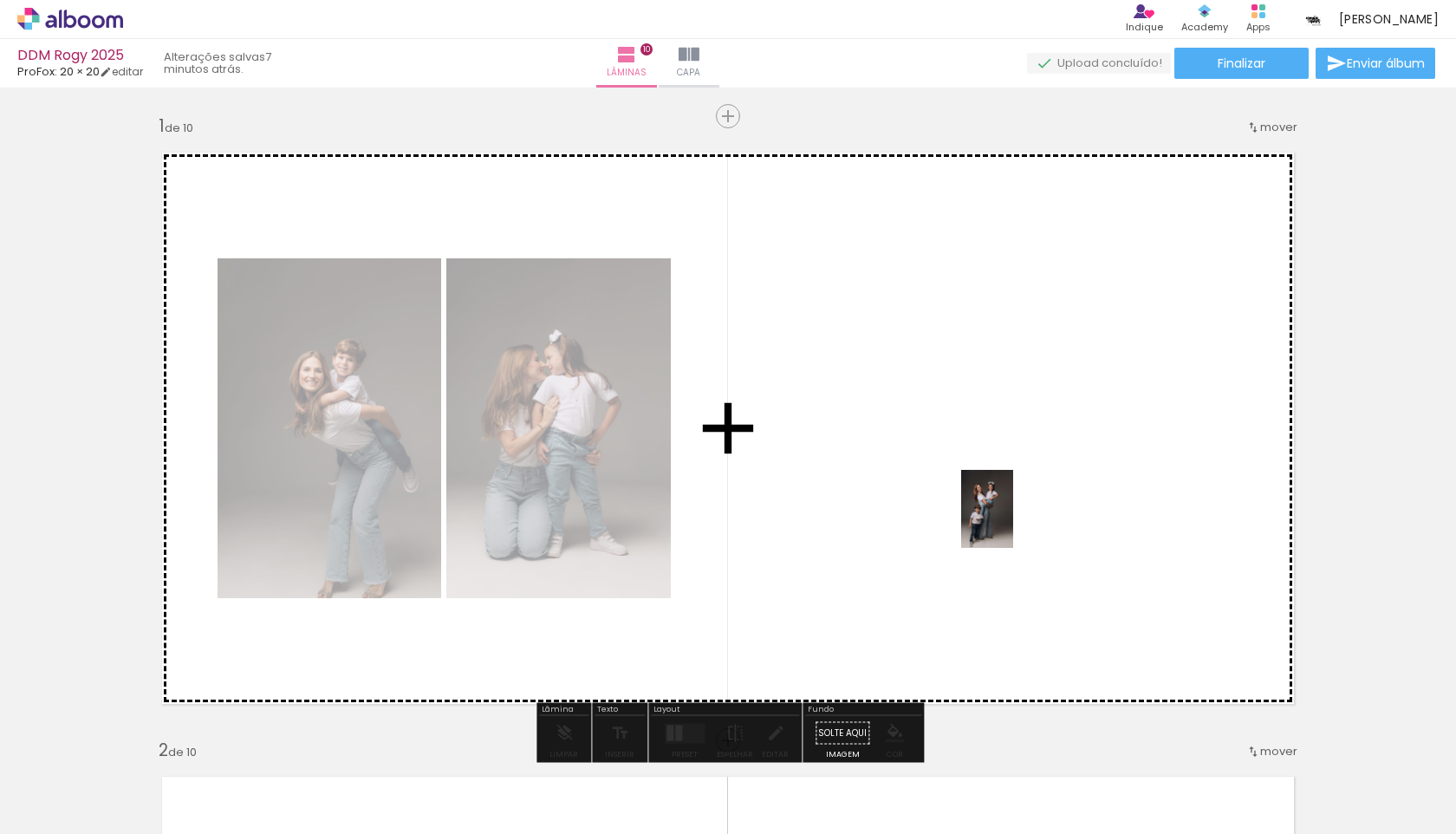 drag, startPoint x: 1045, startPoint y: 793, endPoint x: 1011, endPoint y: 518, distance: 277.0938 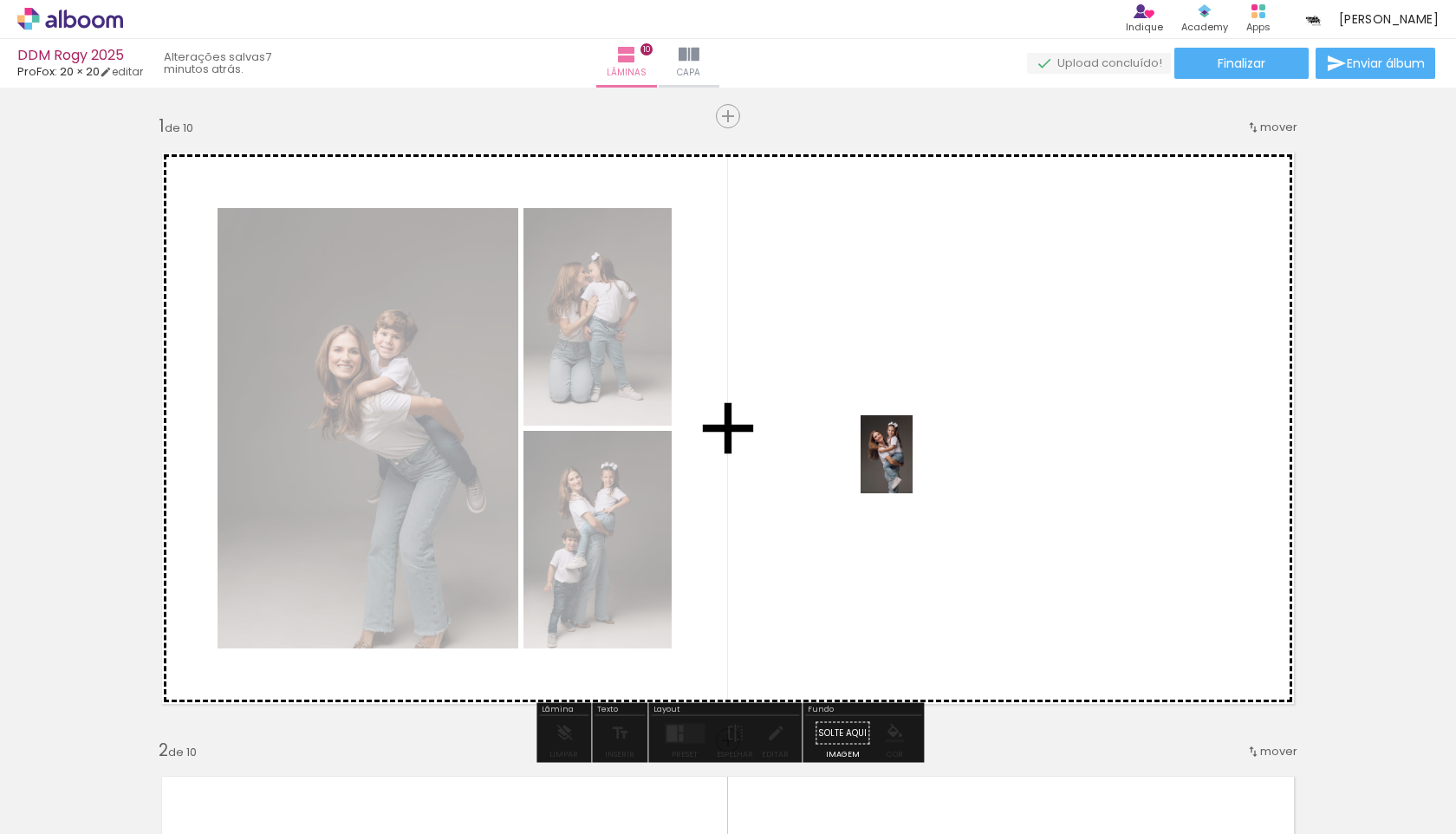 drag, startPoint x: 865, startPoint y: 785, endPoint x: 913, endPoint y: 466, distance: 322.59107 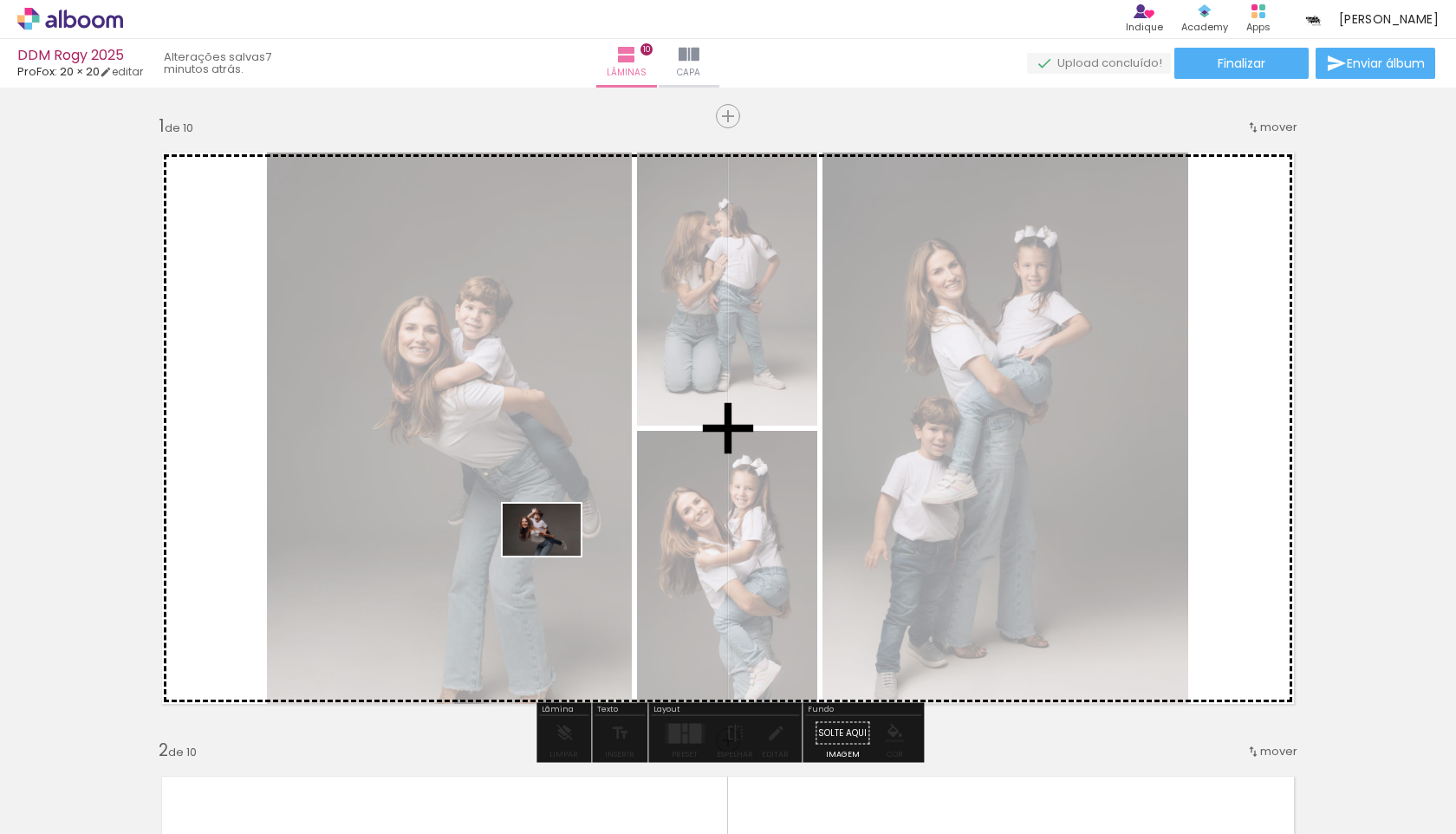 drag, startPoint x: 485, startPoint y: 791, endPoint x: 555, endPoint y: 557, distance: 244.24578 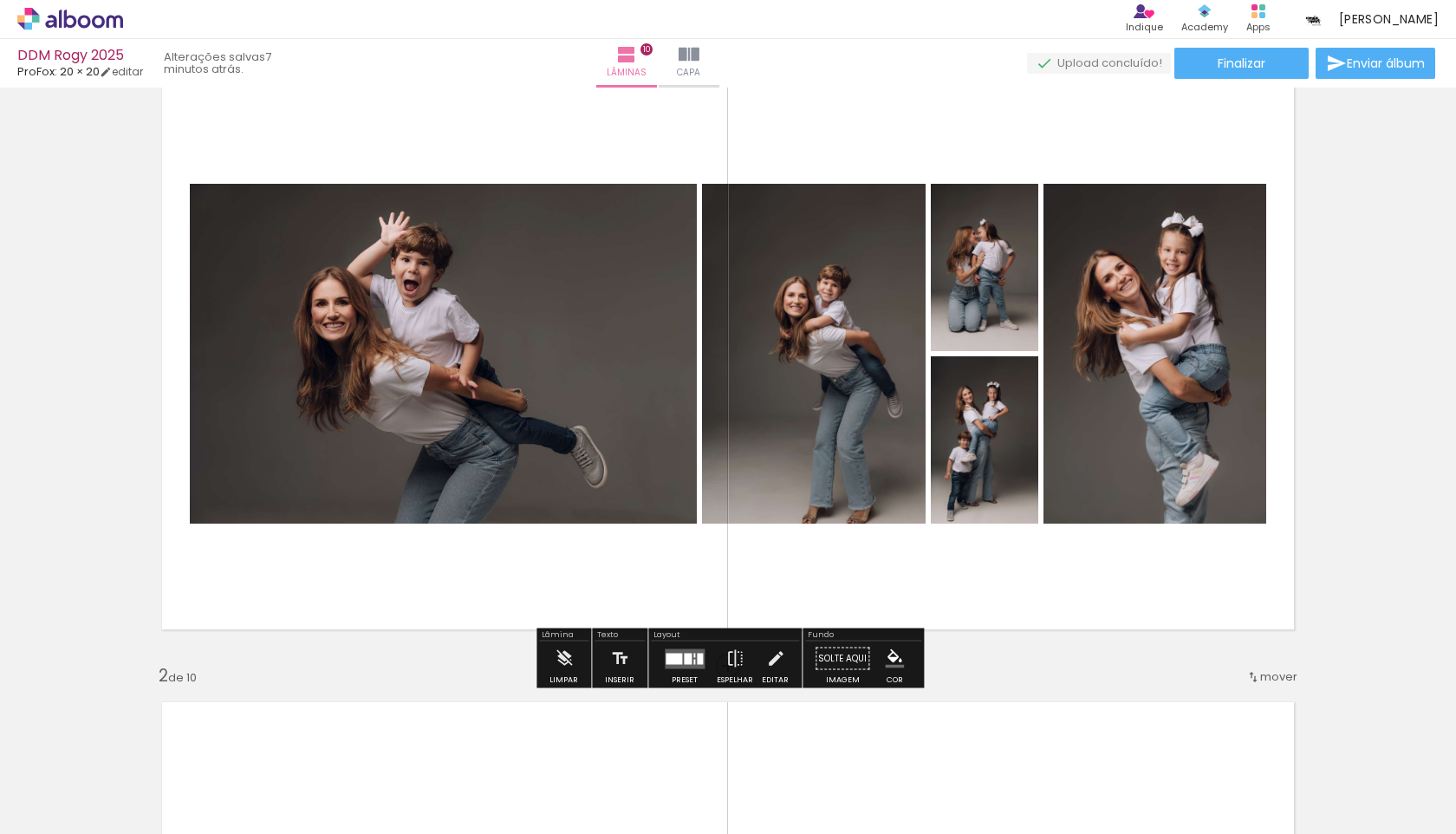 scroll, scrollTop: 79, scrollLeft: 0, axis: vertical 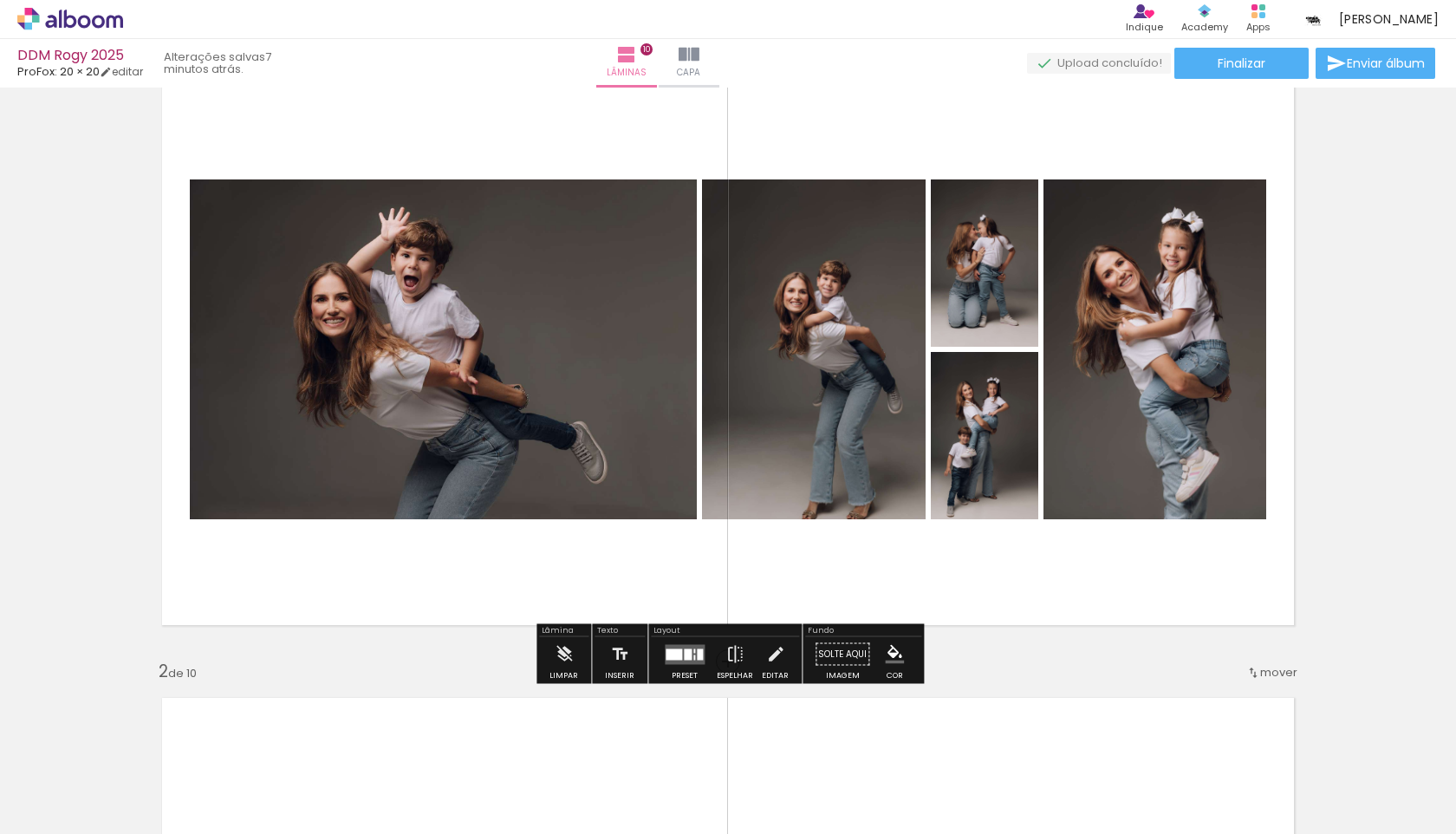 click at bounding box center [673, 654] 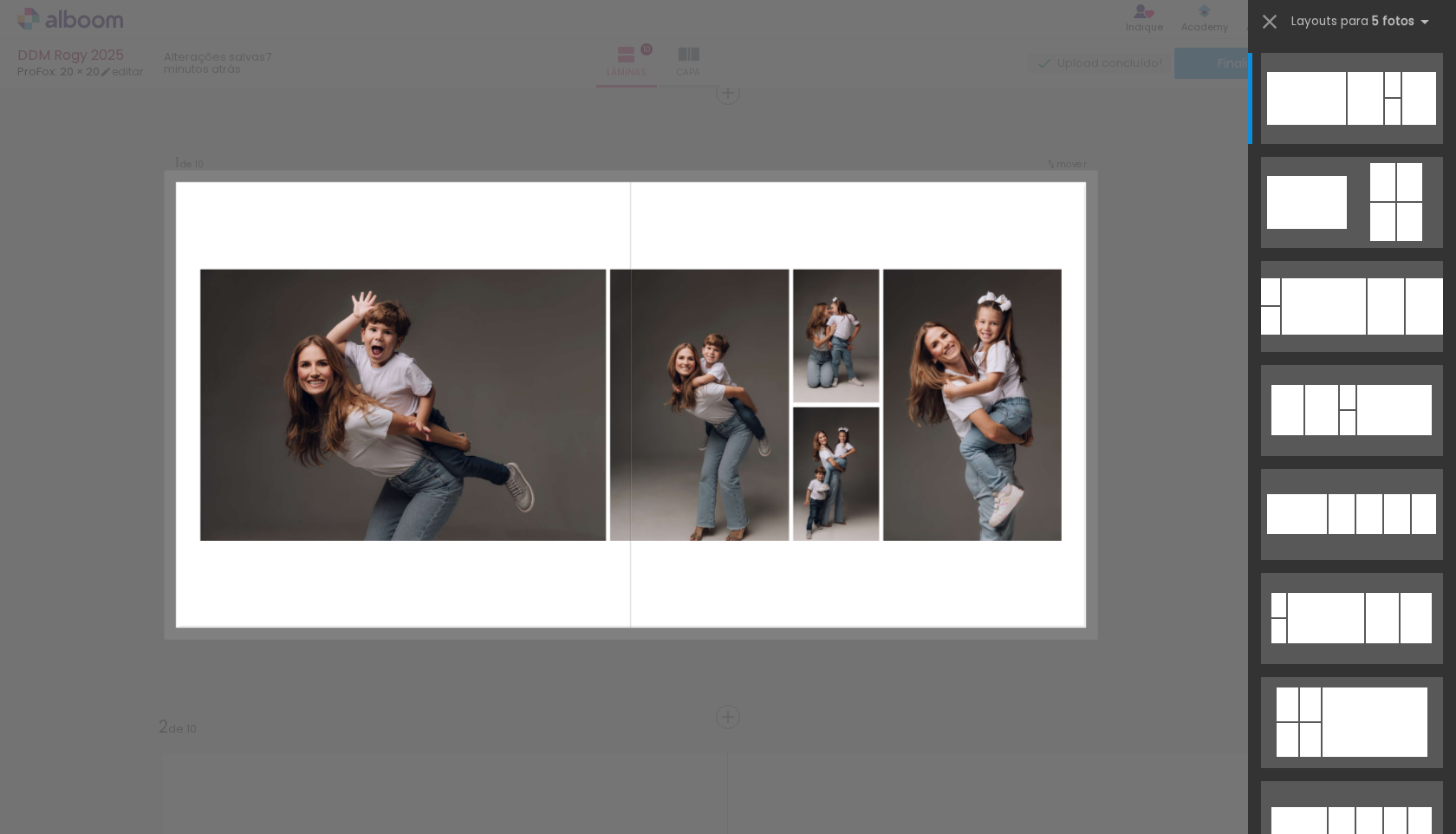scroll, scrollTop: 22, scrollLeft: 0, axis: vertical 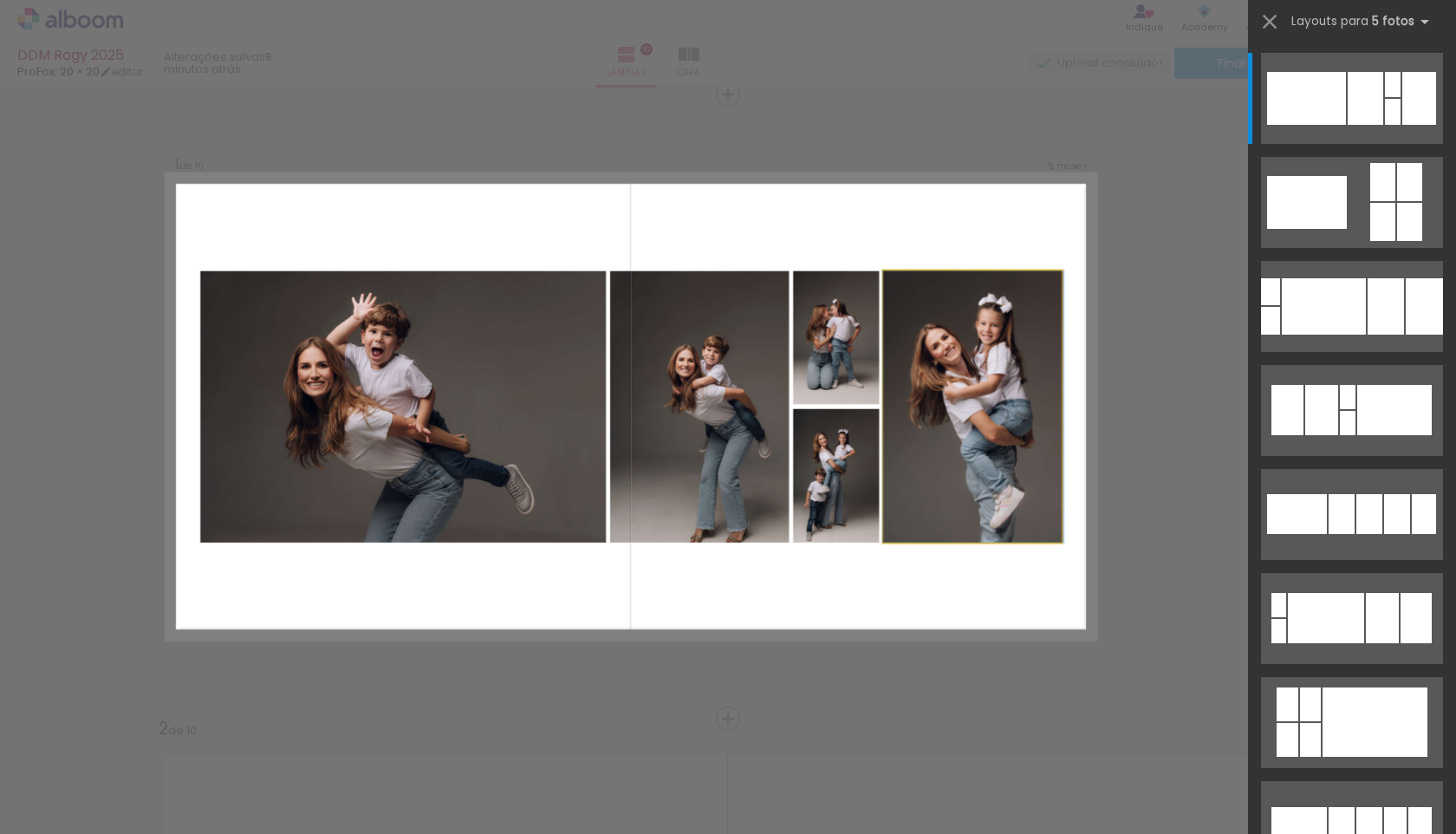 drag, startPoint x: 937, startPoint y: 268, endPoint x: 939, endPoint y: 336, distance: 68.029405 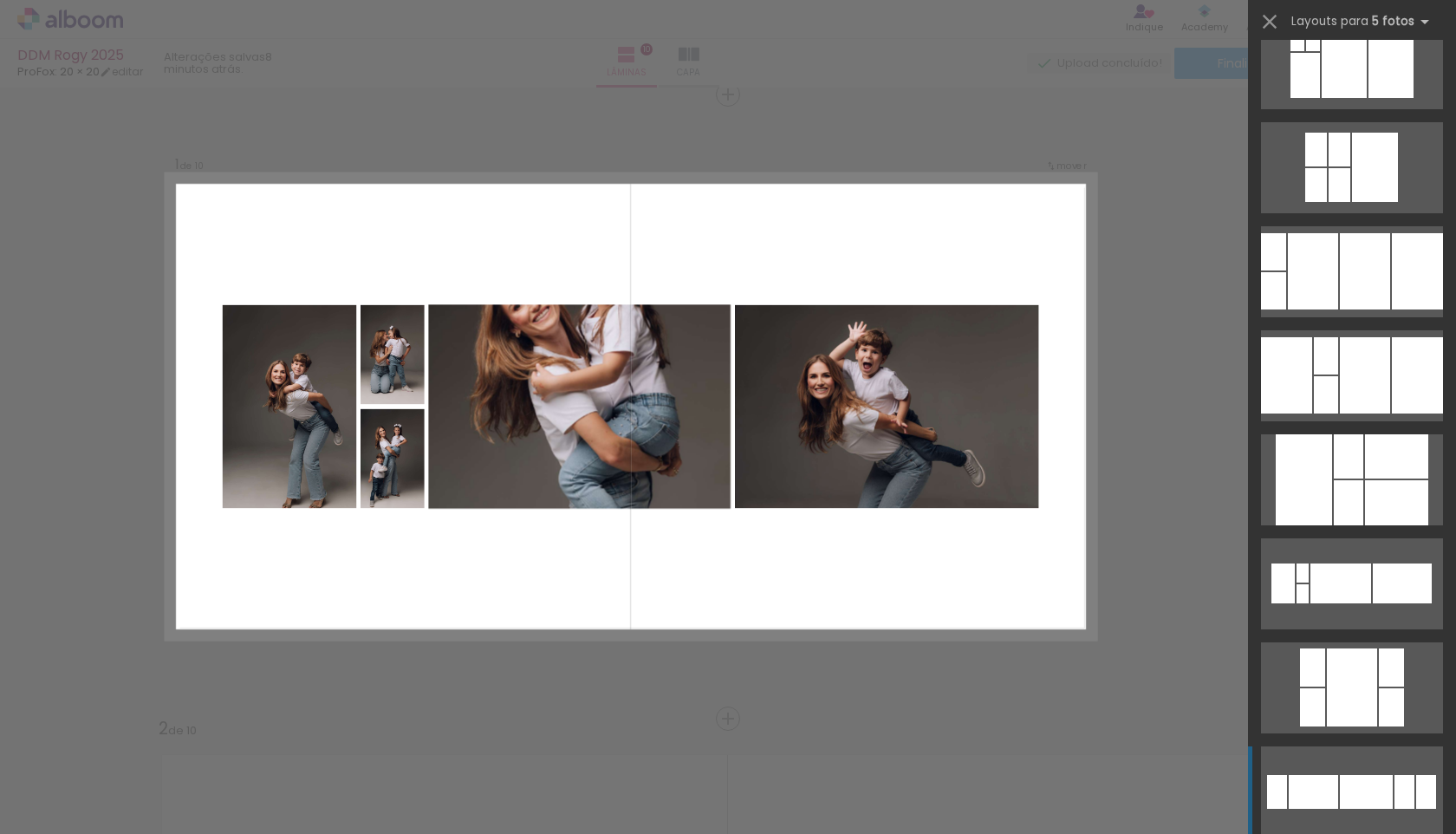 scroll, scrollTop: 4613, scrollLeft: 0, axis: vertical 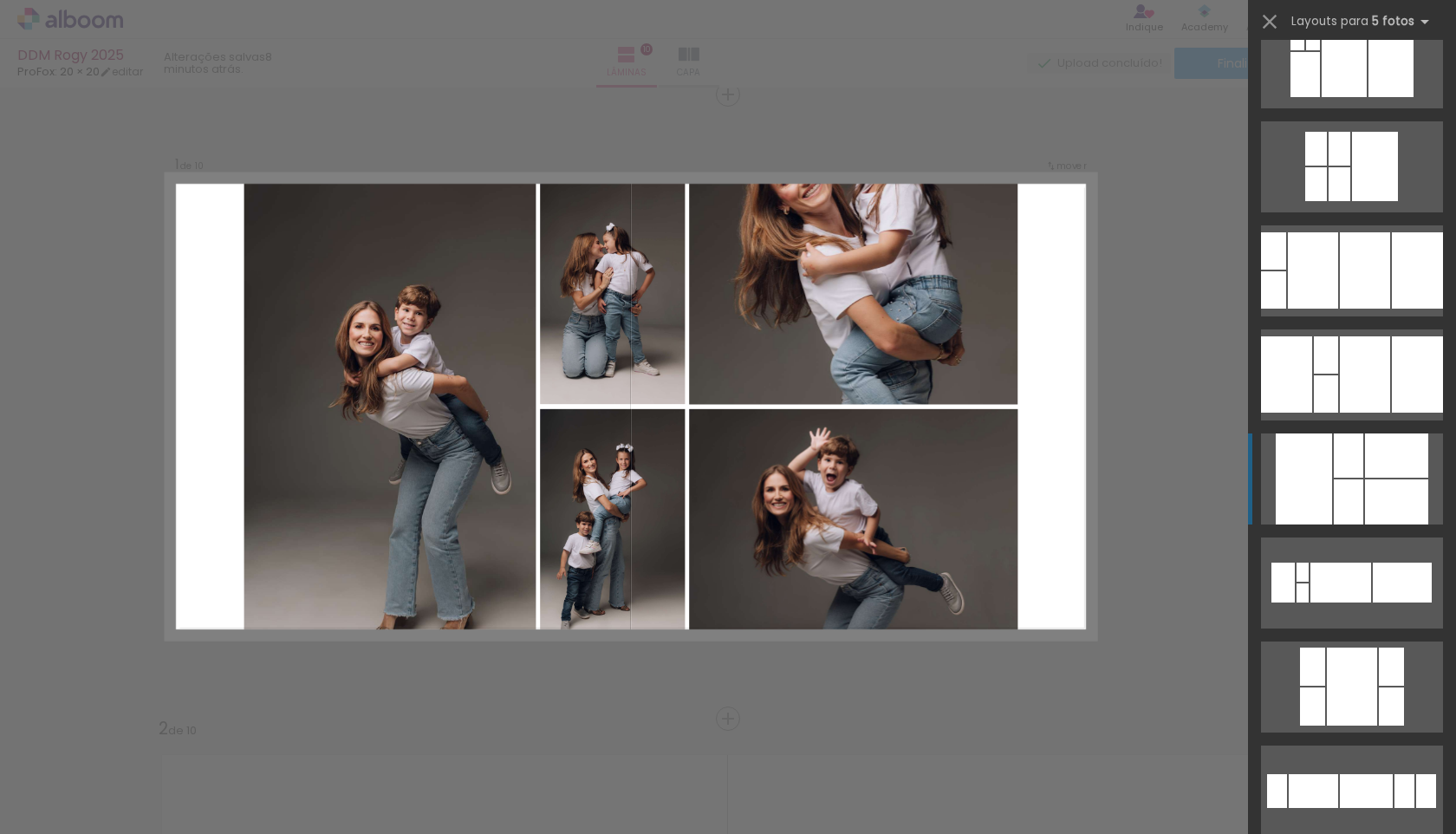 click at bounding box center [1349, 455] 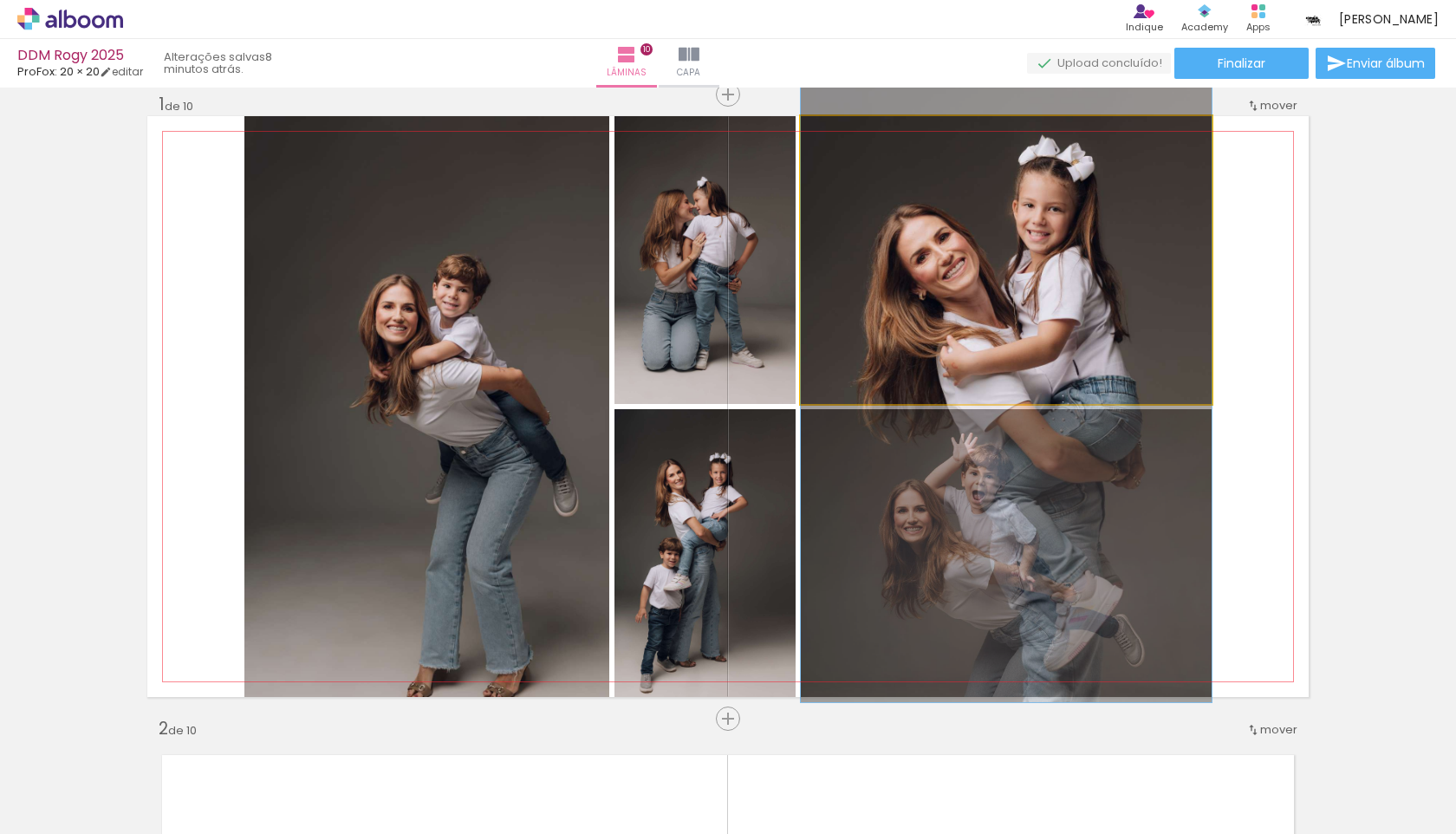 drag, startPoint x: 1024, startPoint y: 256, endPoint x: 1018, endPoint y: 387, distance: 131.13733 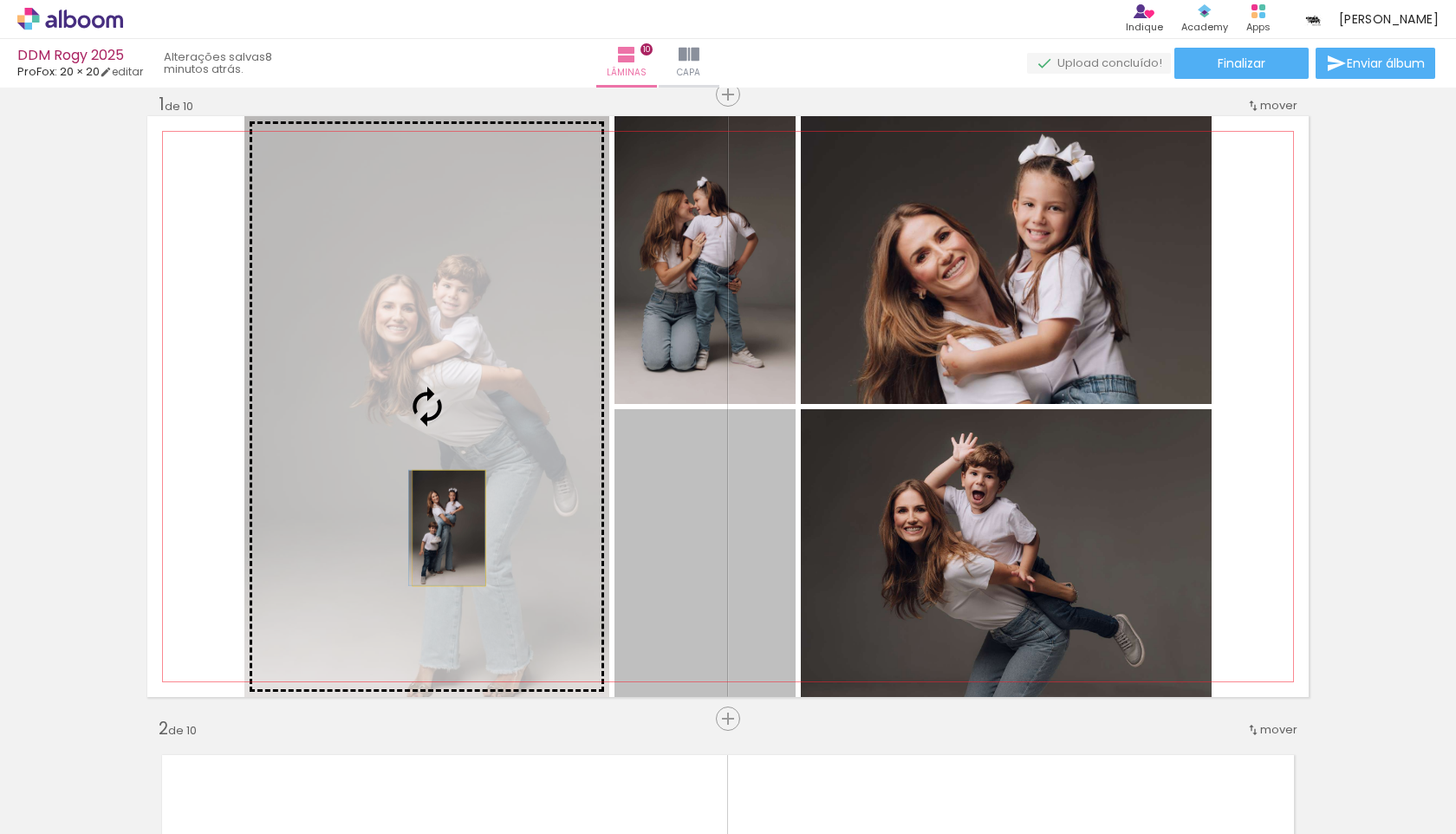 drag, startPoint x: 749, startPoint y: 564, endPoint x: 450, endPoint y: 528, distance: 301.1594 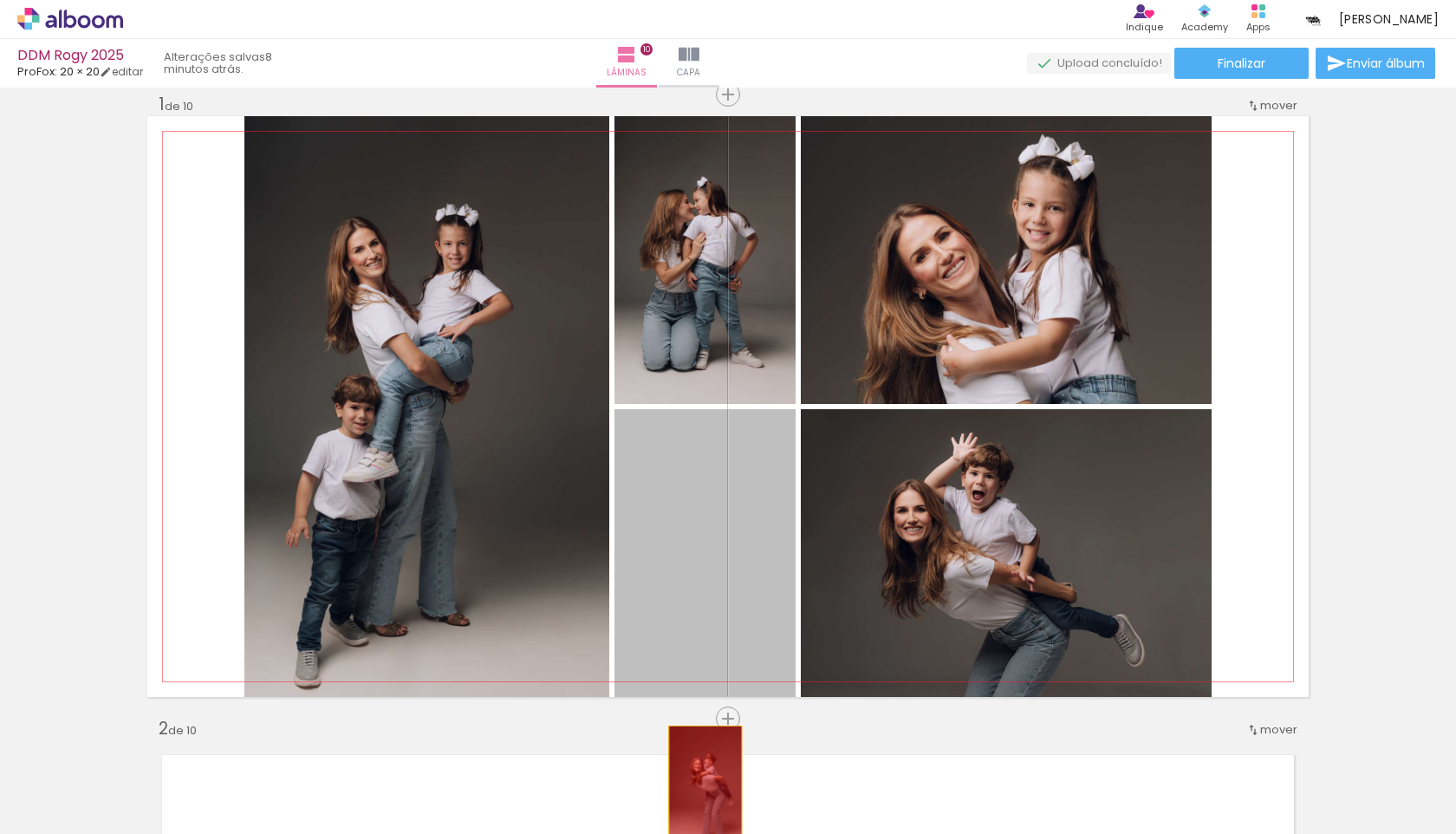 drag, startPoint x: 717, startPoint y: 600, endPoint x: 705, endPoint y: 784, distance: 184.39089 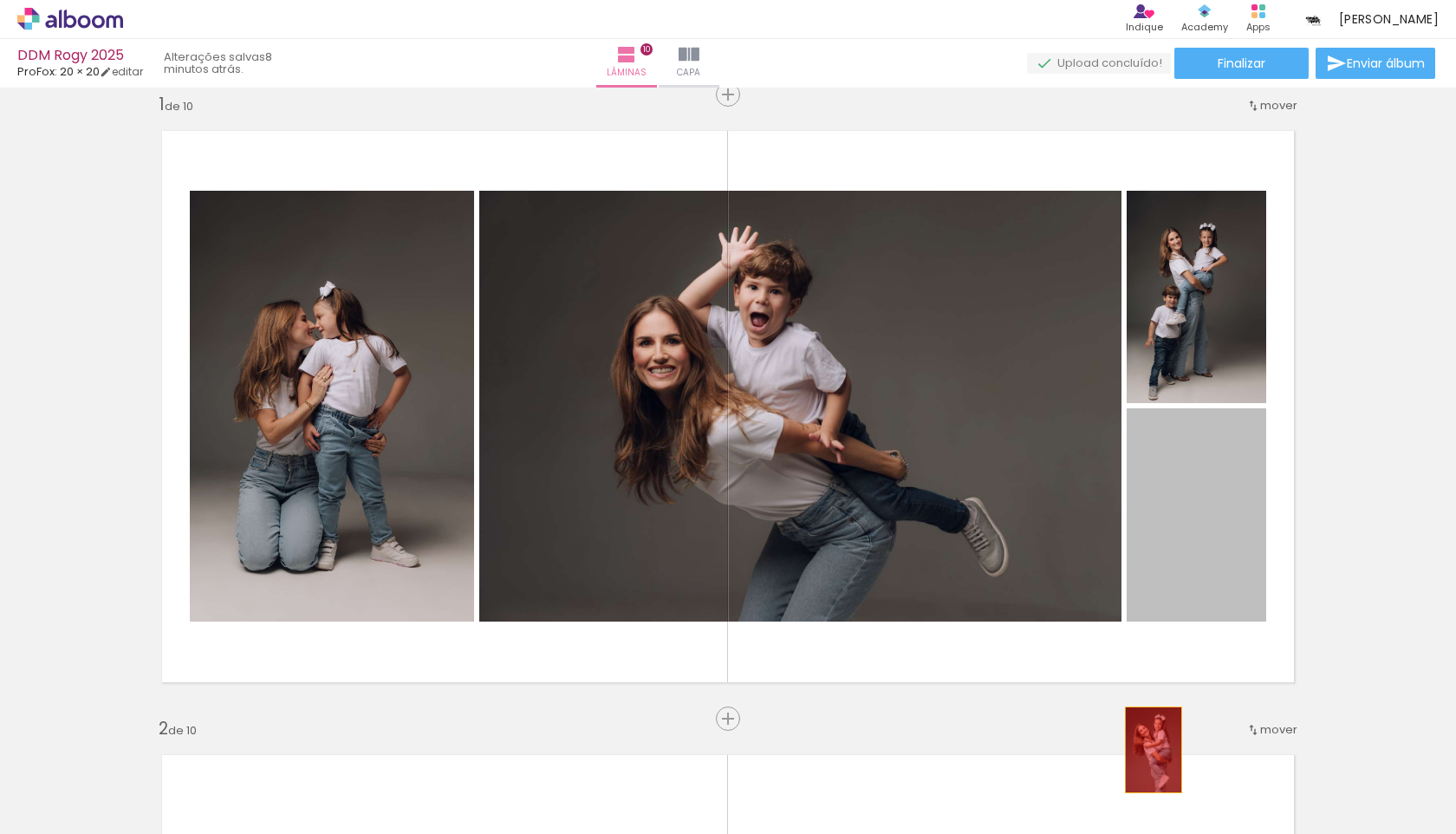 drag, startPoint x: 1219, startPoint y: 512, endPoint x: 1153, endPoint y: 754, distance: 250.83859 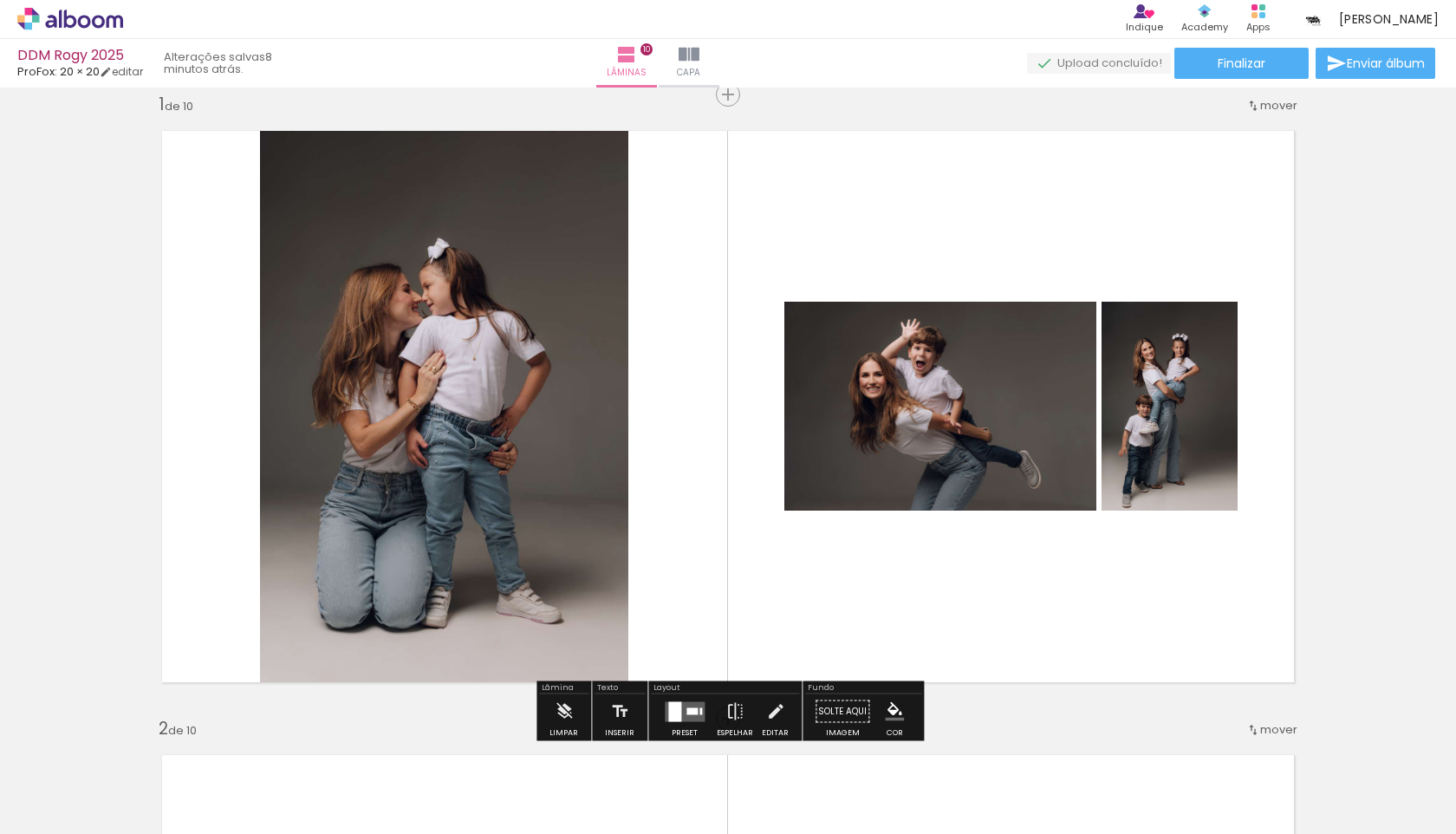 click at bounding box center [674, 711] 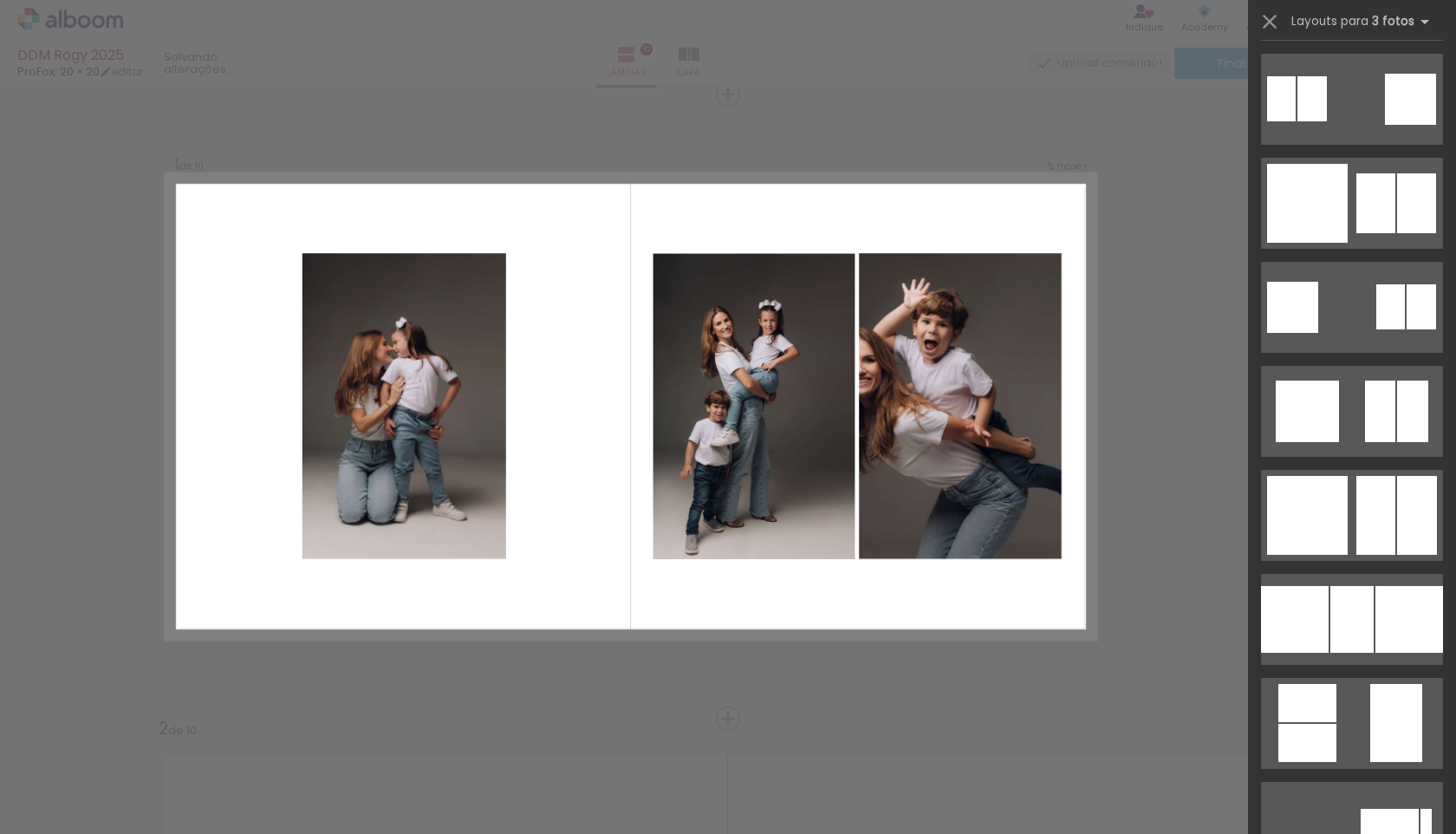 scroll, scrollTop: 5374, scrollLeft: 0, axis: vertical 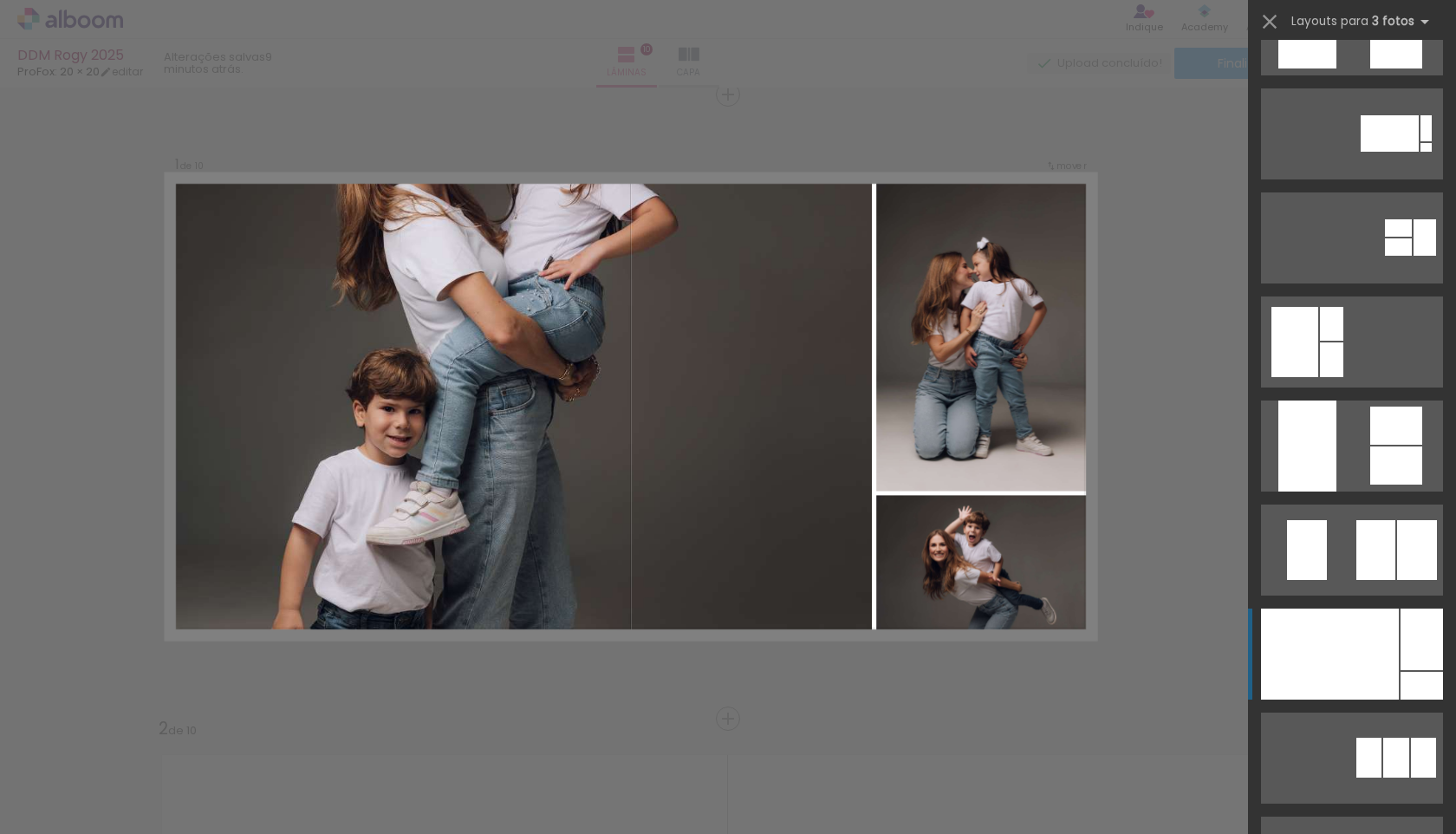 click at bounding box center (1329, 654) 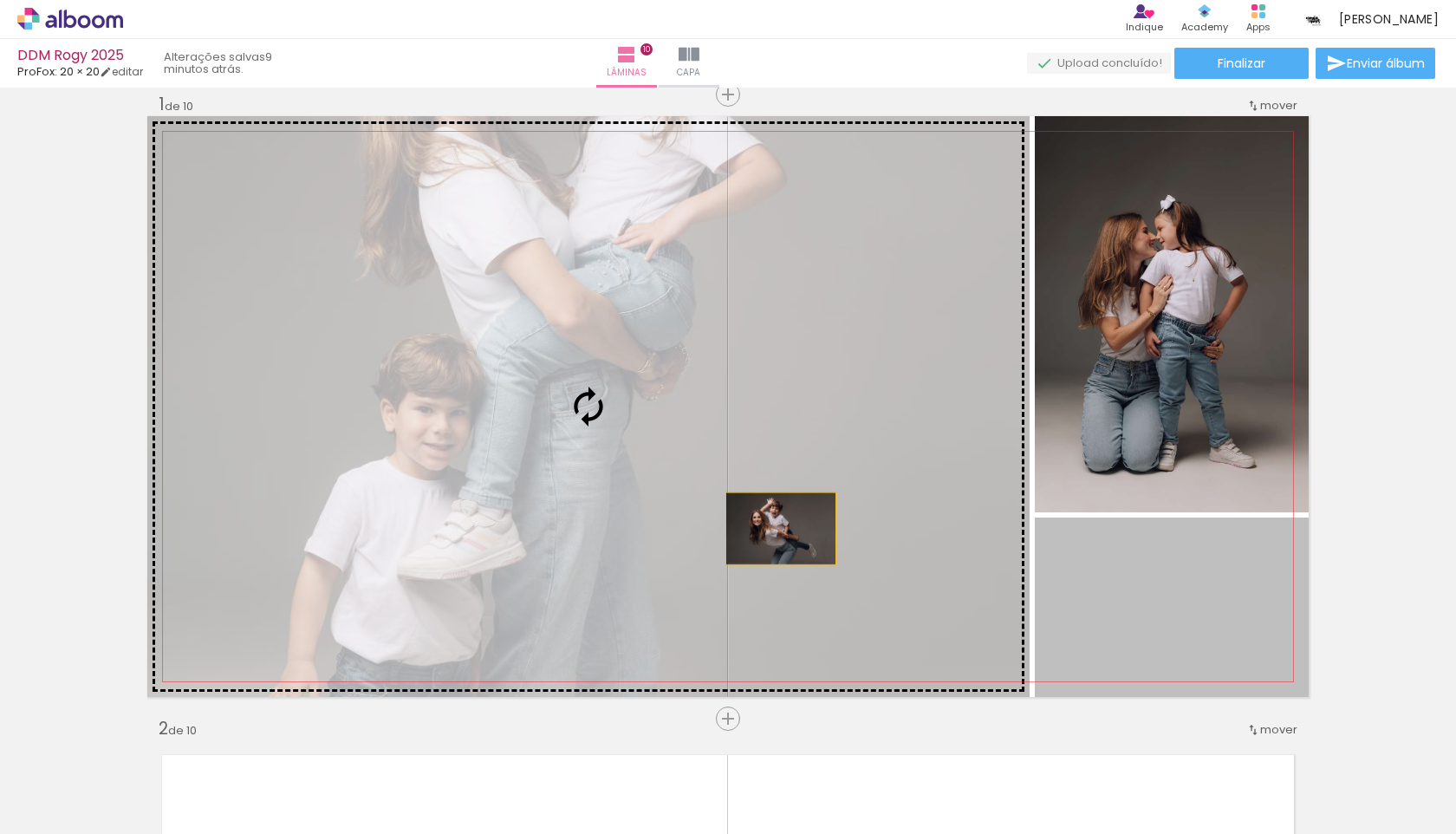 drag, startPoint x: 1133, startPoint y: 609, endPoint x: 781, endPoint y: 528, distance: 361.19939 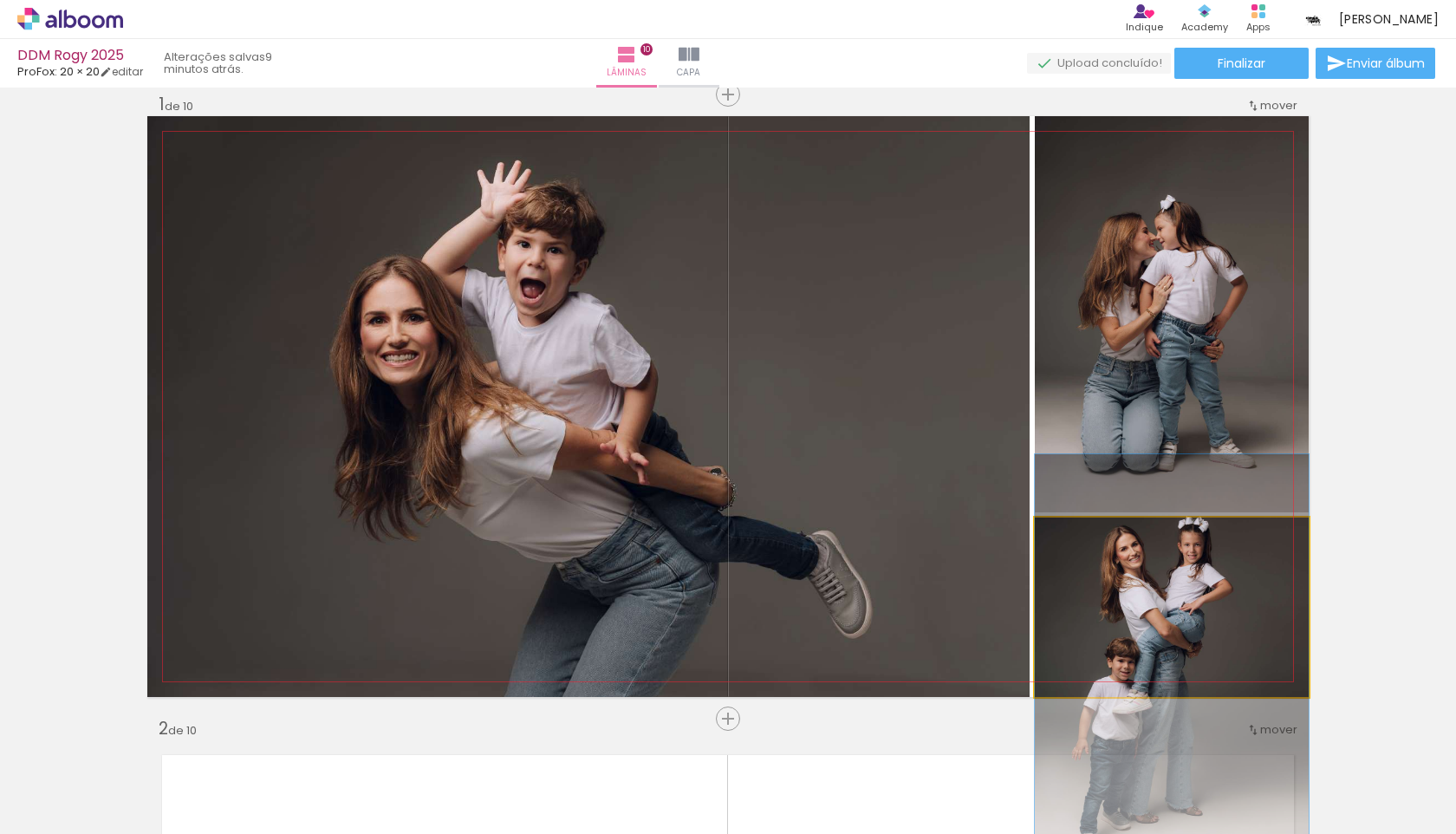drag, startPoint x: 1167, startPoint y: 612, endPoint x: 1172, endPoint y: 665, distance: 53.235327 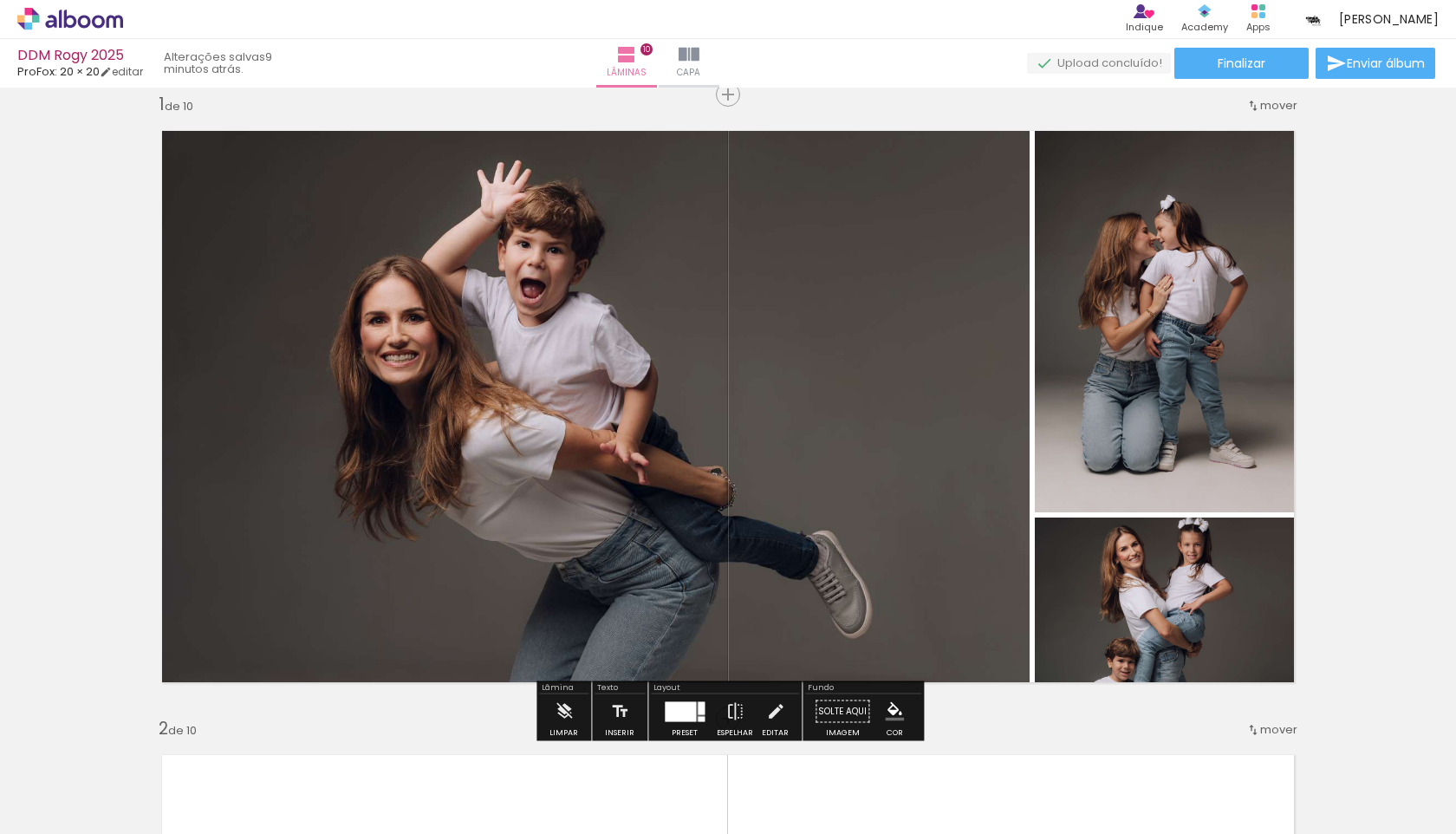 click at bounding box center [680, 711] 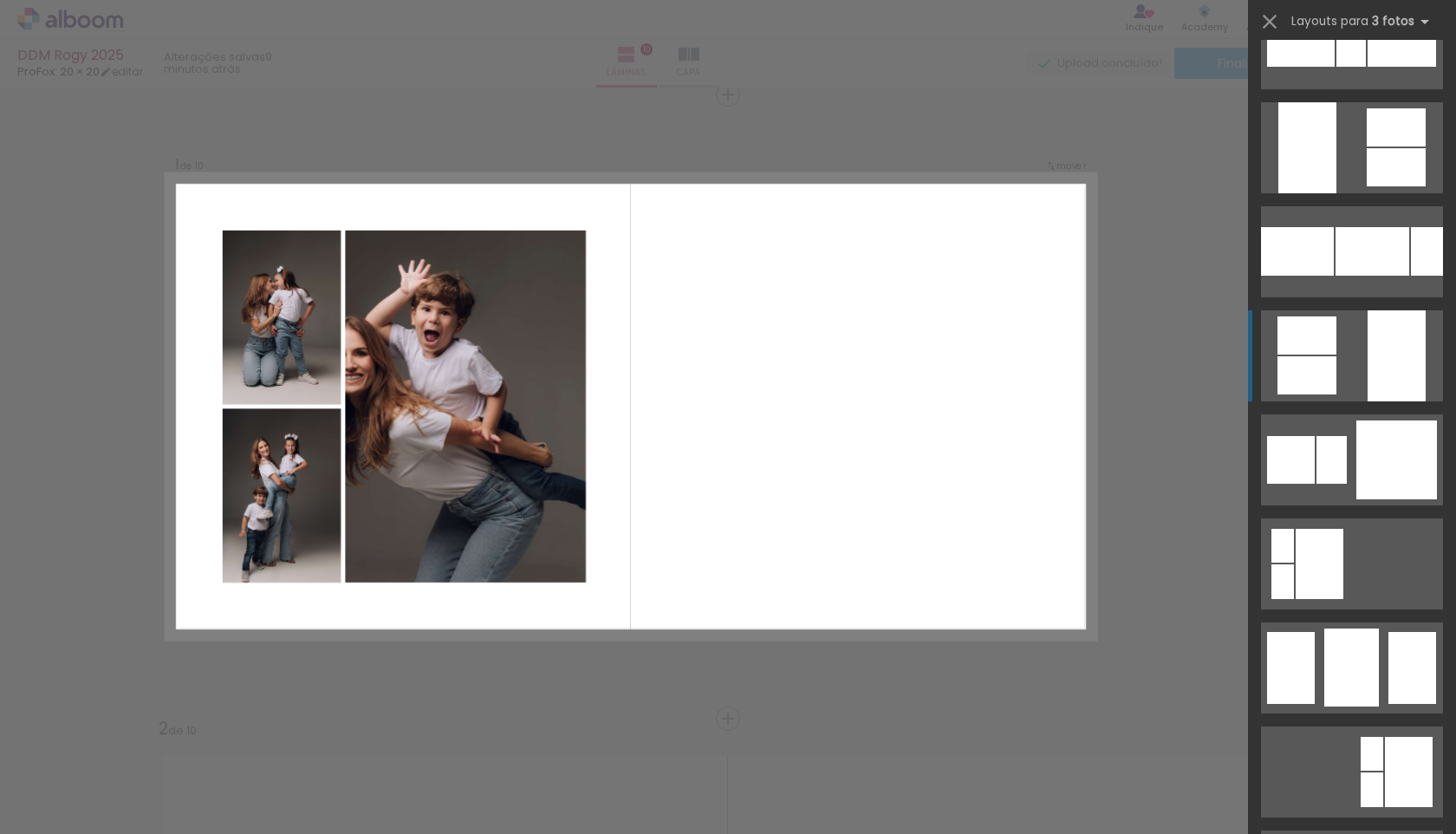 scroll, scrollTop: 9138, scrollLeft: 0, axis: vertical 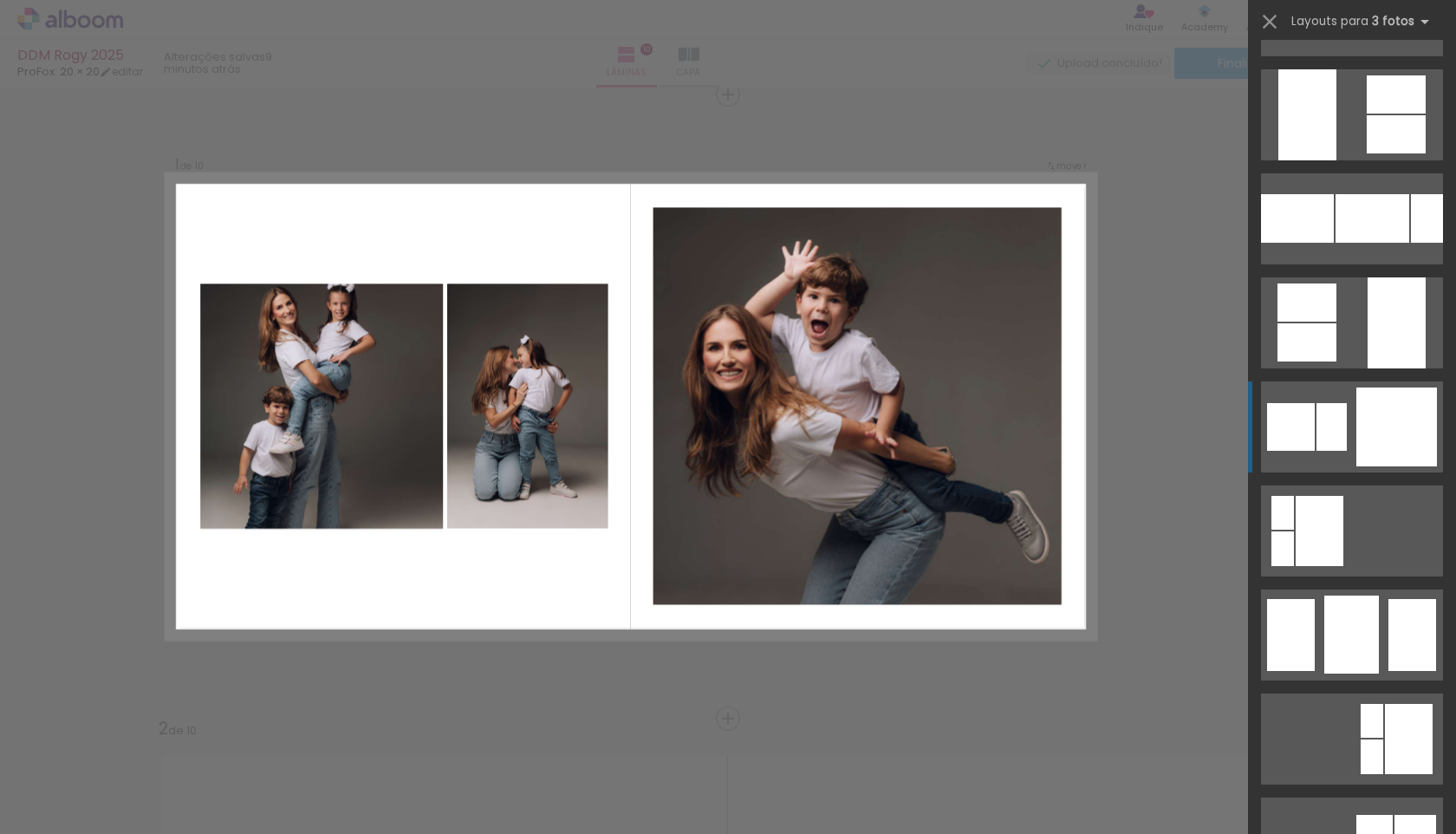 click at bounding box center (1352, 427) 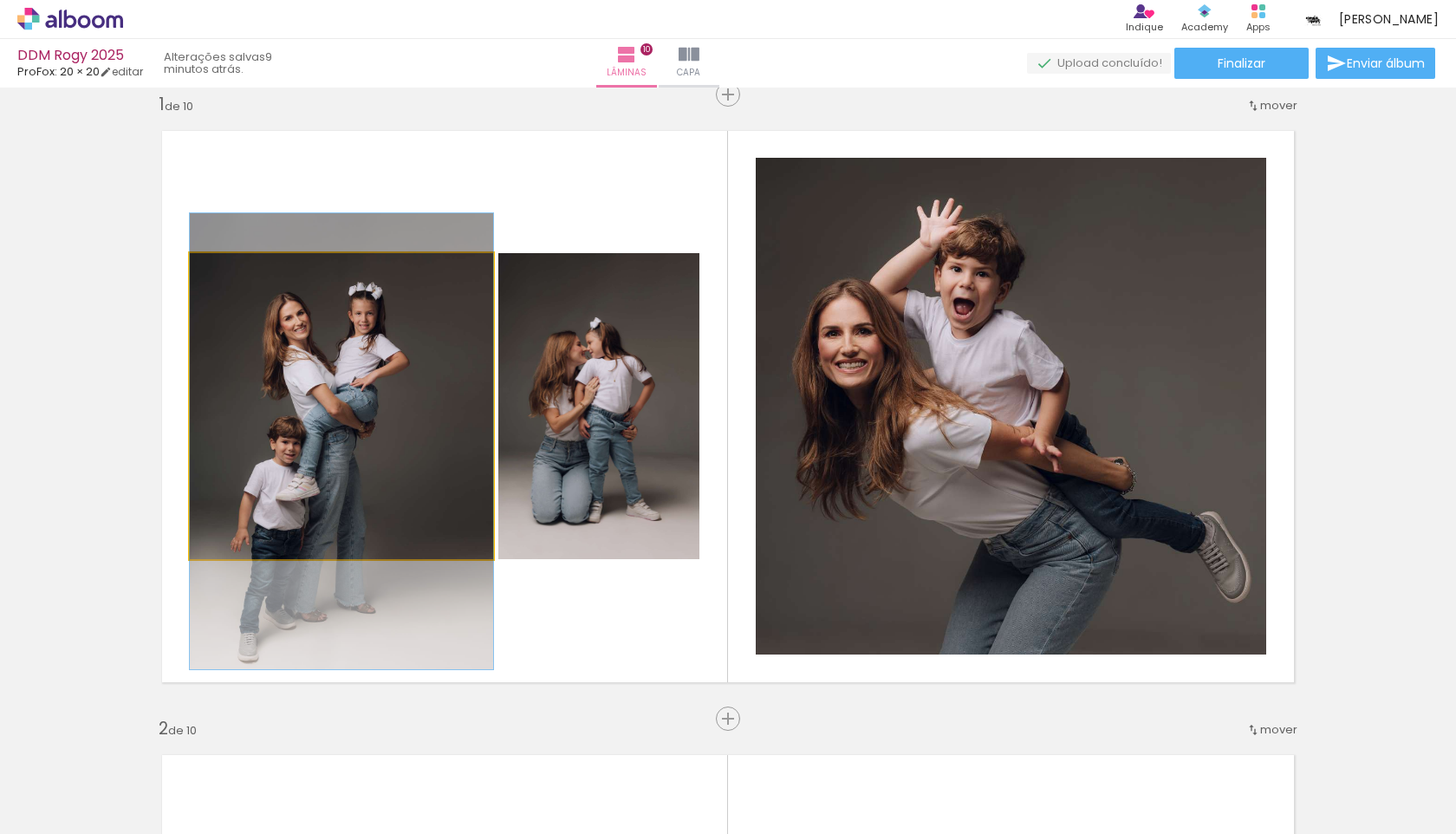 drag, startPoint x: 392, startPoint y: 407, endPoint x: 393, endPoint y: 442, distance: 35.01428 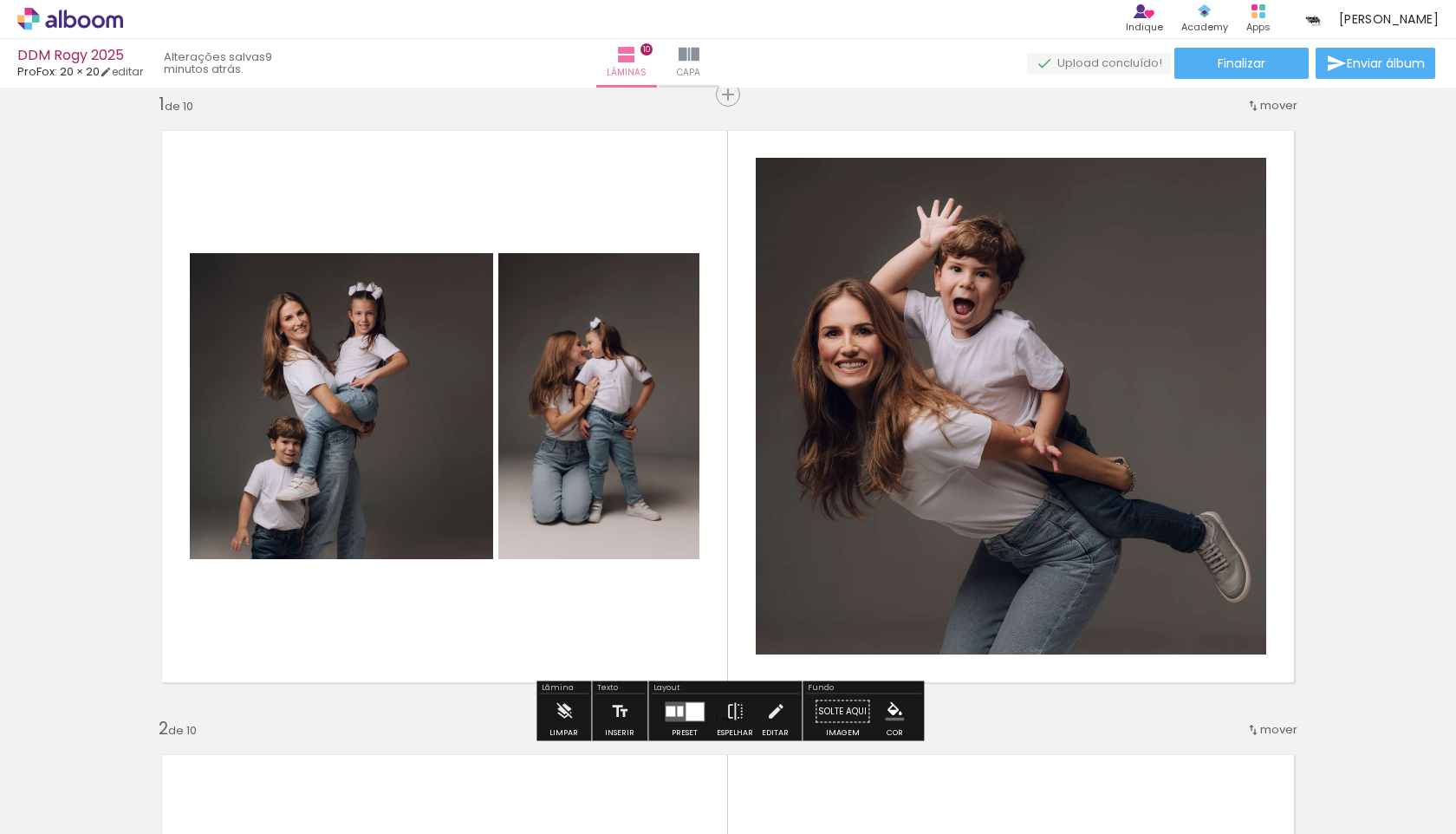 click at bounding box center [728, 407] 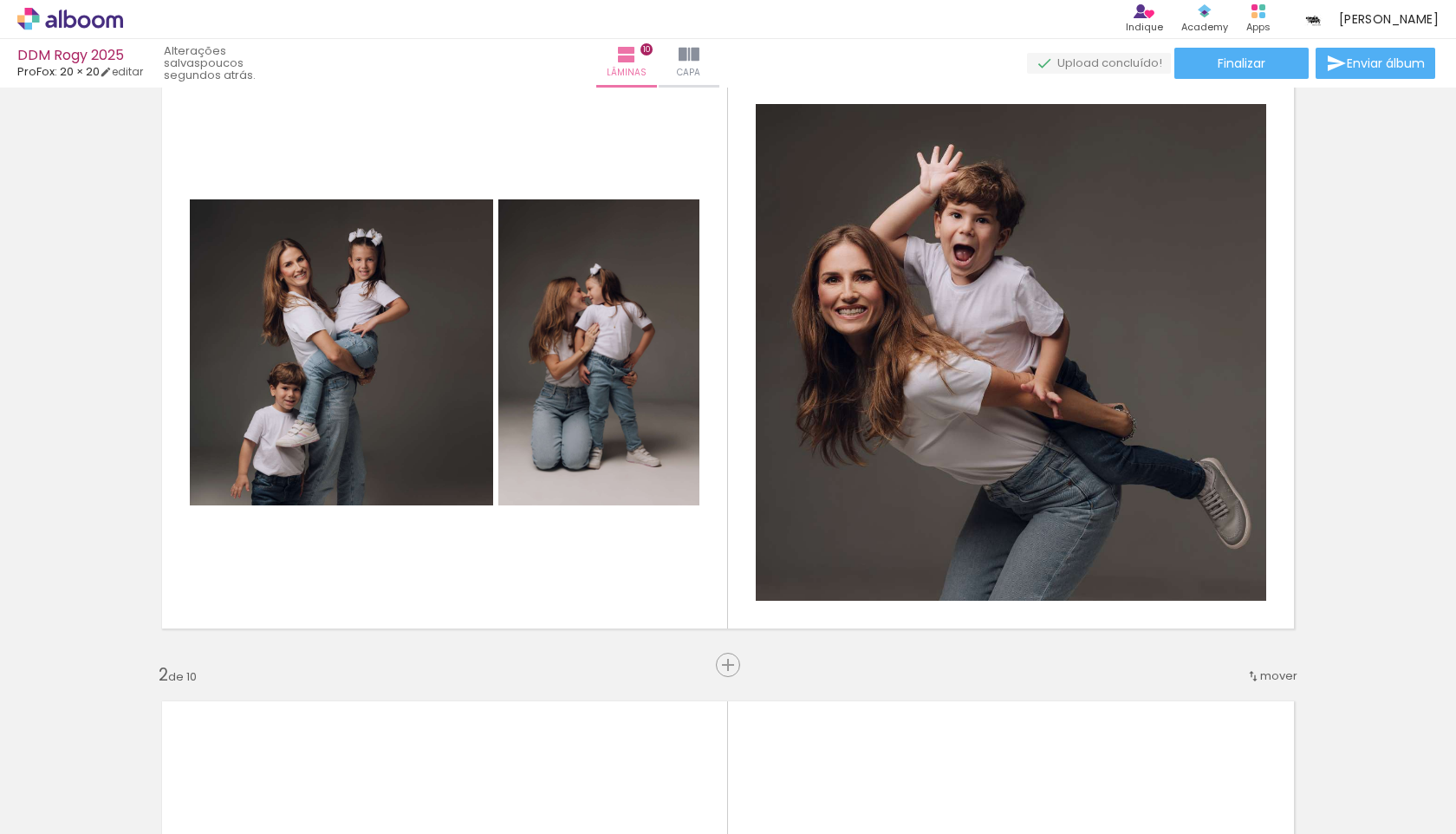scroll, scrollTop: 0, scrollLeft: 0, axis: both 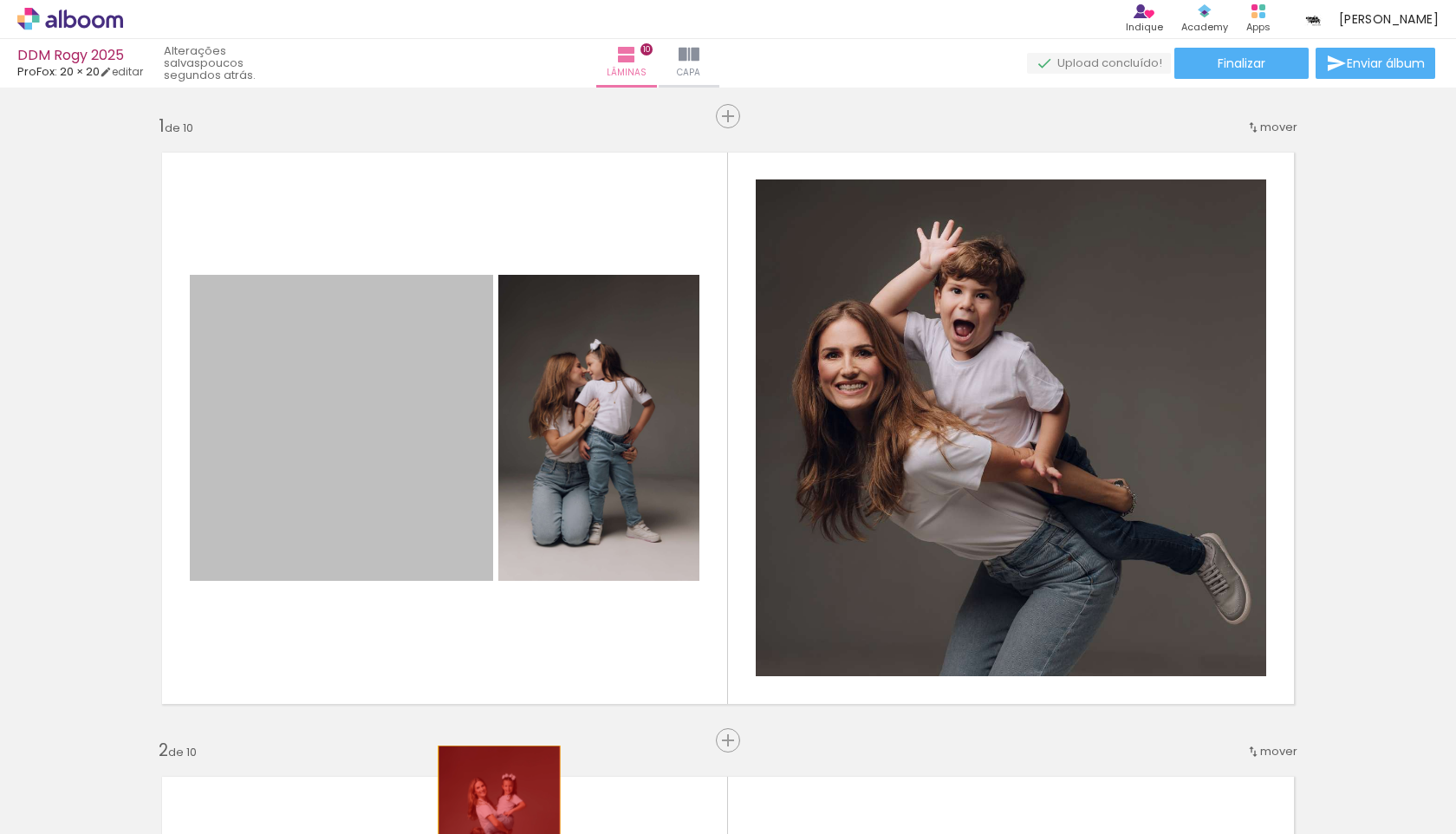 drag, startPoint x: 444, startPoint y: 447, endPoint x: 499, endPoint y: 806, distance: 363.18866 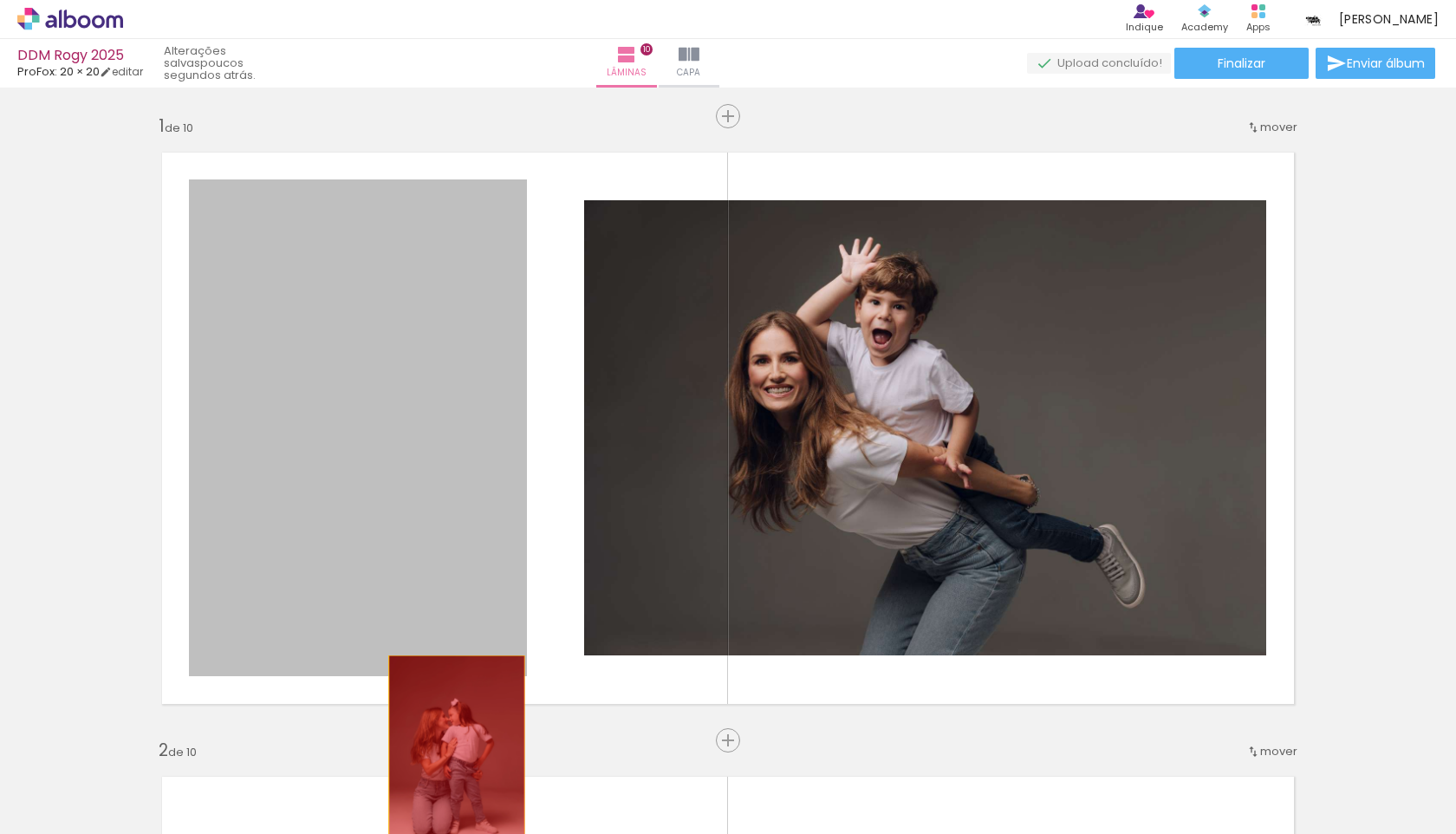 drag, startPoint x: 374, startPoint y: 479, endPoint x: 457, endPoint y: 758, distance: 291.0842 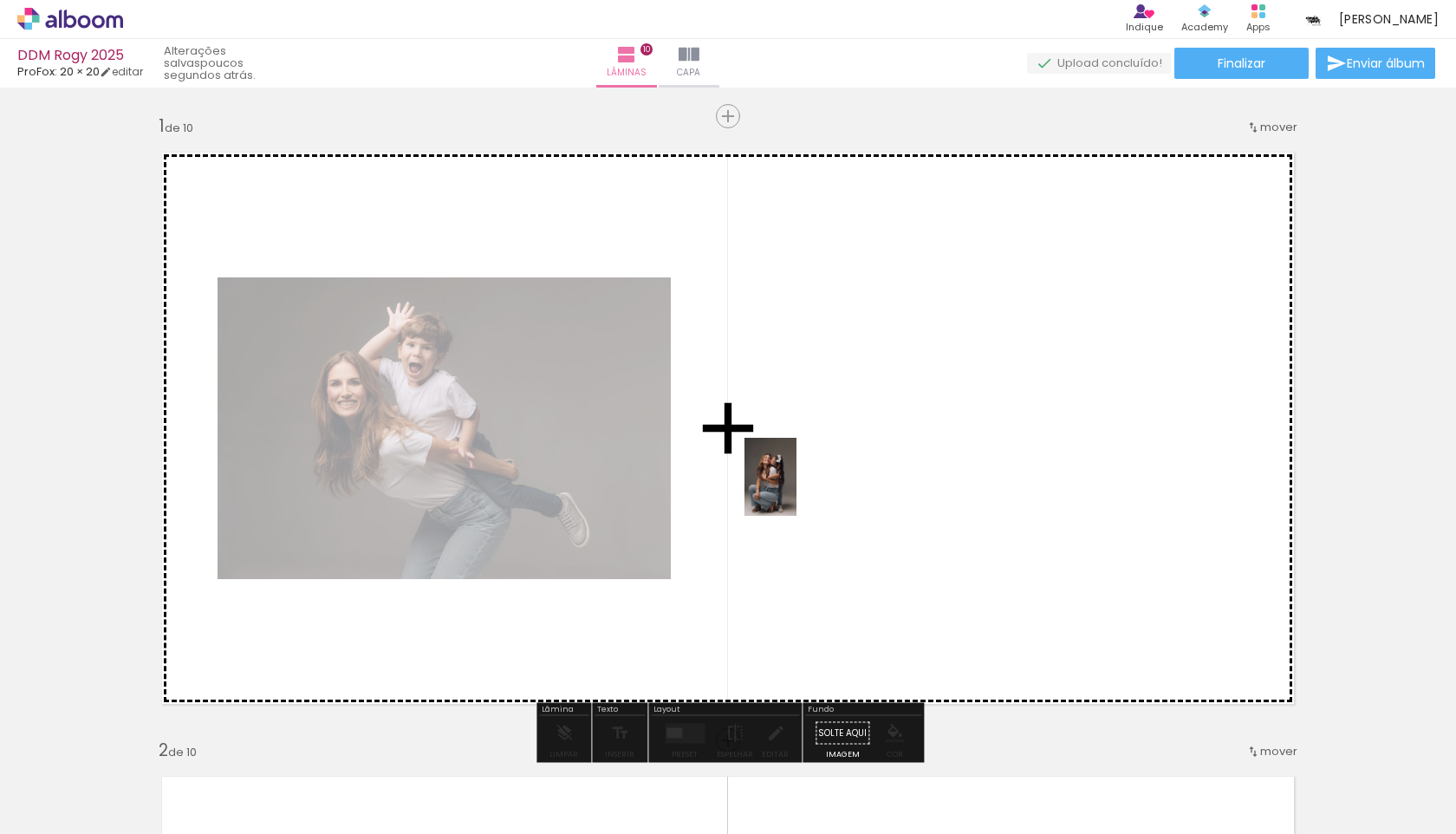 drag, startPoint x: 751, startPoint y: 778, endPoint x: 797, endPoint y: 489, distance: 292.638 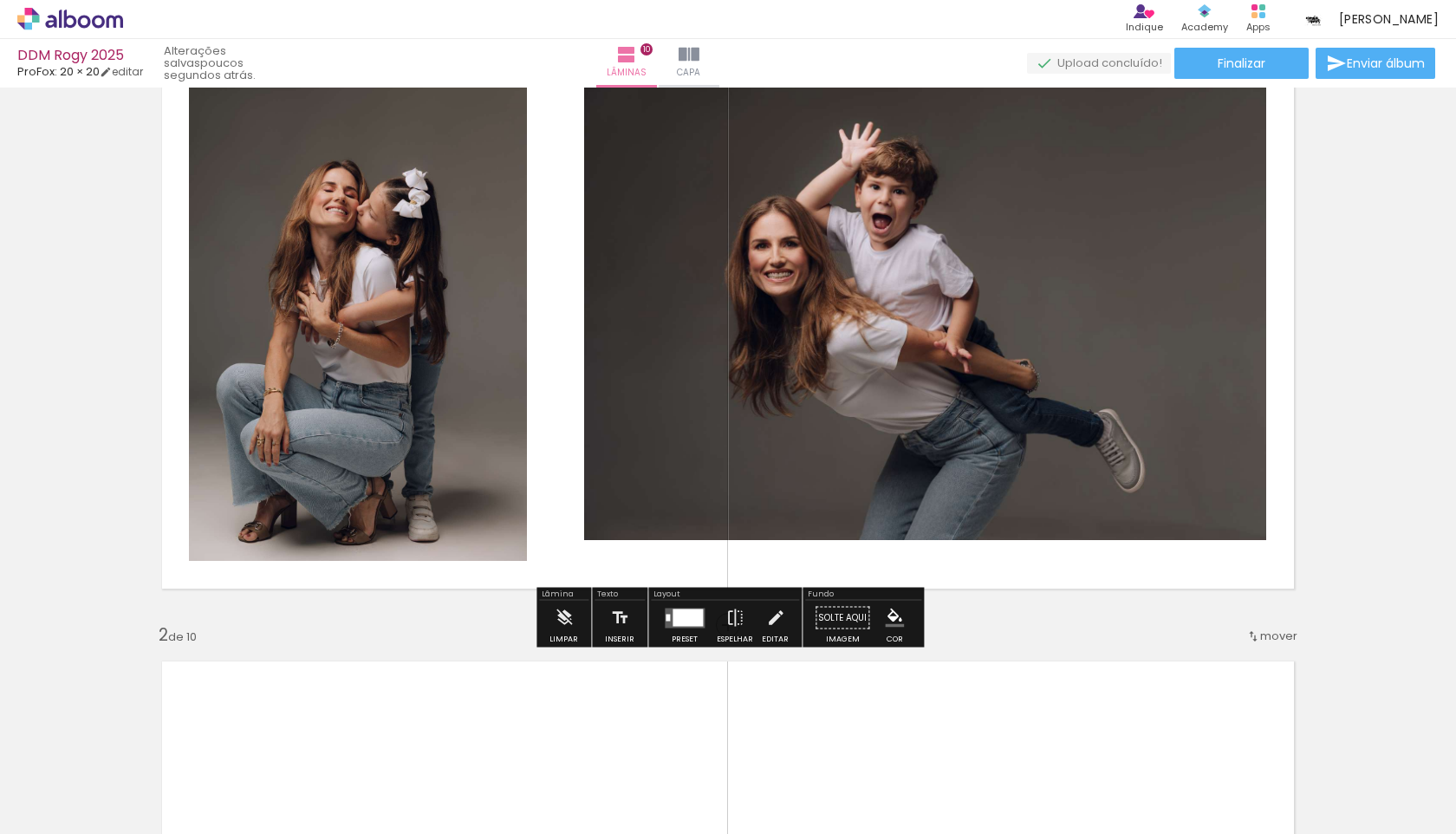 scroll, scrollTop: 117, scrollLeft: 0, axis: vertical 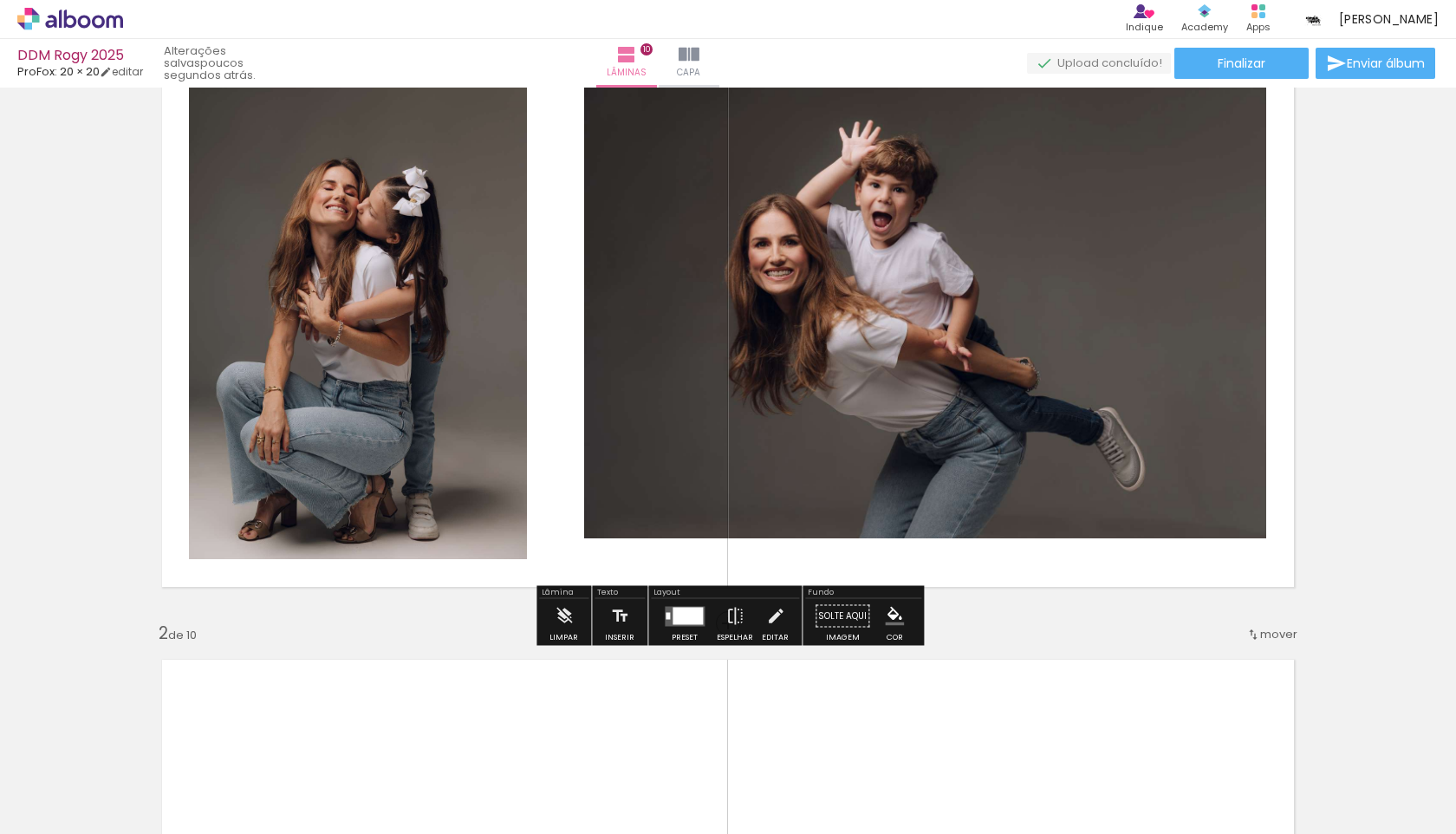 click at bounding box center [687, 616] 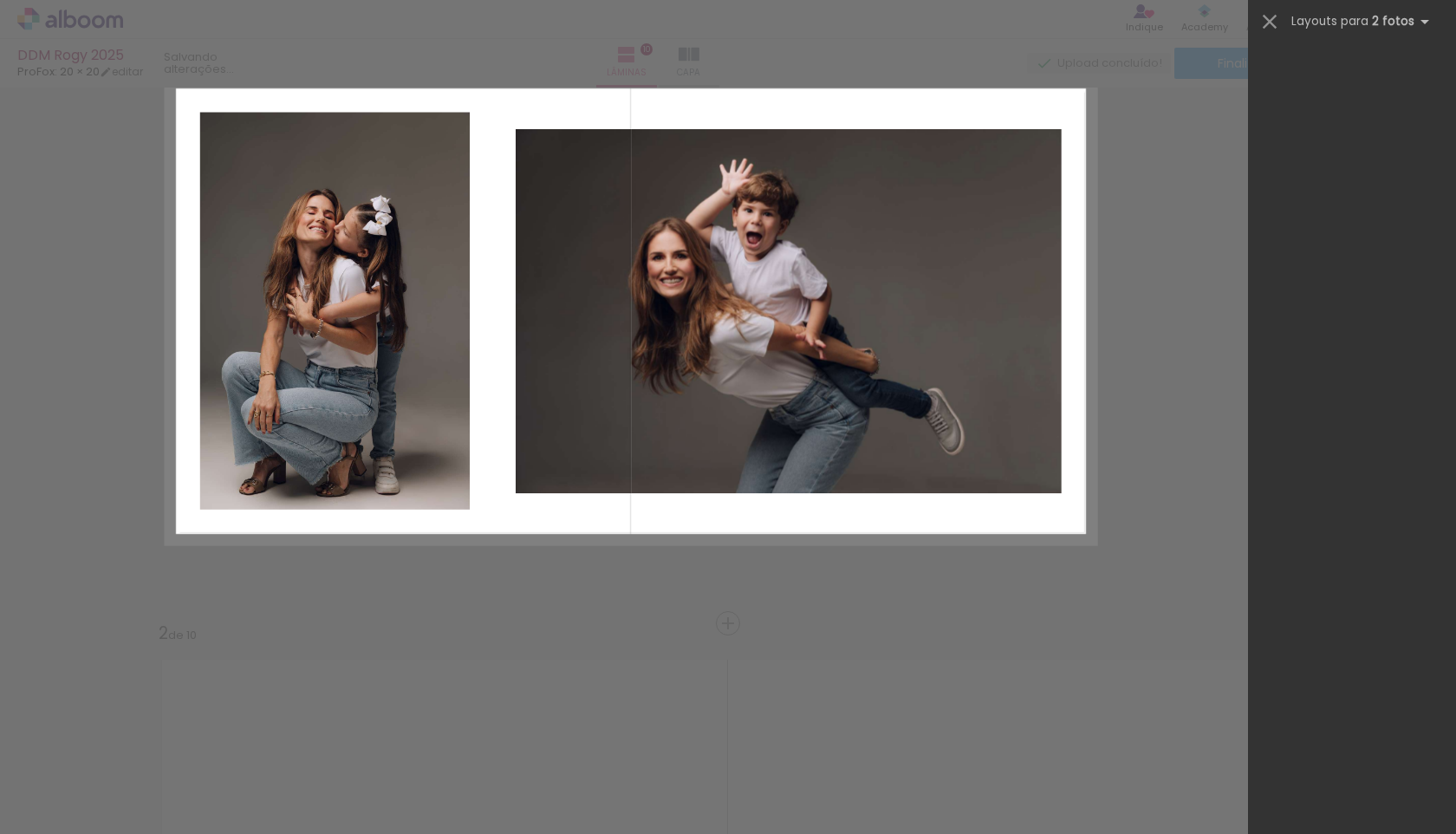 scroll, scrollTop: 0, scrollLeft: 0, axis: both 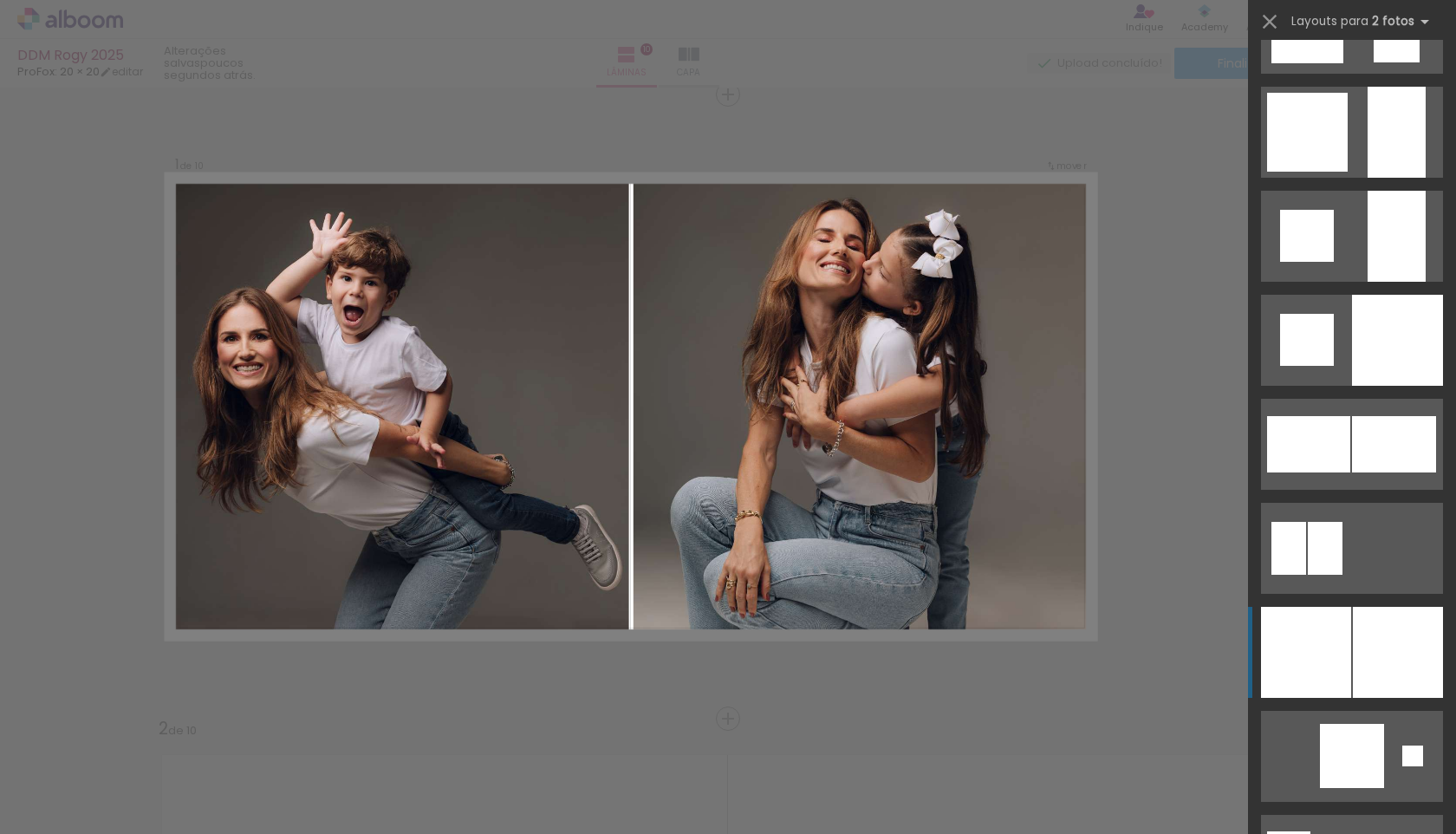 click at bounding box center (1396, 1172) 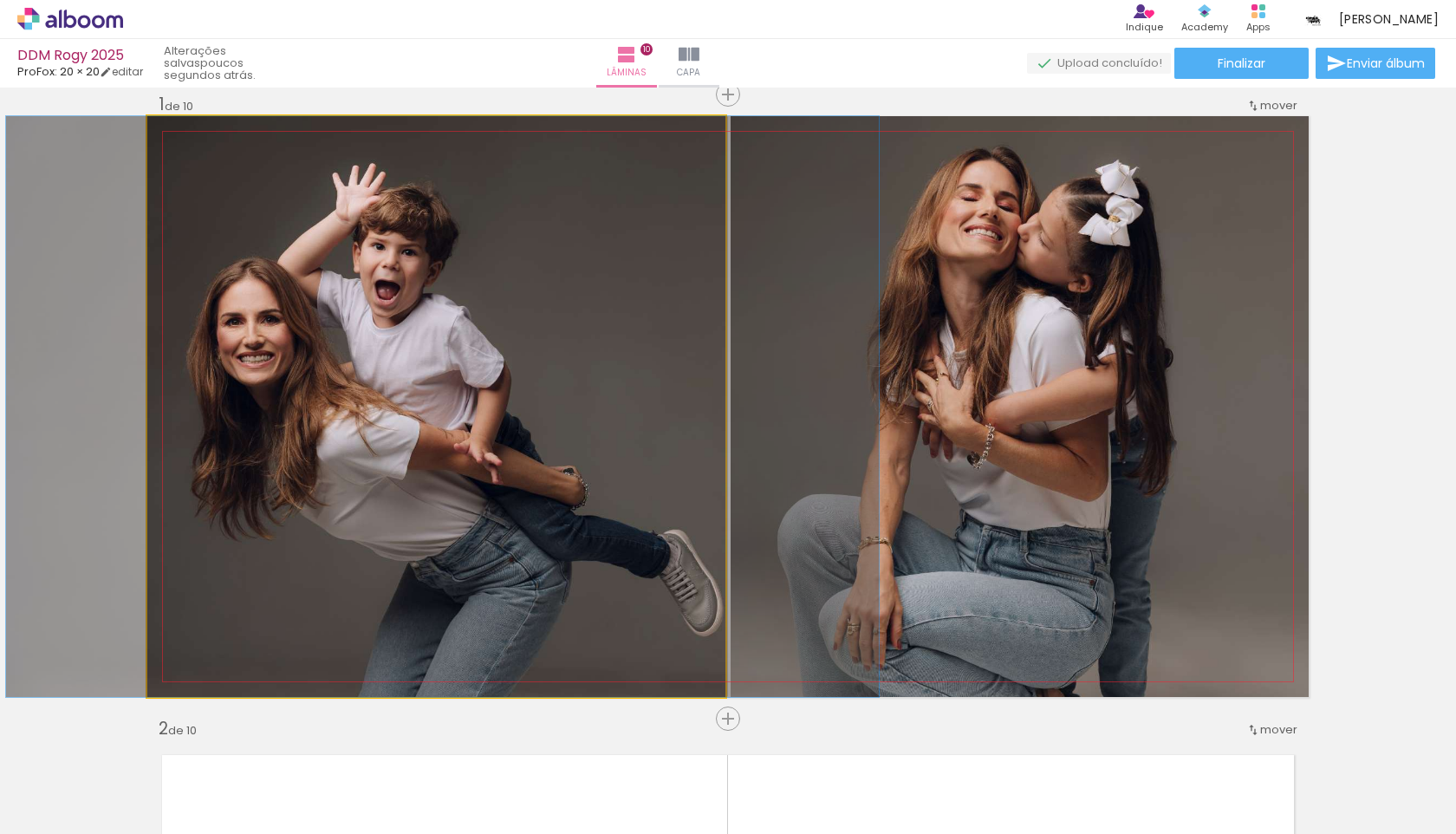 drag, startPoint x: 427, startPoint y: 331, endPoint x: 433, endPoint y: 355, distance: 24.73863 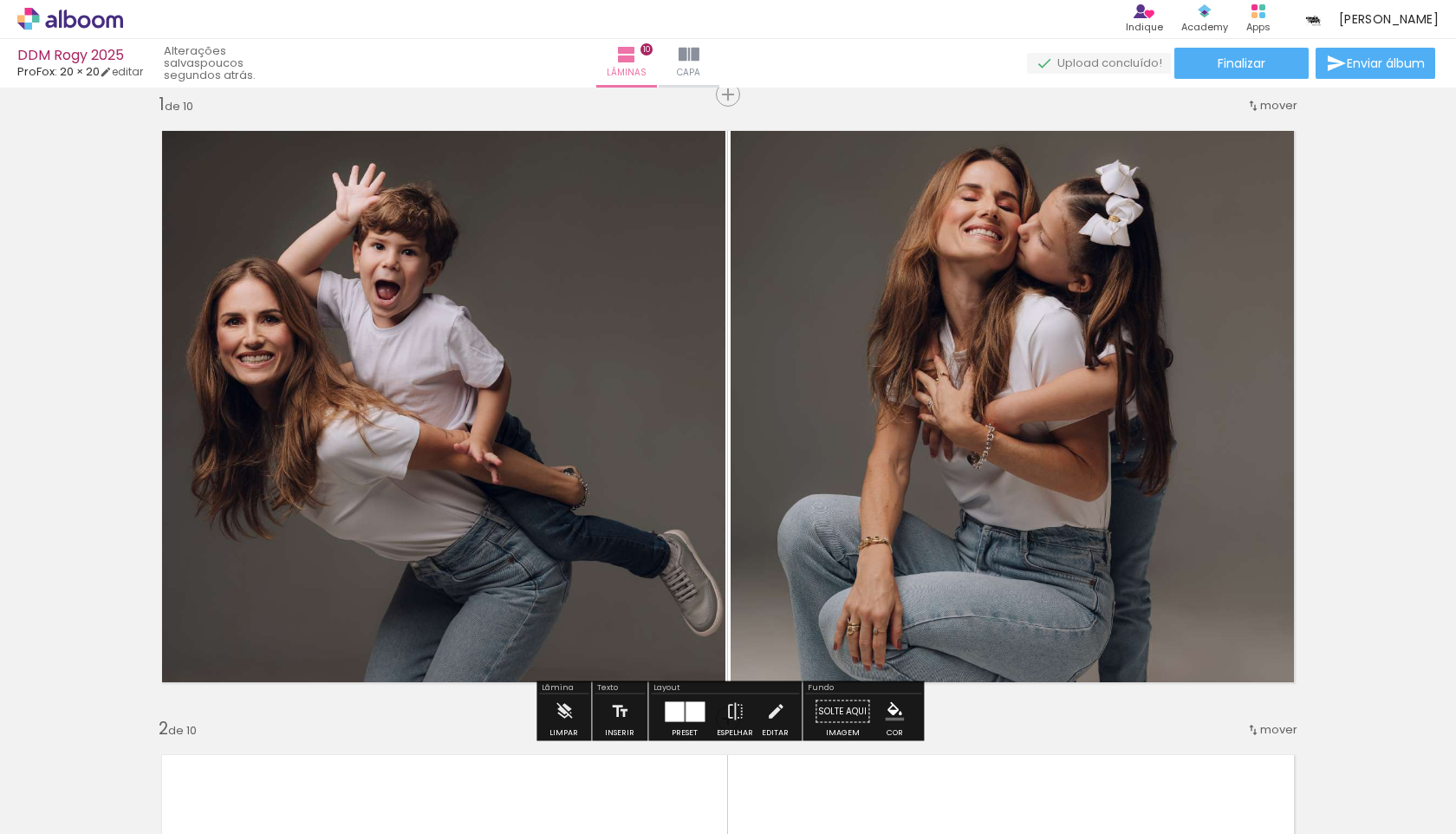 click on "Inserir lâmina 1  de 10  Inserir lâmina 2  de 10  Inserir lâmina 3  de 10  Inserir lâmina 4  de 10  Inserir lâmina 5  de 10  Inserir lâmina 6  de 10  Inserir lâmina 7  de 10  Inserir lâmina 8  de 10  Inserir lâmina 9  de 10  Inserir lâmina 10  de 10" at bounding box center [728, 3505] 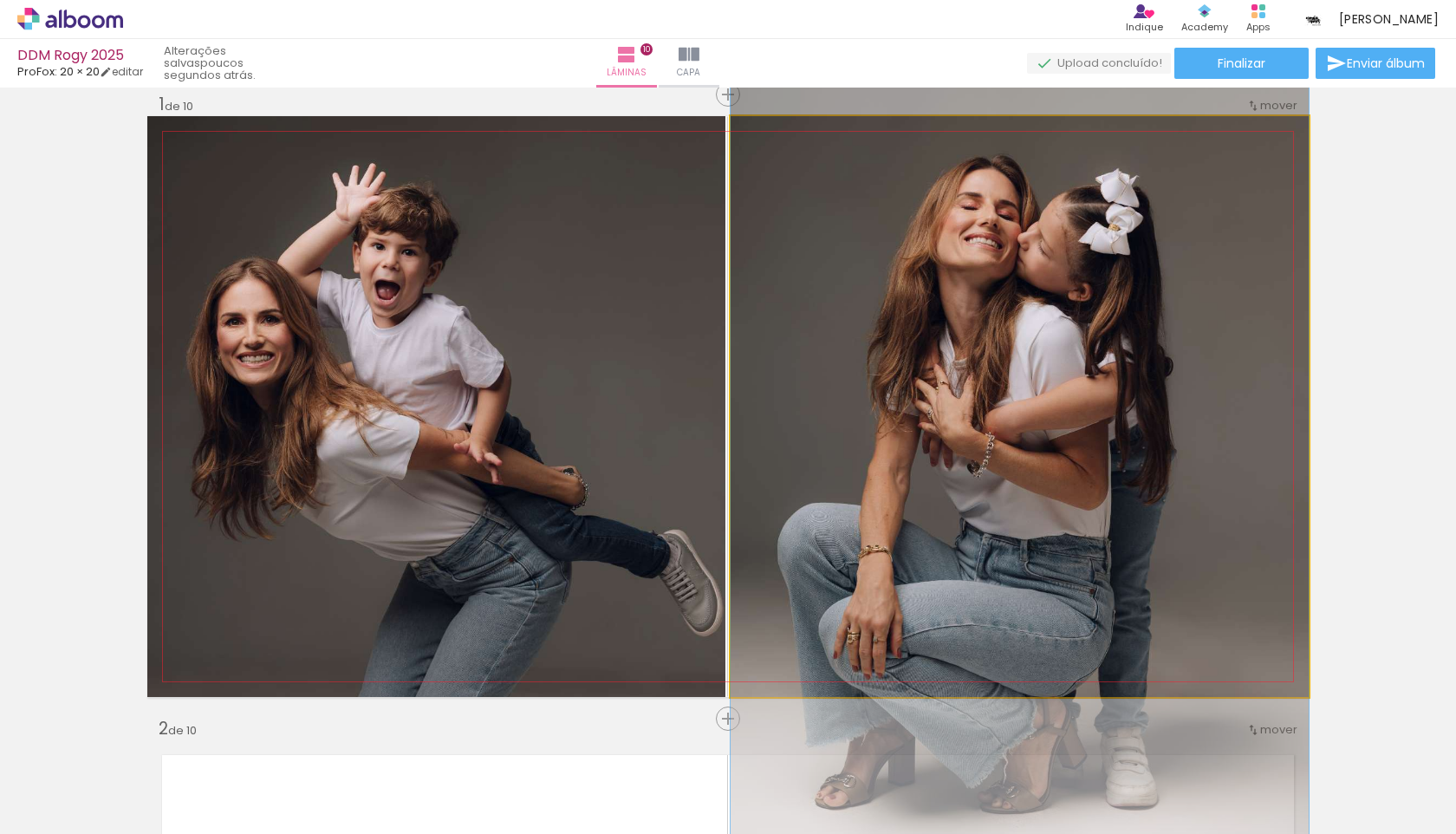 drag, startPoint x: 1076, startPoint y: 355, endPoint x: 1076, endPoint y: 363, distance: 8 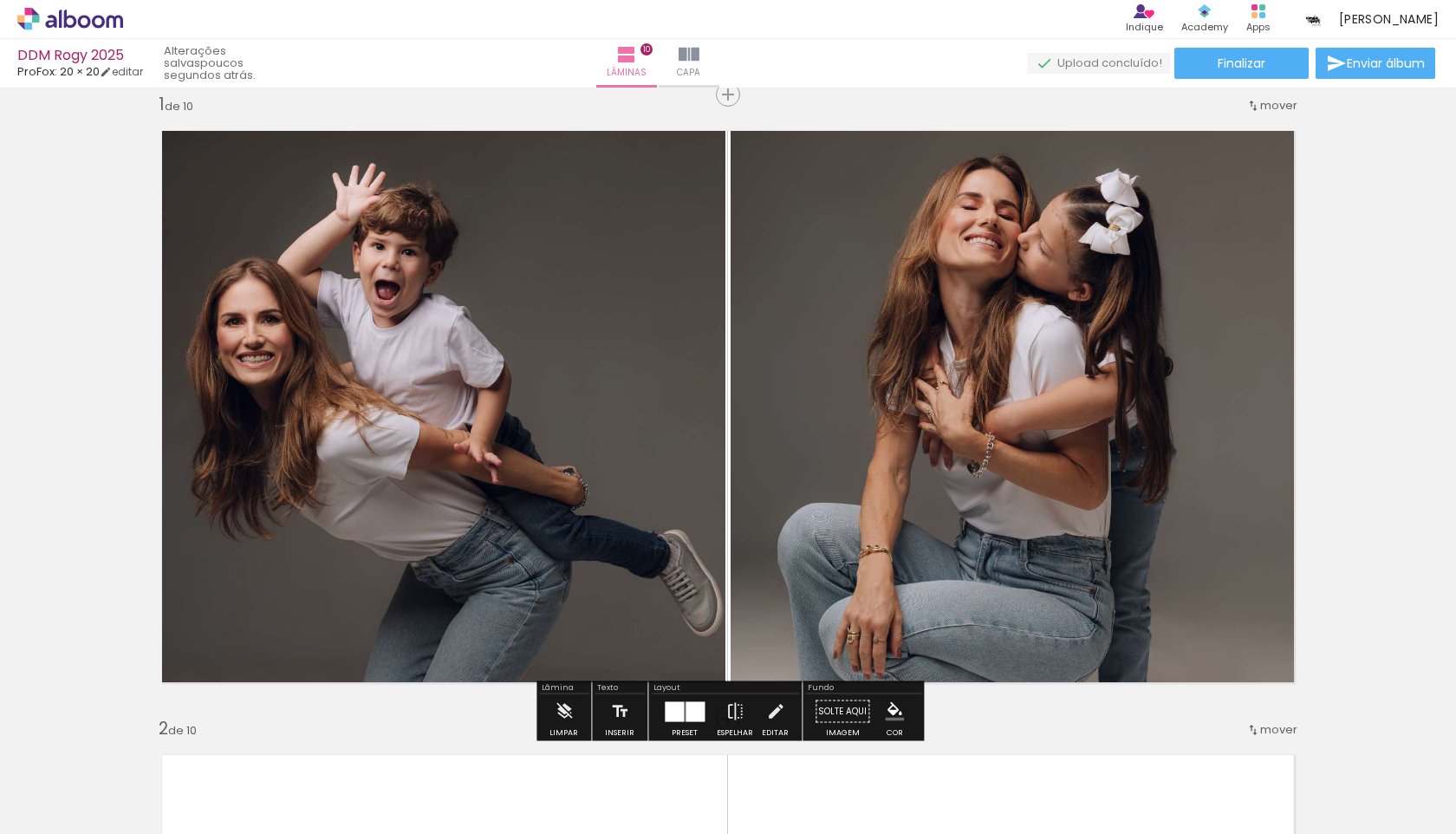 click on "Inserir lâmina 1  de 10  Inserir lâmina 2  de 10  Inserir lâmina 3  de 10  Inserir lâmina 4  de 10  Inserir lâmina 5  de 10  Inserir lâmina 6  de 10  Inserir lâmina 7  de 10  Inserir lâmina 8  de 10  Inserir lâmina 9  de 10  Inserir lâmina 10  de 10" at bounding box center (728, 3505) 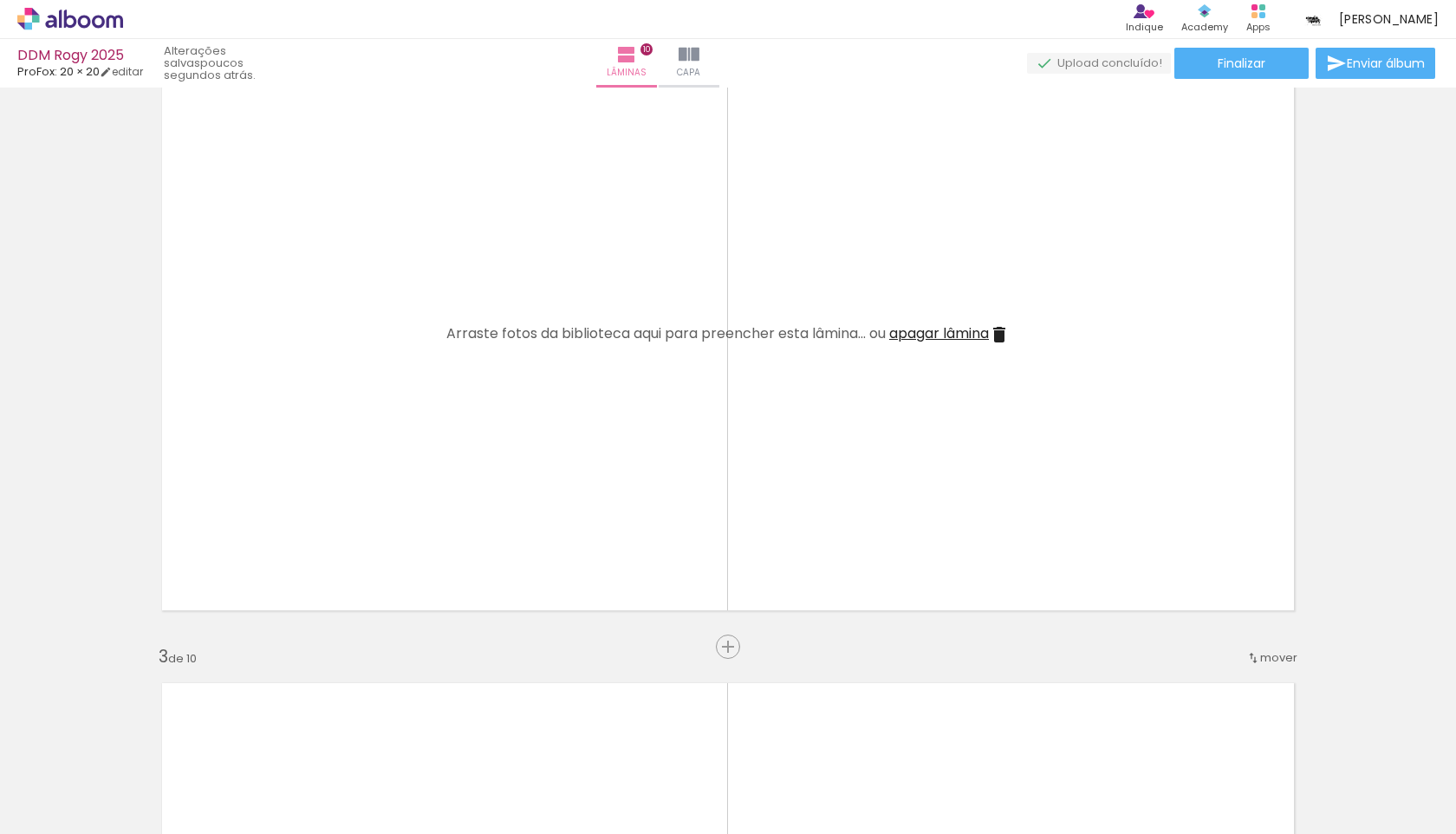 scroll, scrollTop: 720, scrollLeft: 0, axis: vertical 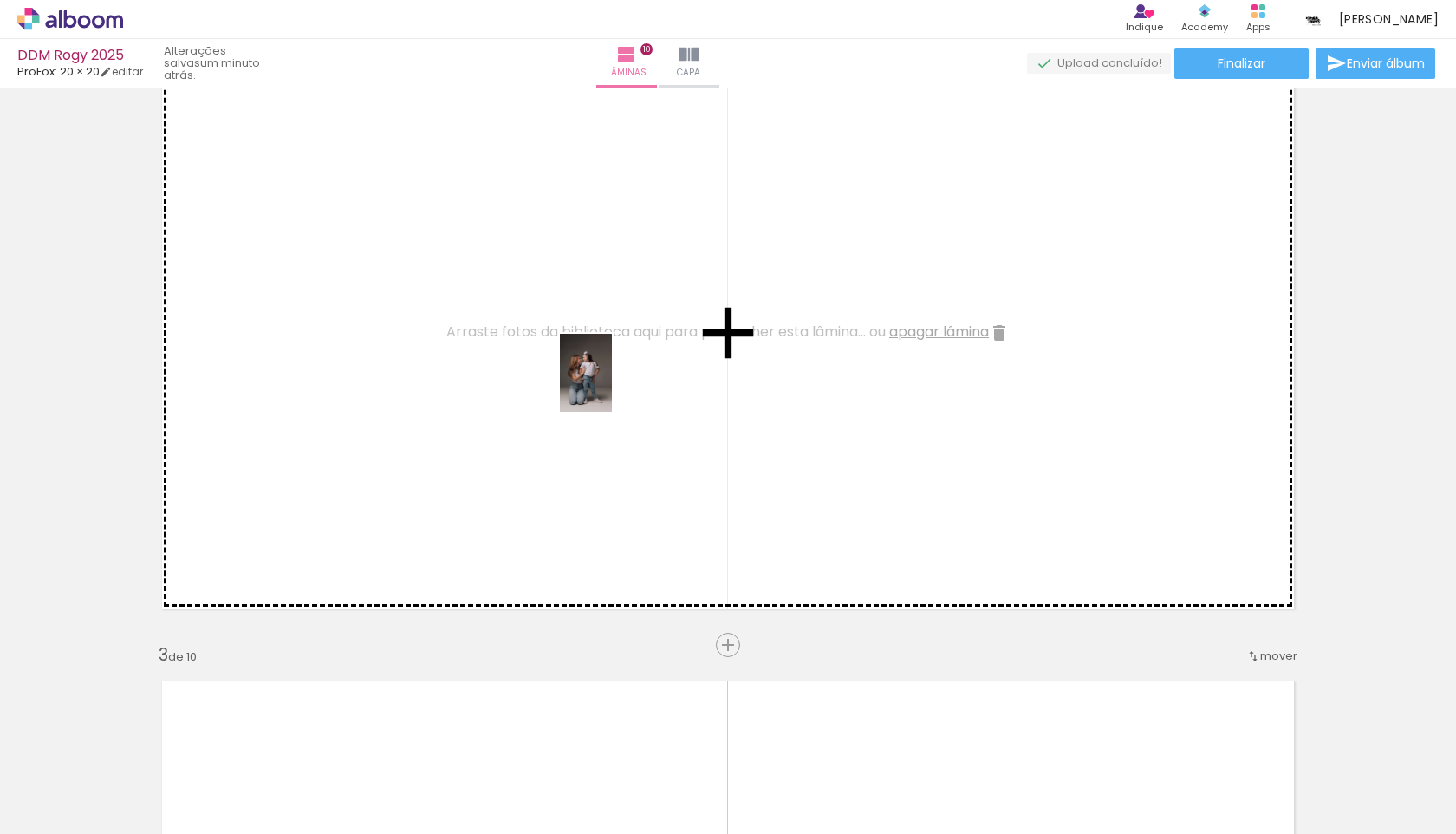 drag, startPoint x: 574, startPoint y: 779, endPoint x: 613, endPoint y: 387, distance: 393.93527 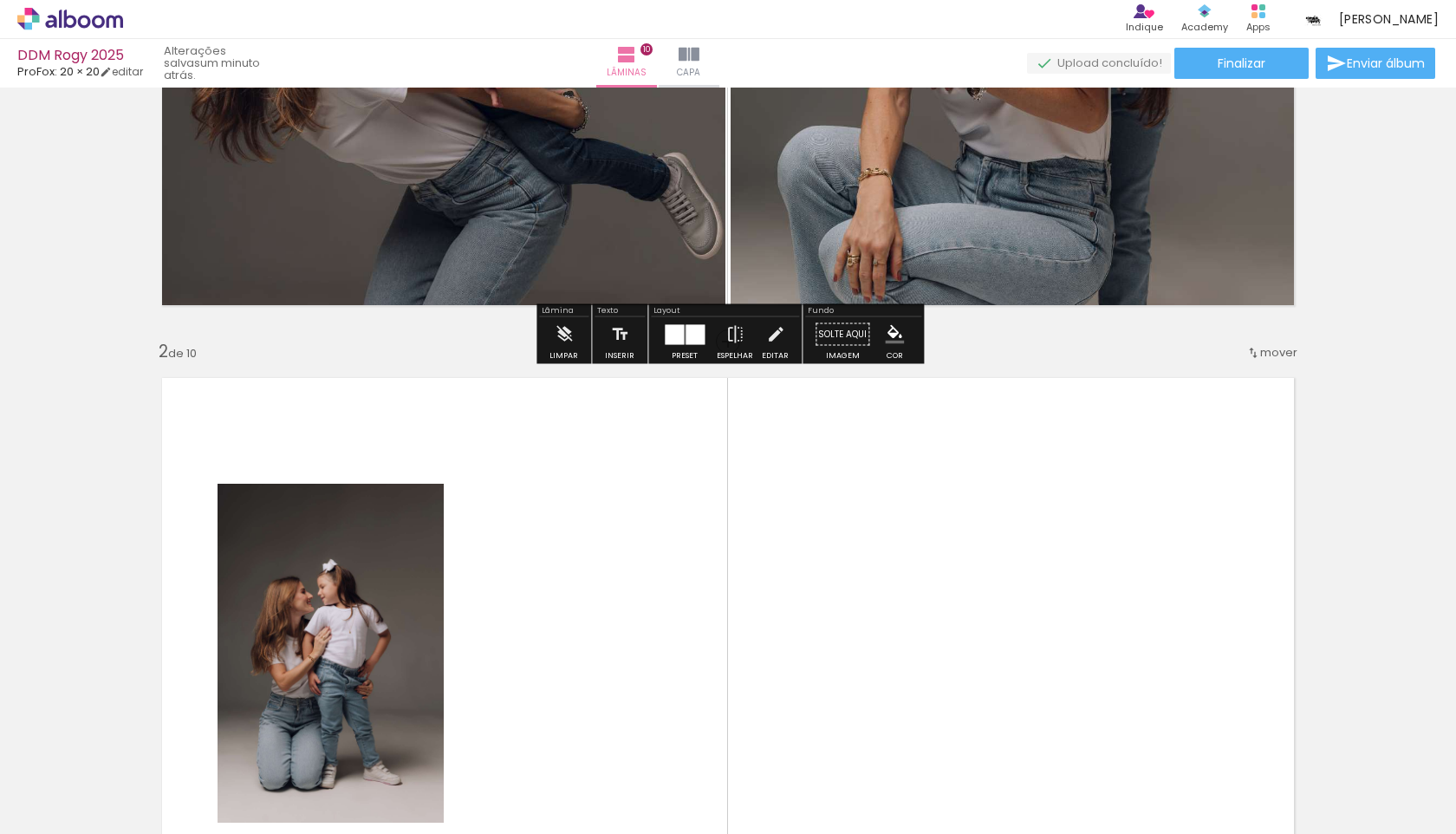 scroll, scrollTop: 574, scrollLeft: 0, axis: vertical 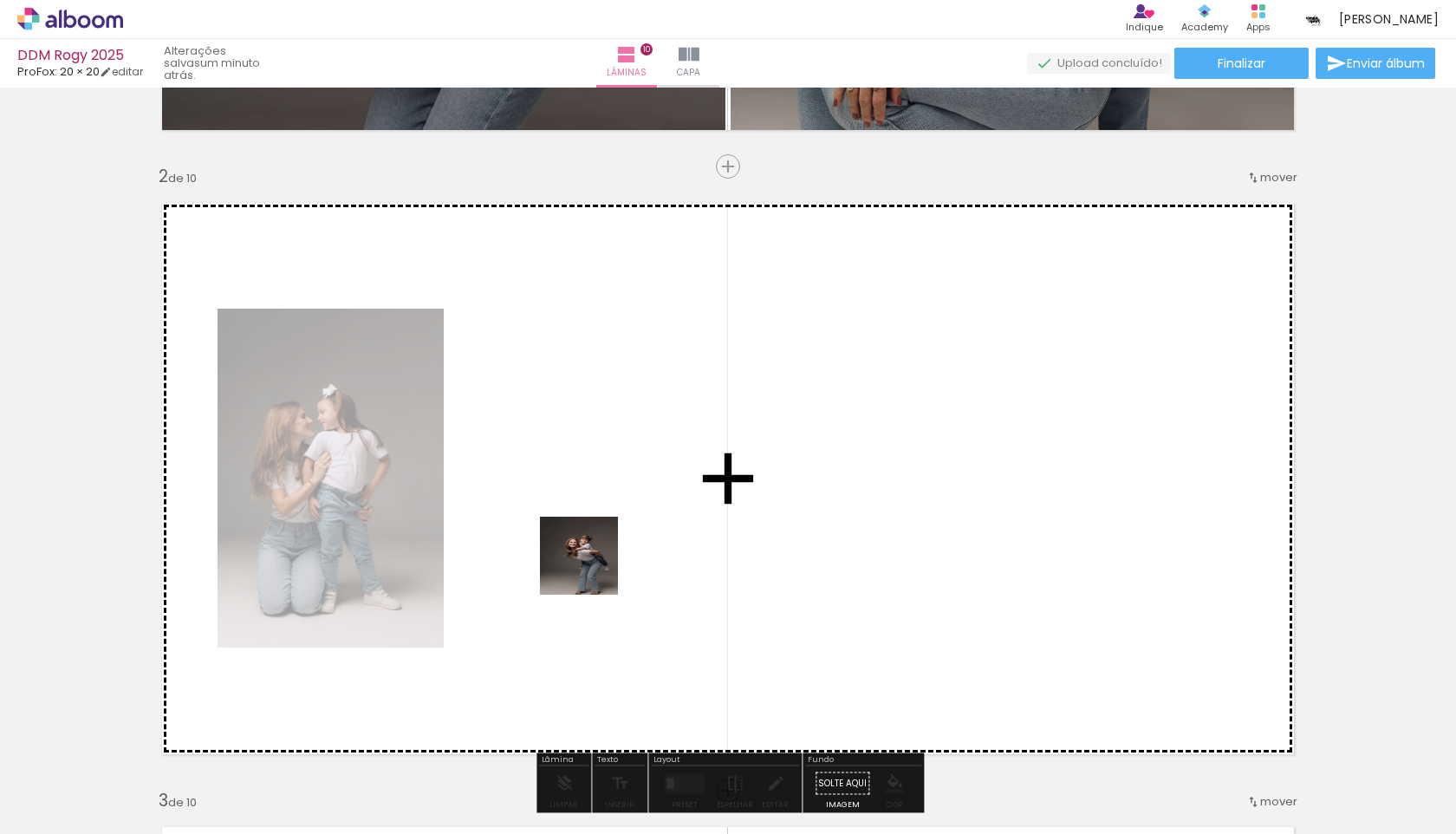 click at bounding box center (728, 417) 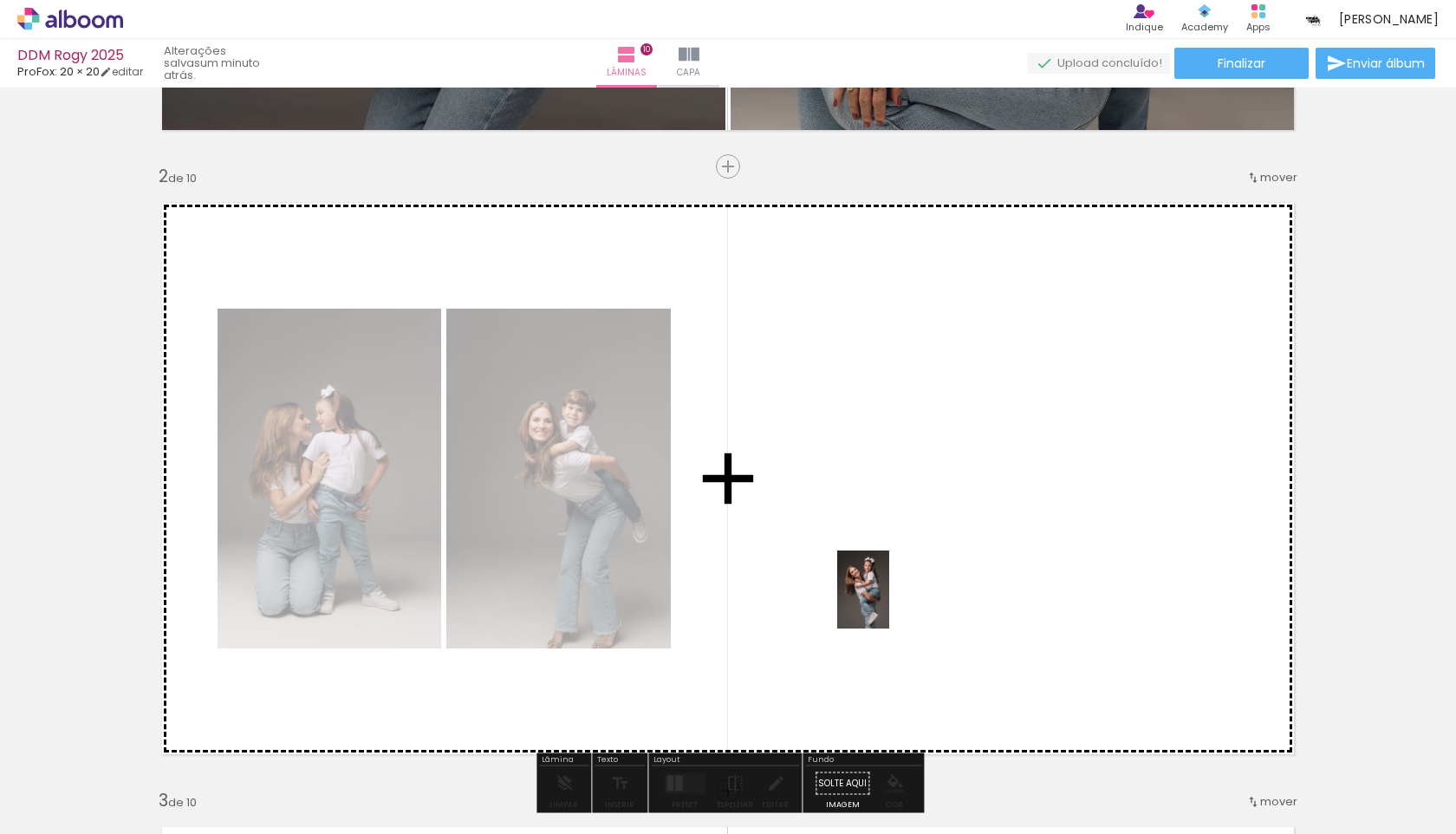 drag, startPoint x: 865, startPoint y: 797, endPoint x: 889, endPoint y: 603, distance: 195.4789 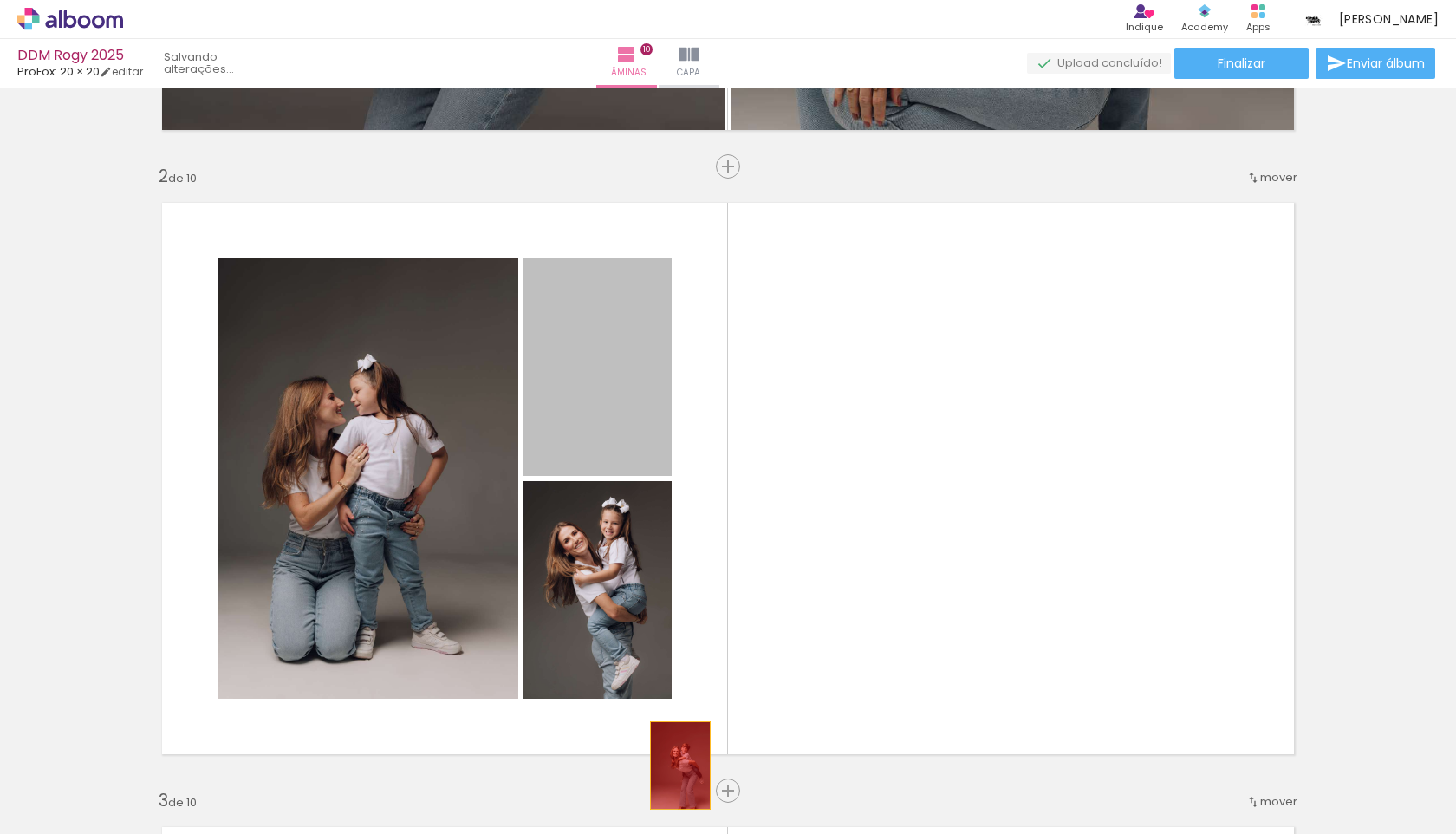 drag, startPoint x: 645, startPoint y: 359, endPoint x: 680, endPoint y: 766, distance: 408.5021 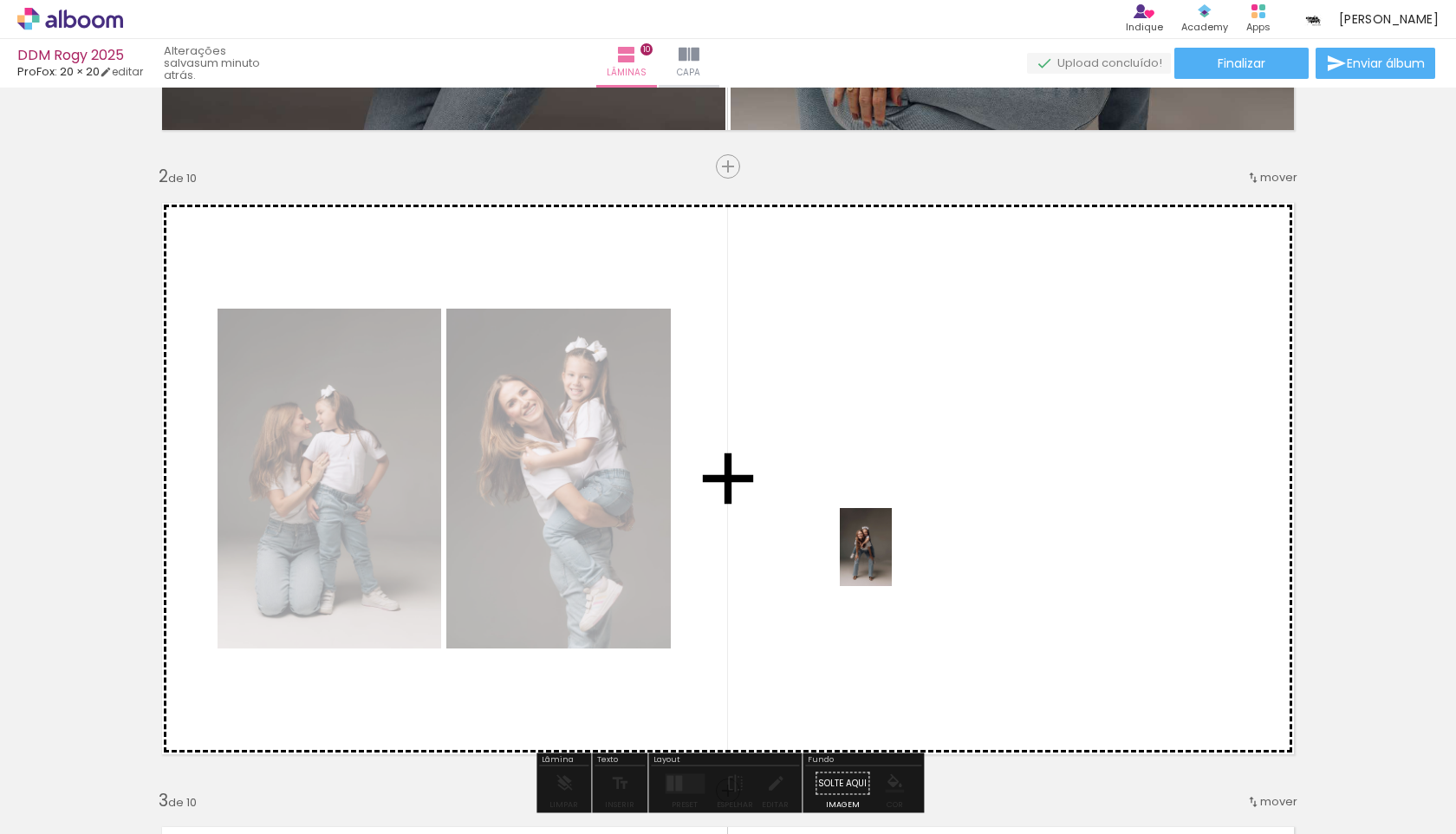 drag, startPoint x: 1341, startPoint y: 789, endPoint x: 890, endPoint y: 557, distance: 507.1735 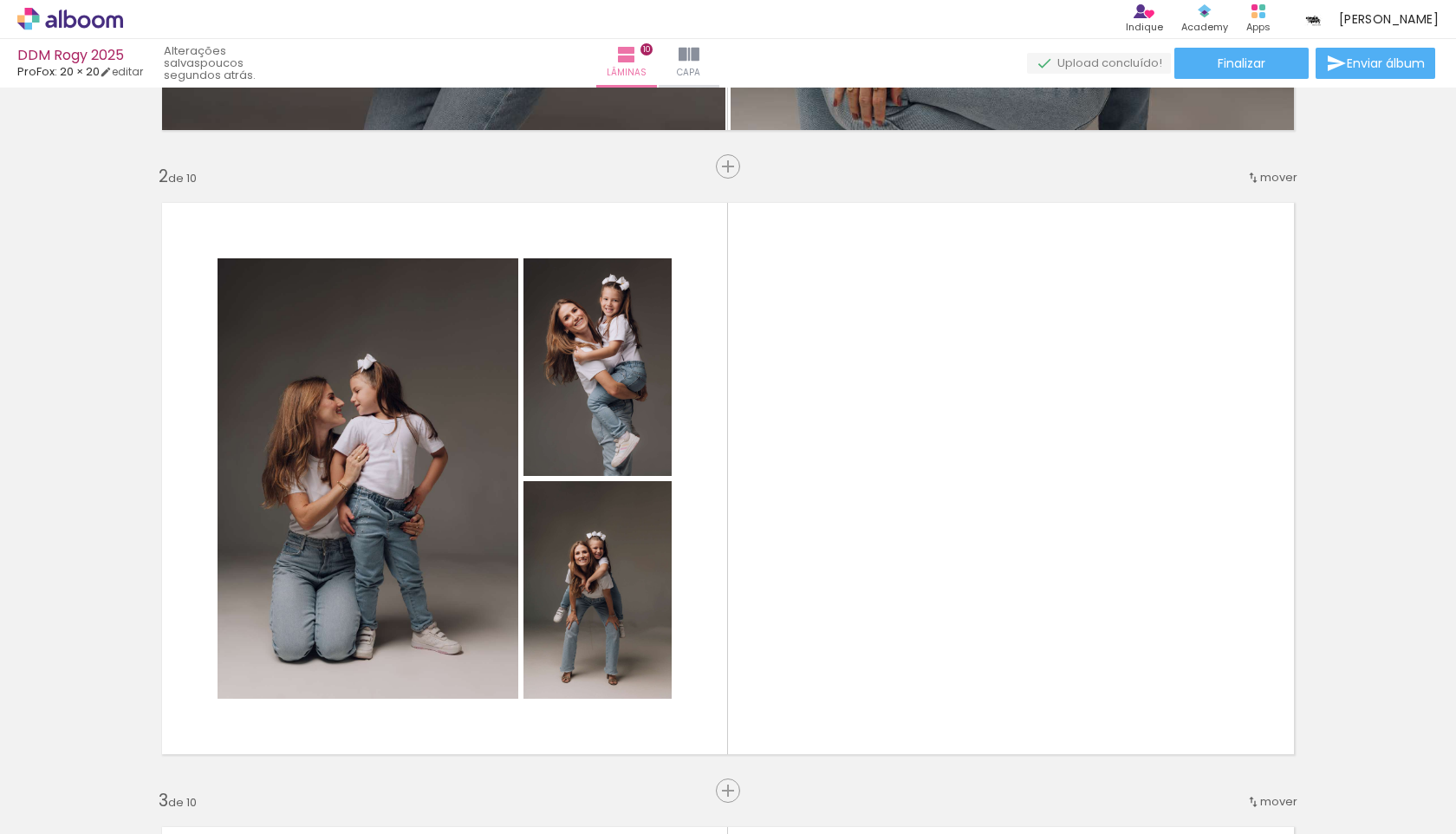 scroll, scrollTop: 0, scrollLeft: 59, axis: horizontal 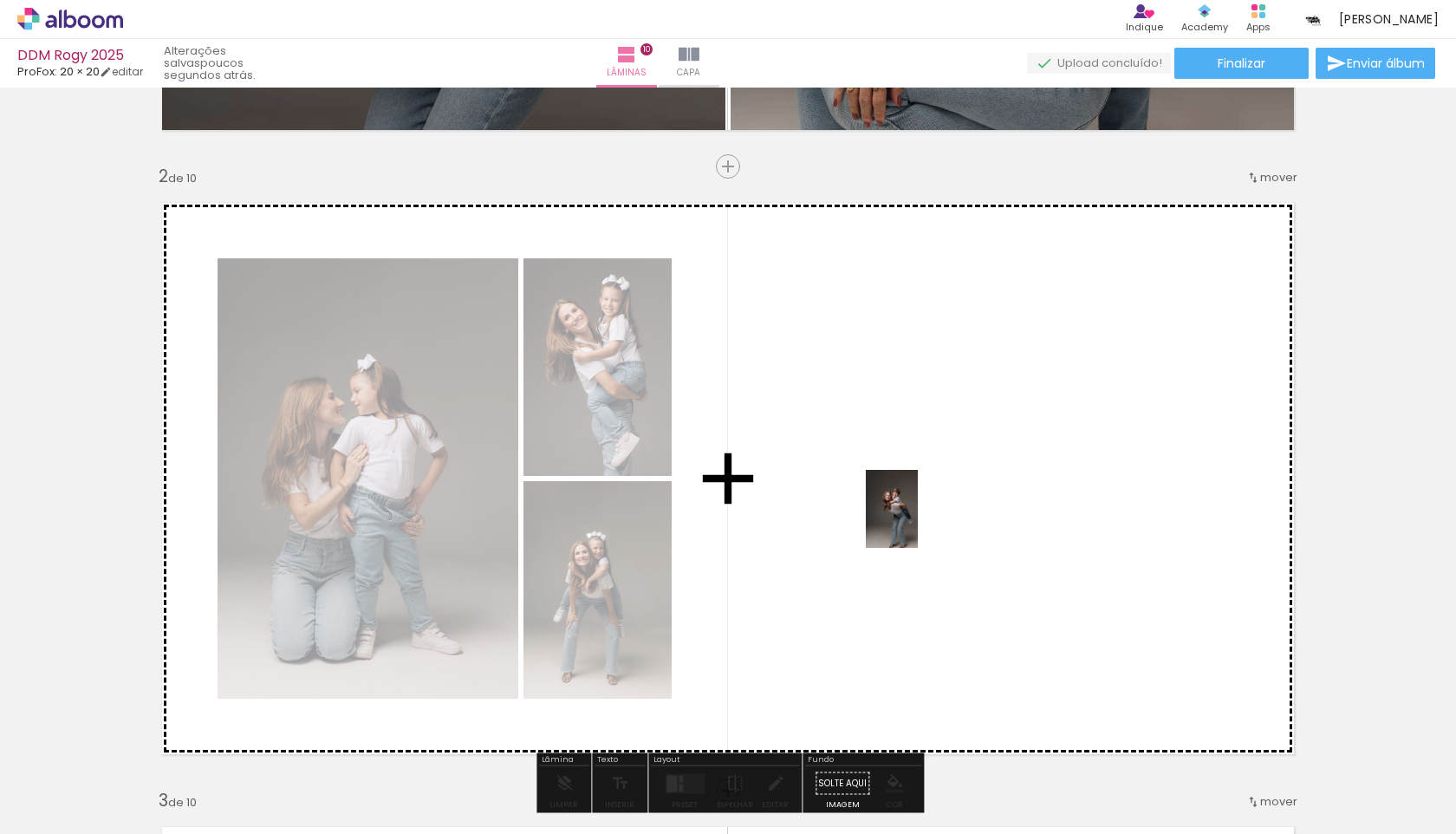drag, startPoint x: 311, startPoint y: 795, endPoint x: 918, endPoint y: 522, distance: 665.5659 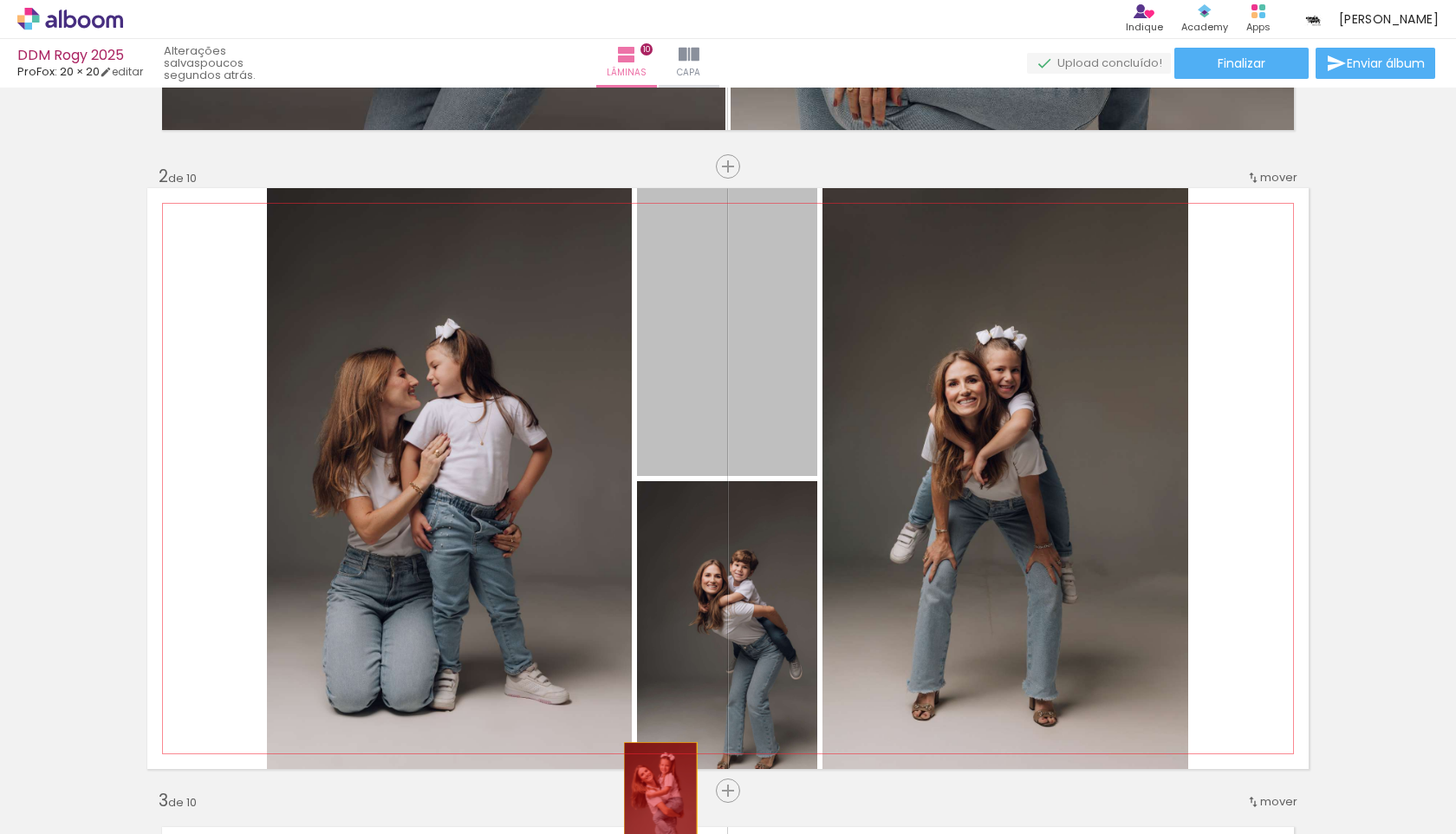 drag, startPoint x: 739, startPoint y: 348, endPoint x: 660, endPoint y: 800, distance: 458.8518 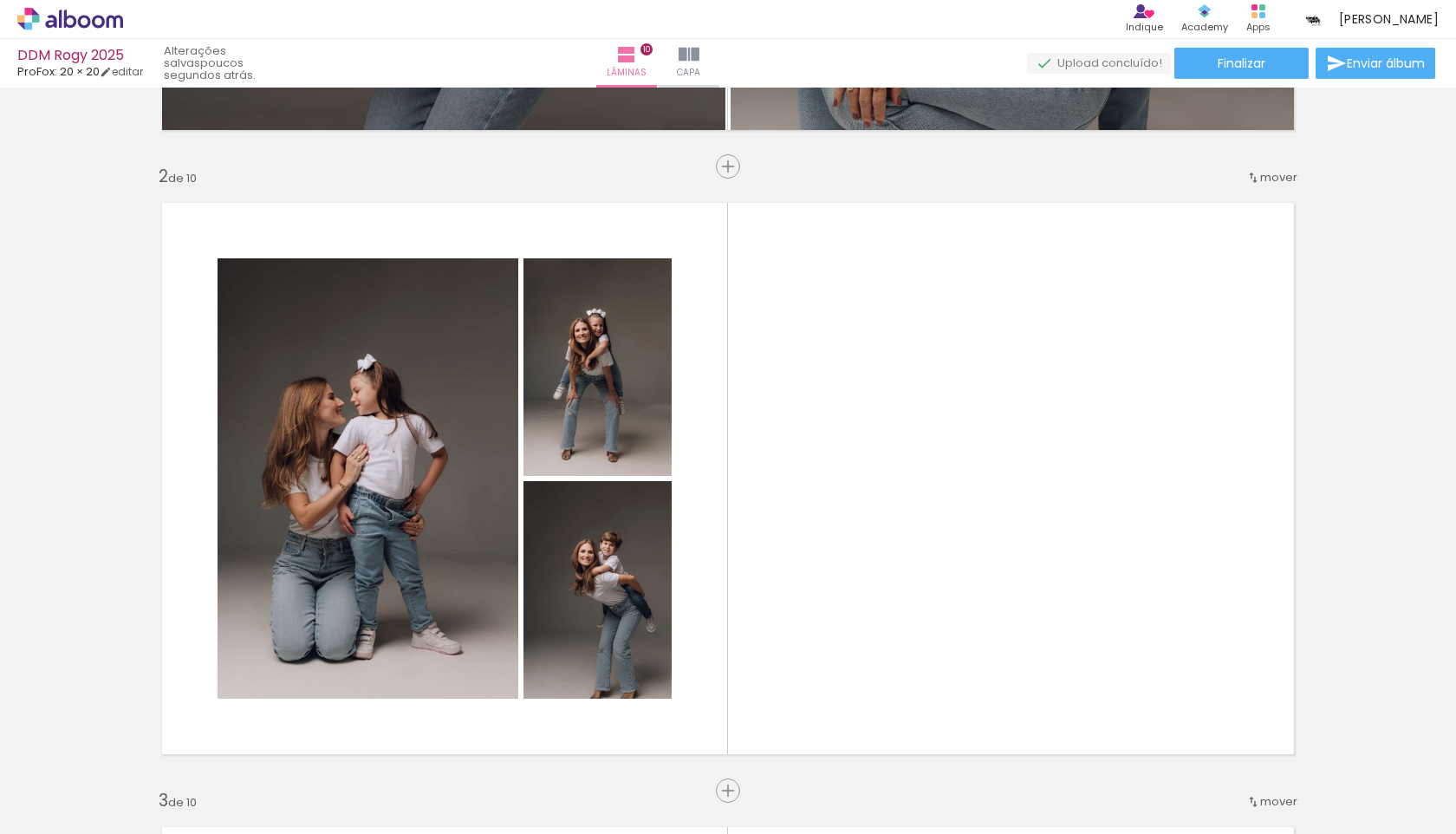 click at bounding box center (211, 776) 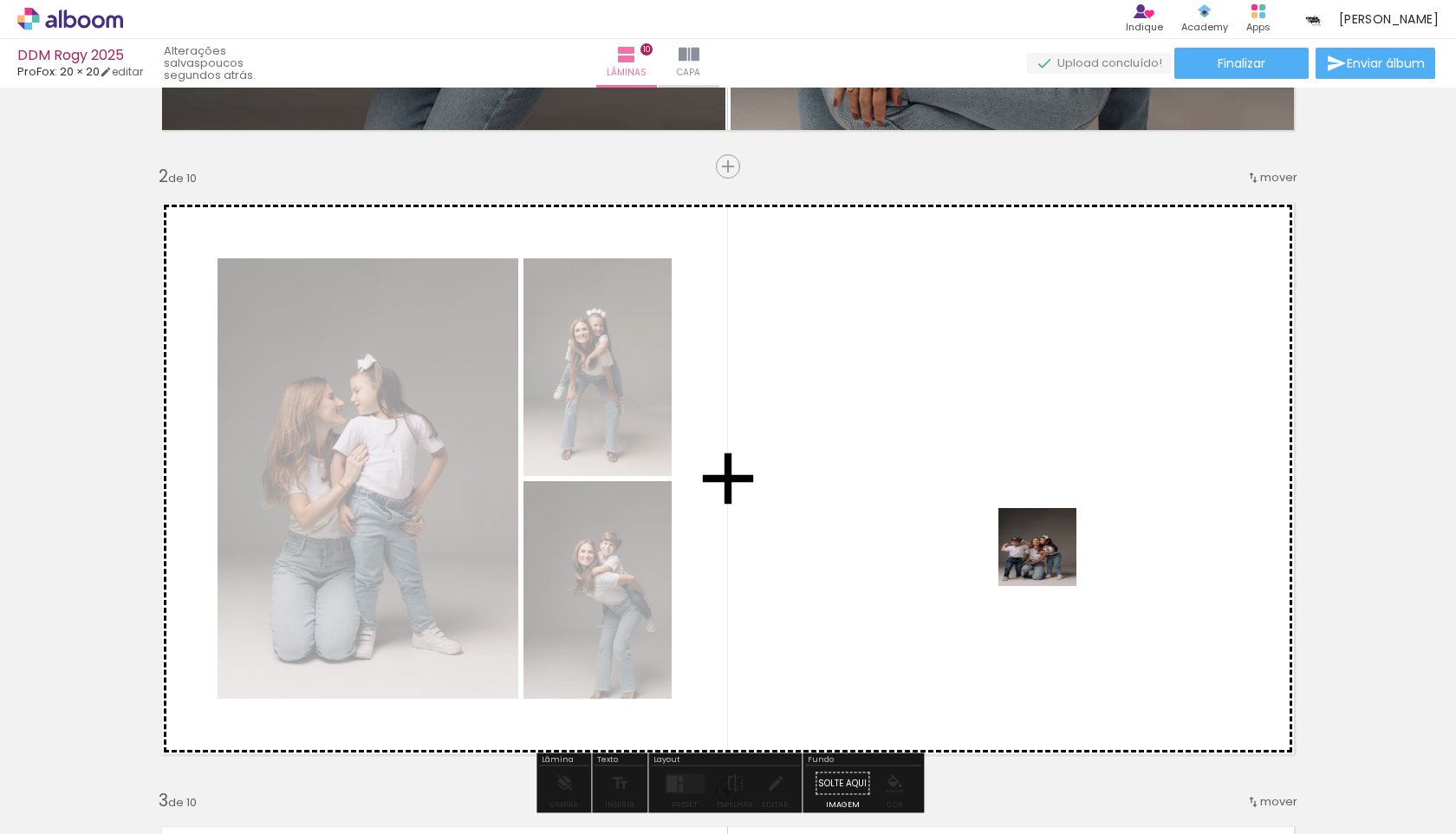 drag, startPoint x: 1094, startPoint y: 792, endPoint x: 1047, endPoint y: 543, distance: 253.39692 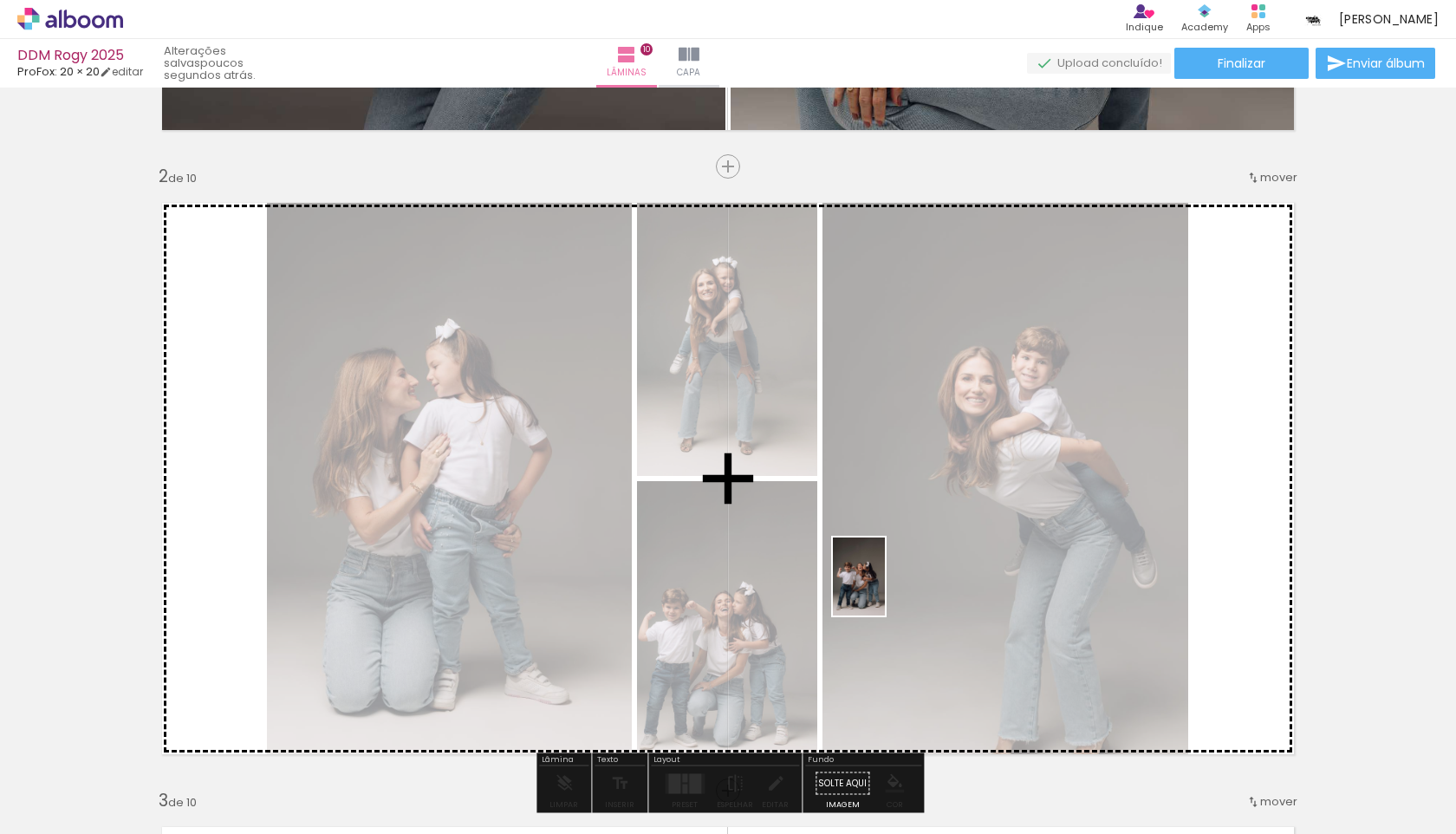 drag, startPoint x: 1191, startPoint y: 795, endPoint x: 881, endPoint y: 582, distance: 376.12365 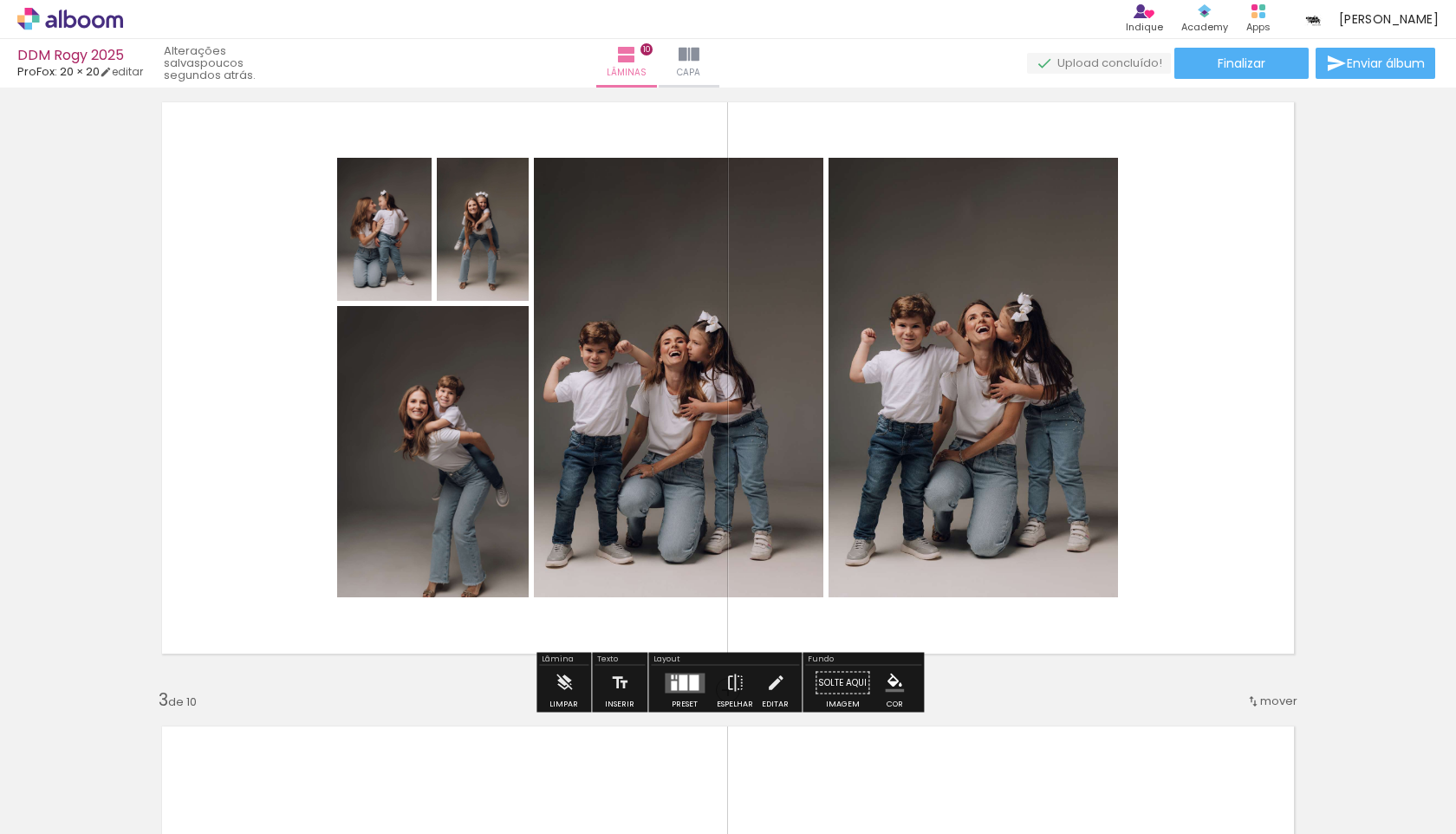 scroll, scrollTop: 681, scrollLeft: 0, axis: vertical 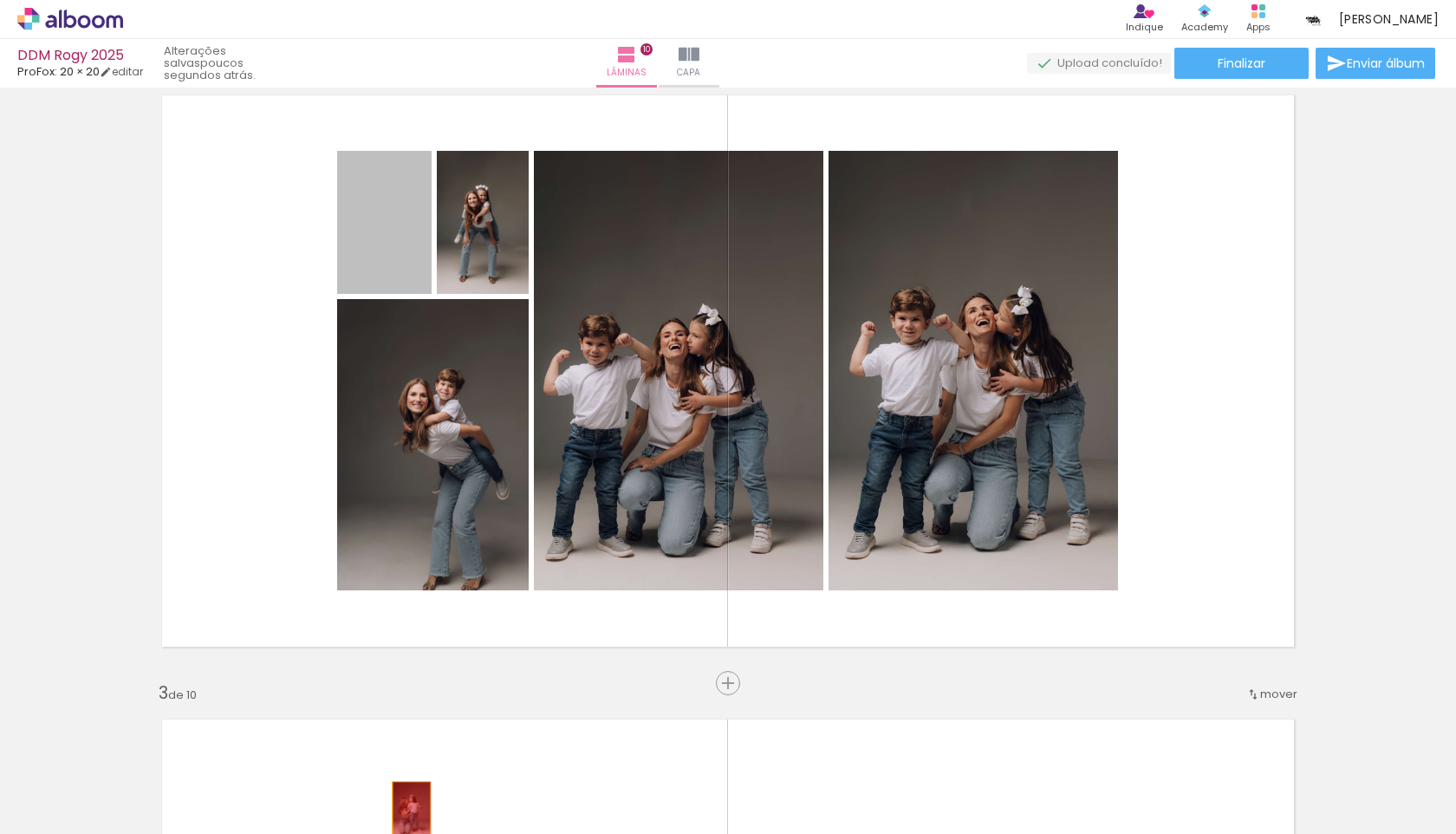 drag, startPoint x: 383, startPoint y: 256, endPoint x: 413, endPoint y: 810, distance: 554.8117 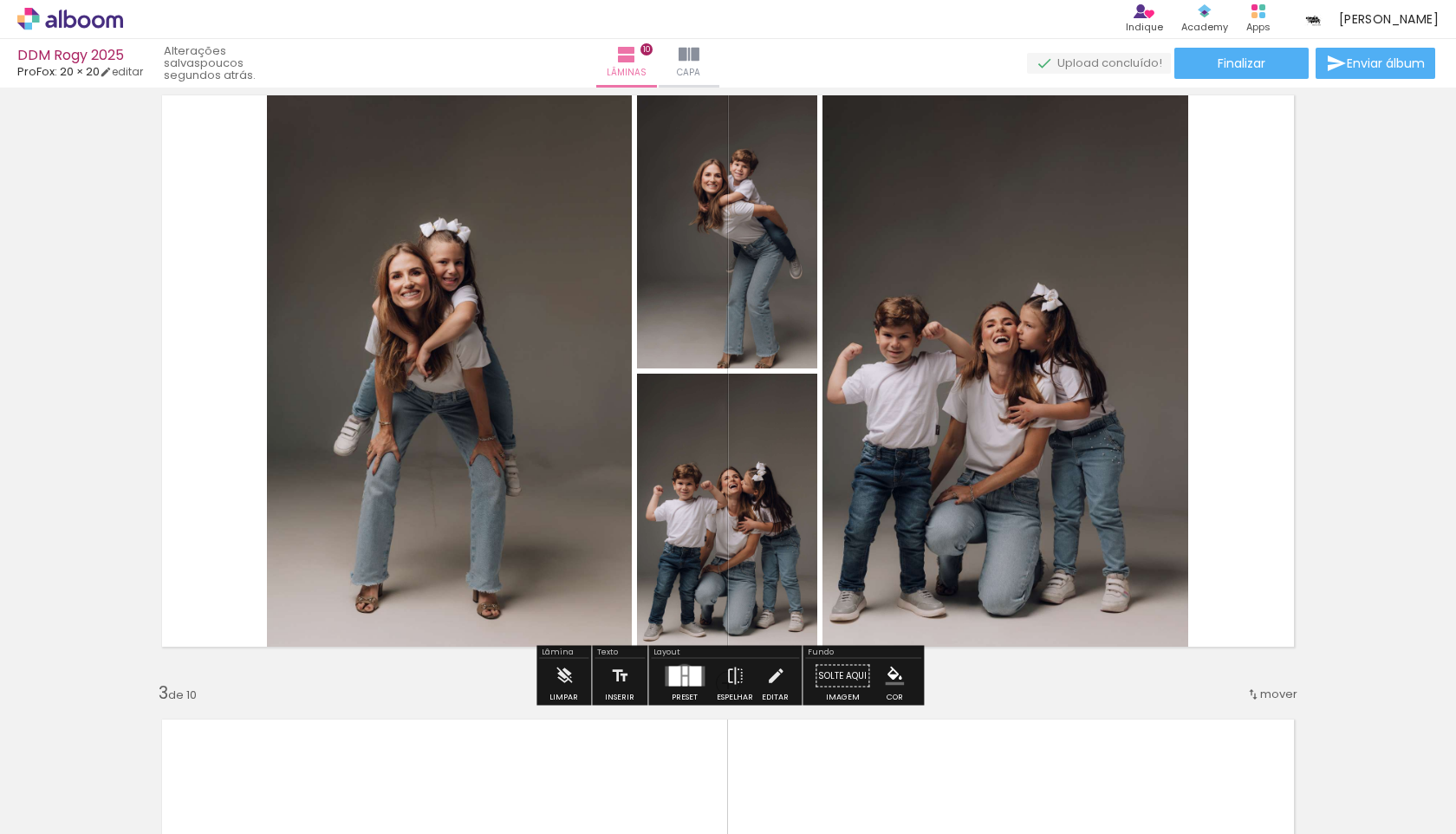 click at bounding box center (685, 675) 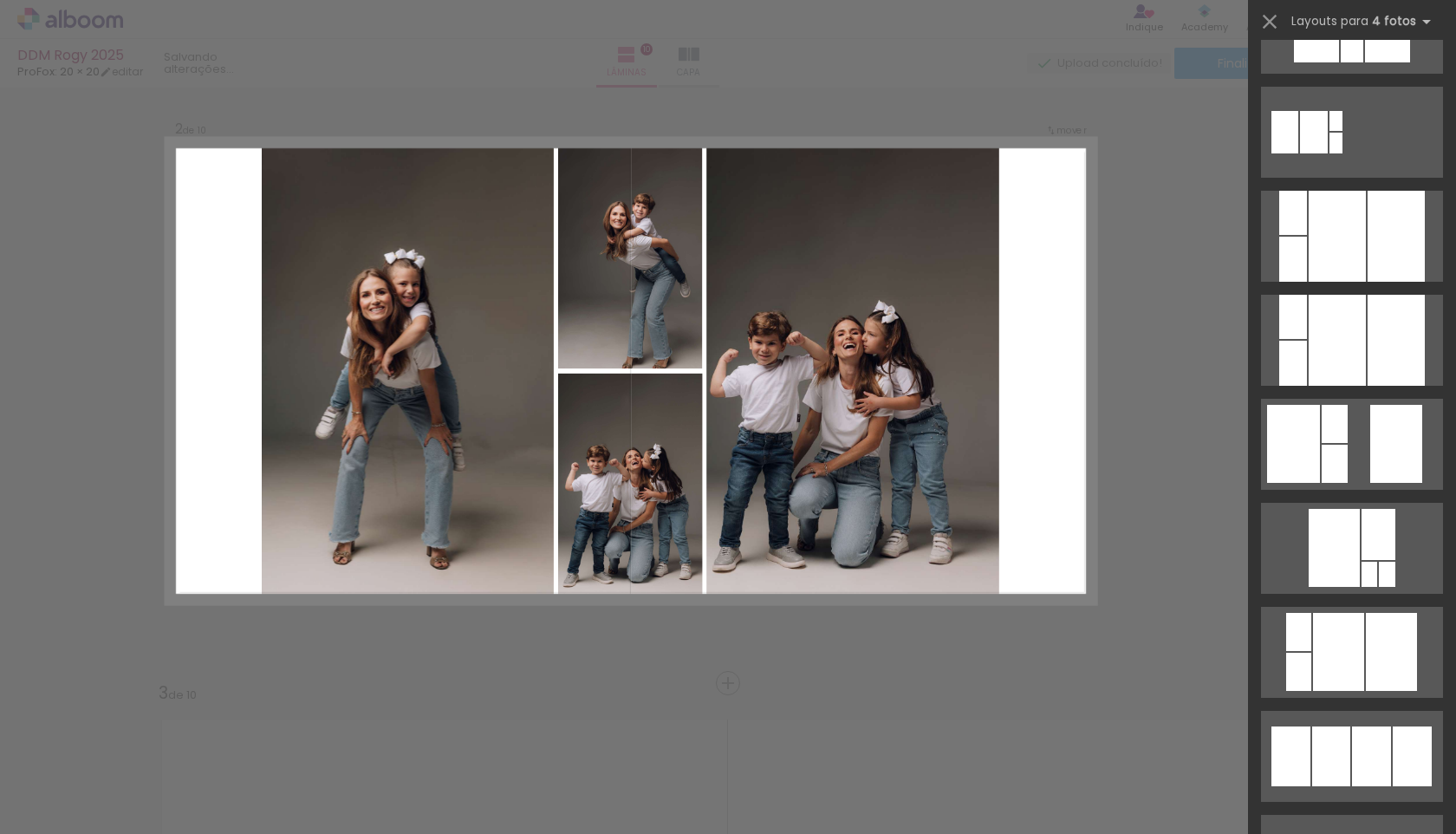 scroll, scrollTop: 0, scrollLeft: 0, axis: both 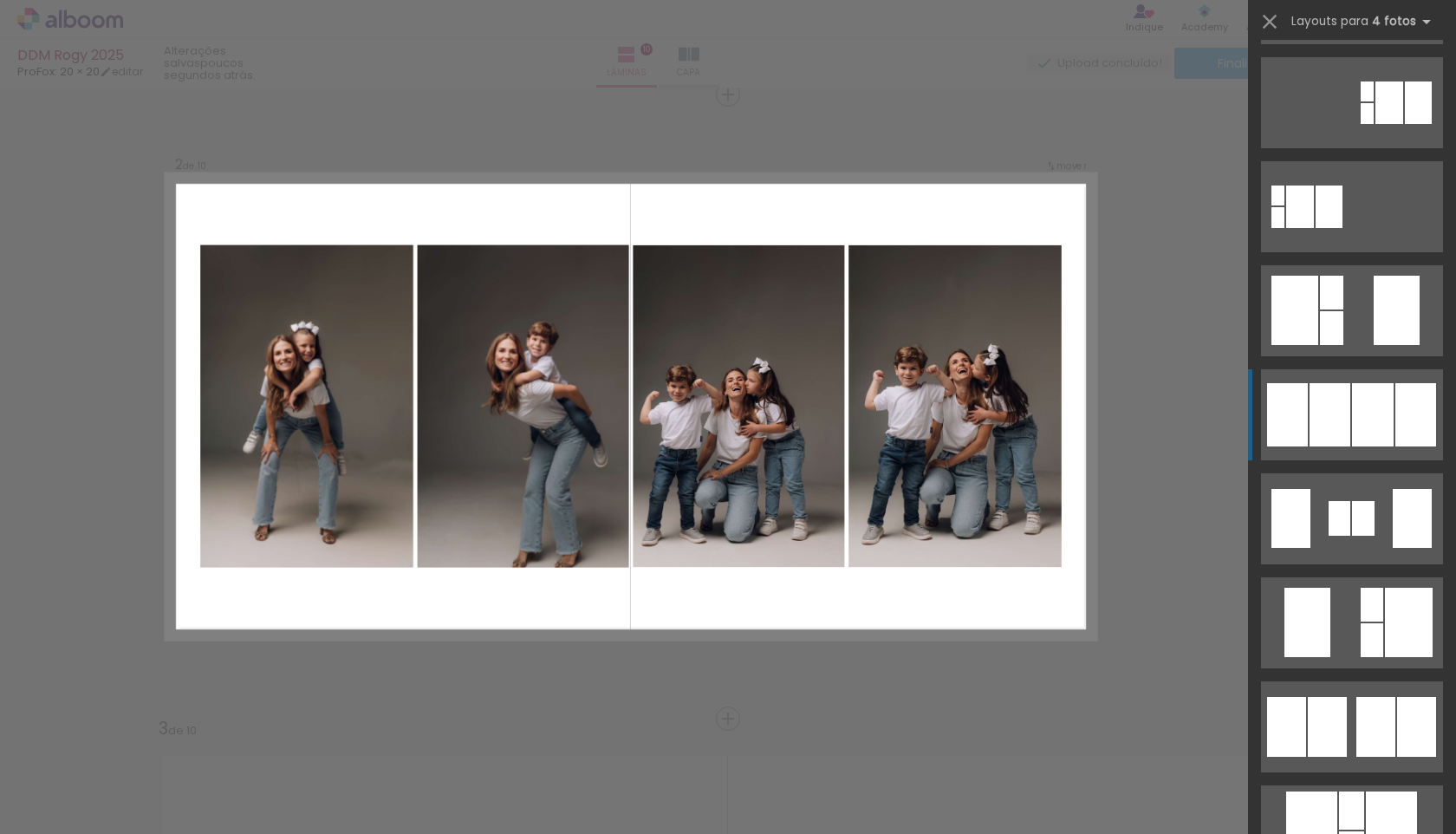click at bounding box center [1404, -334] 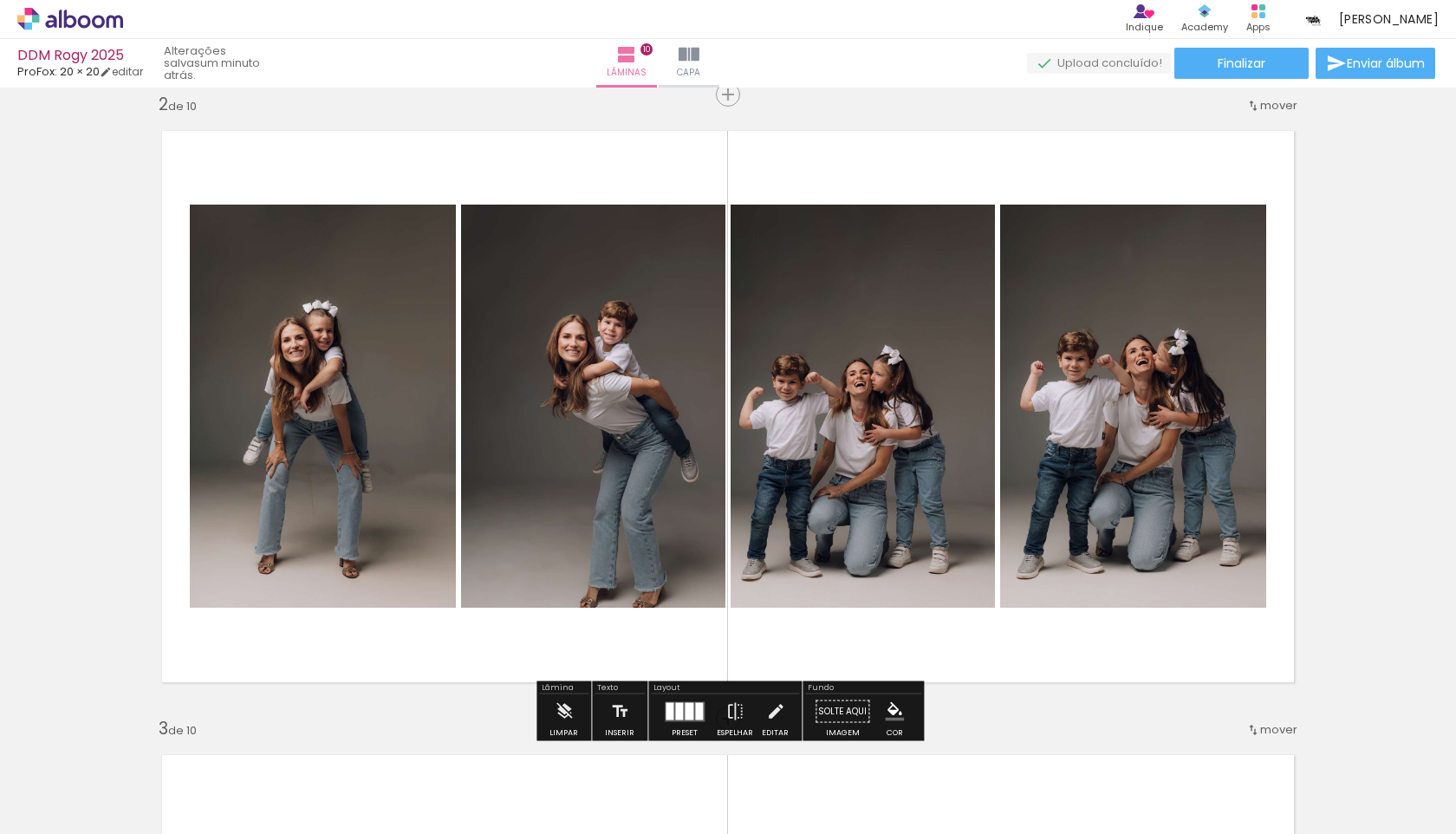 click at bounding box center (689, 711) 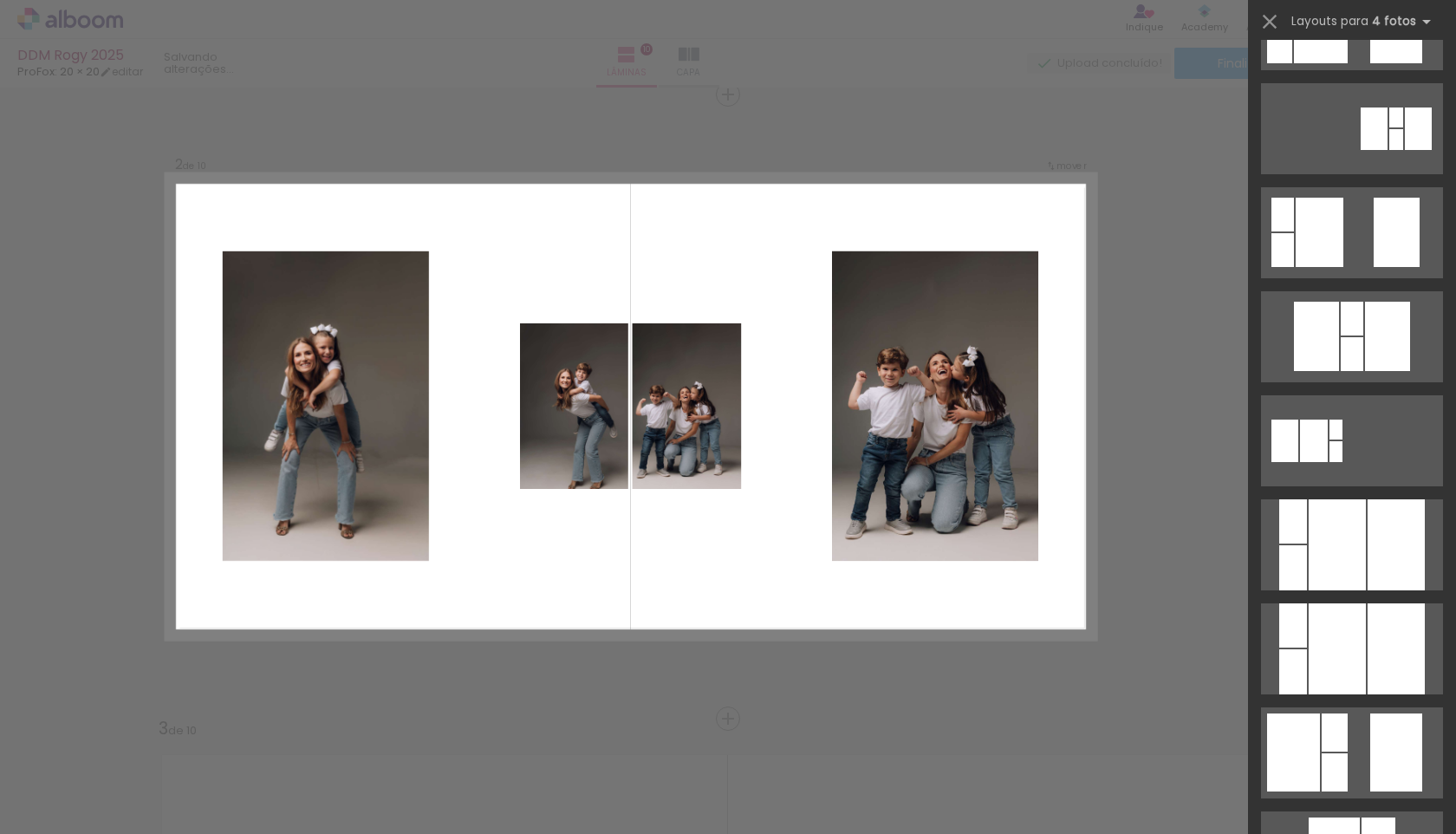 scroll, scrollTop: 0, scrollLeft: 0, axis: both 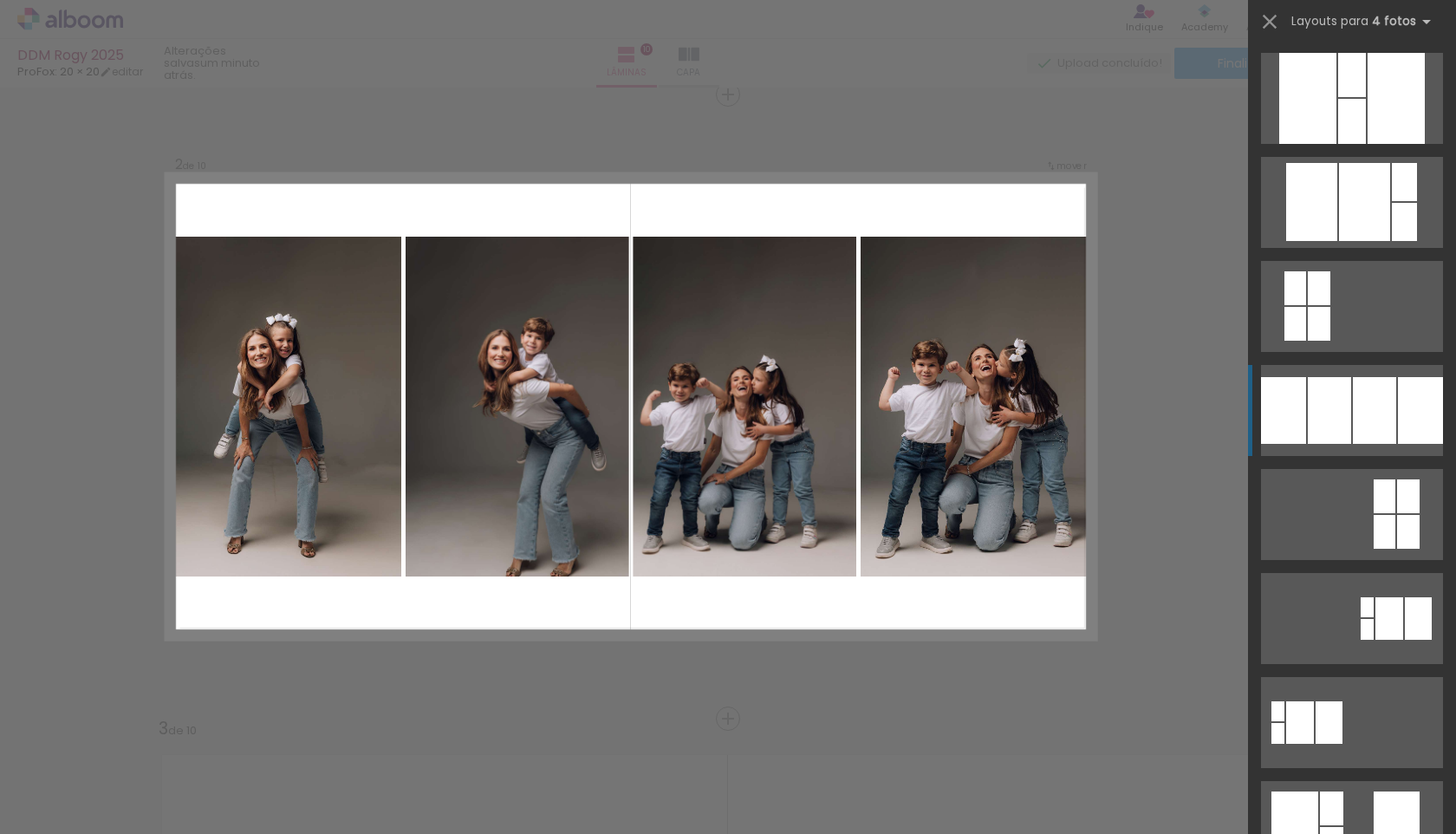 click at bounding box center (1404, 182) 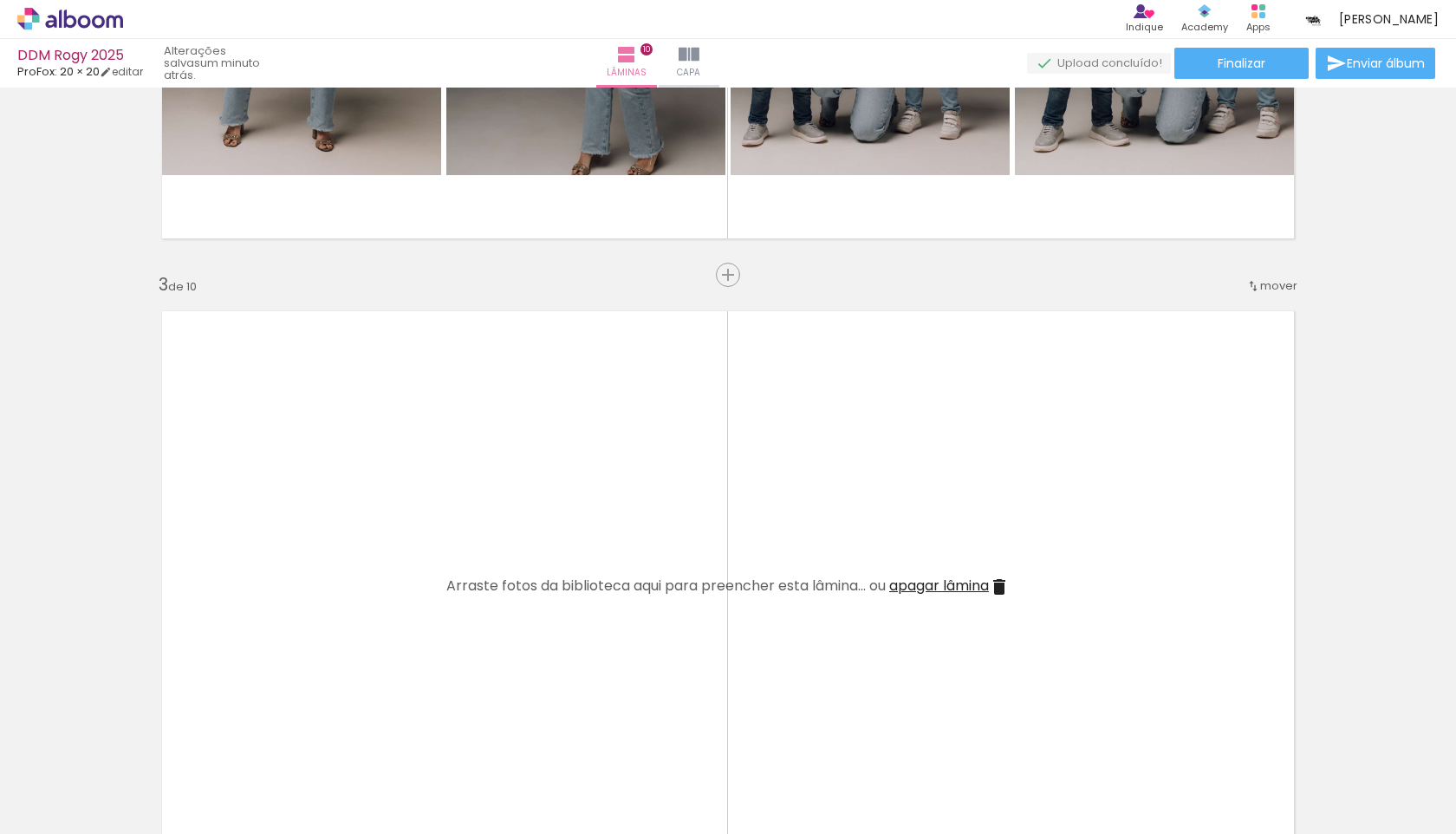 scroll, scrollTop: 1101, scrollLeft: 0, axis: vertical 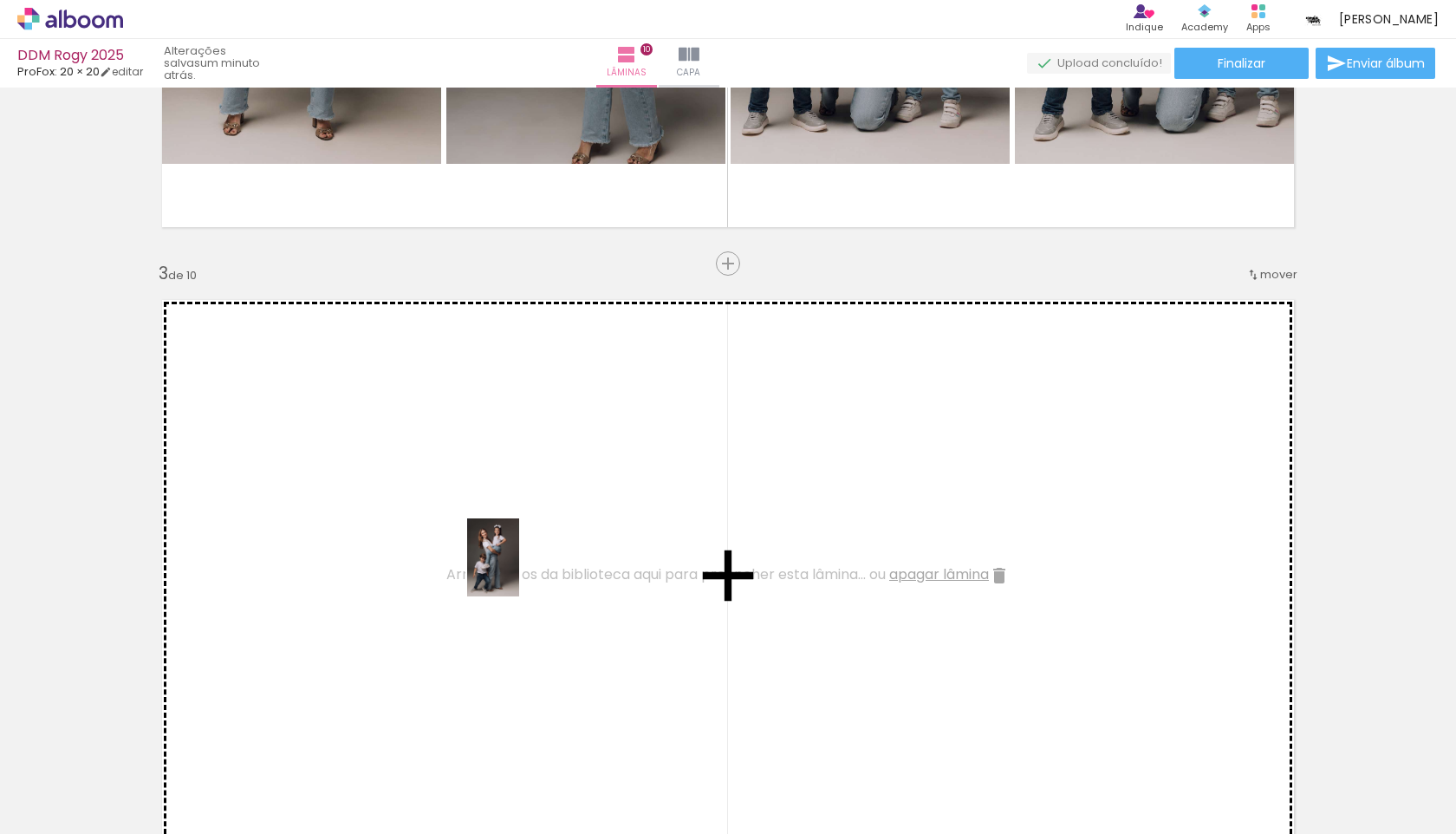 drag, startPoint x: 889, startPoint y: 791, endPoint x: 519, endPoint y: 570, distance: 430.977 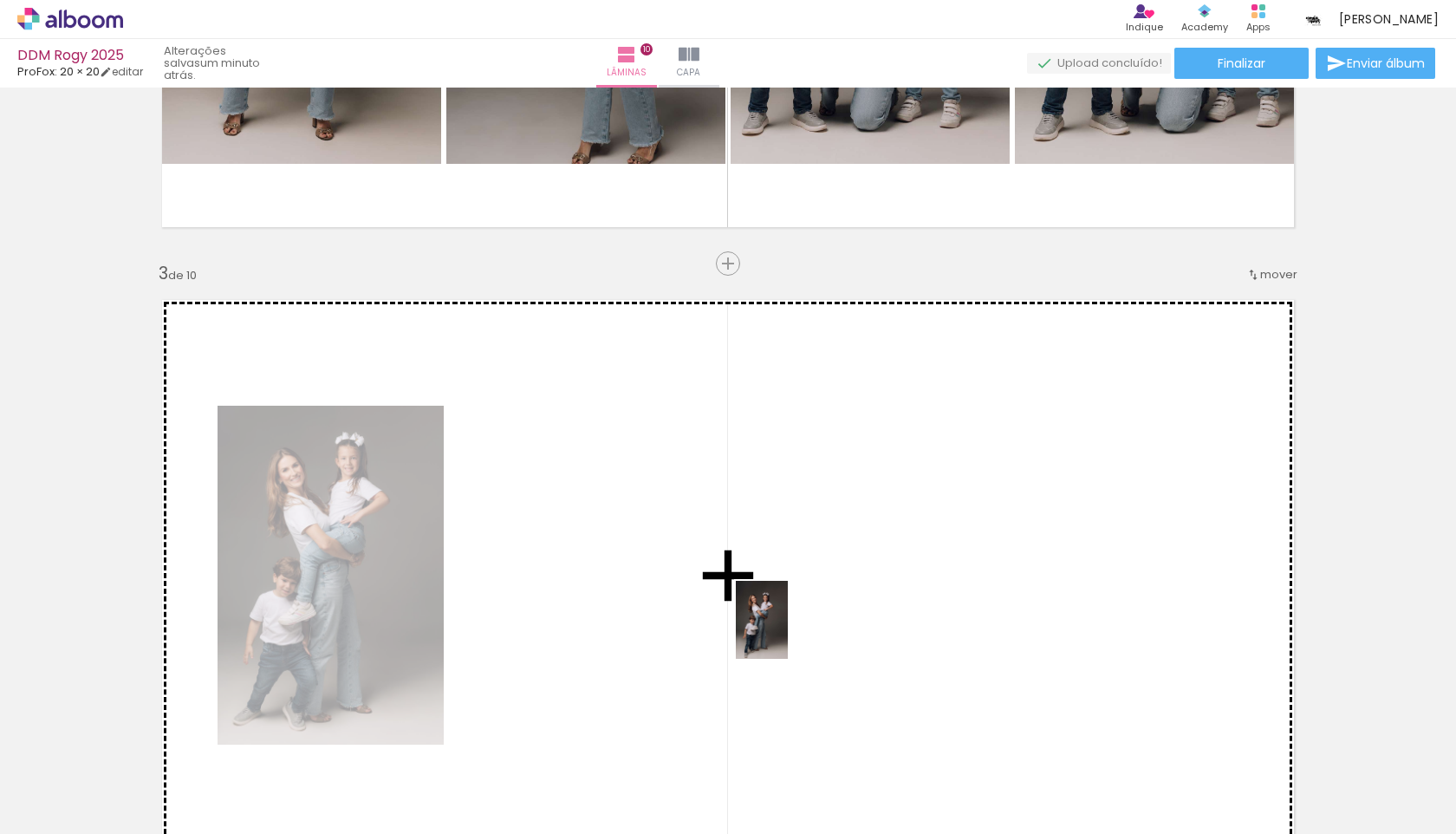 drag, startPoint x: 997, startPoint y: 805, endPoint x: 783, endPoint y: 622, distance: 281.57592 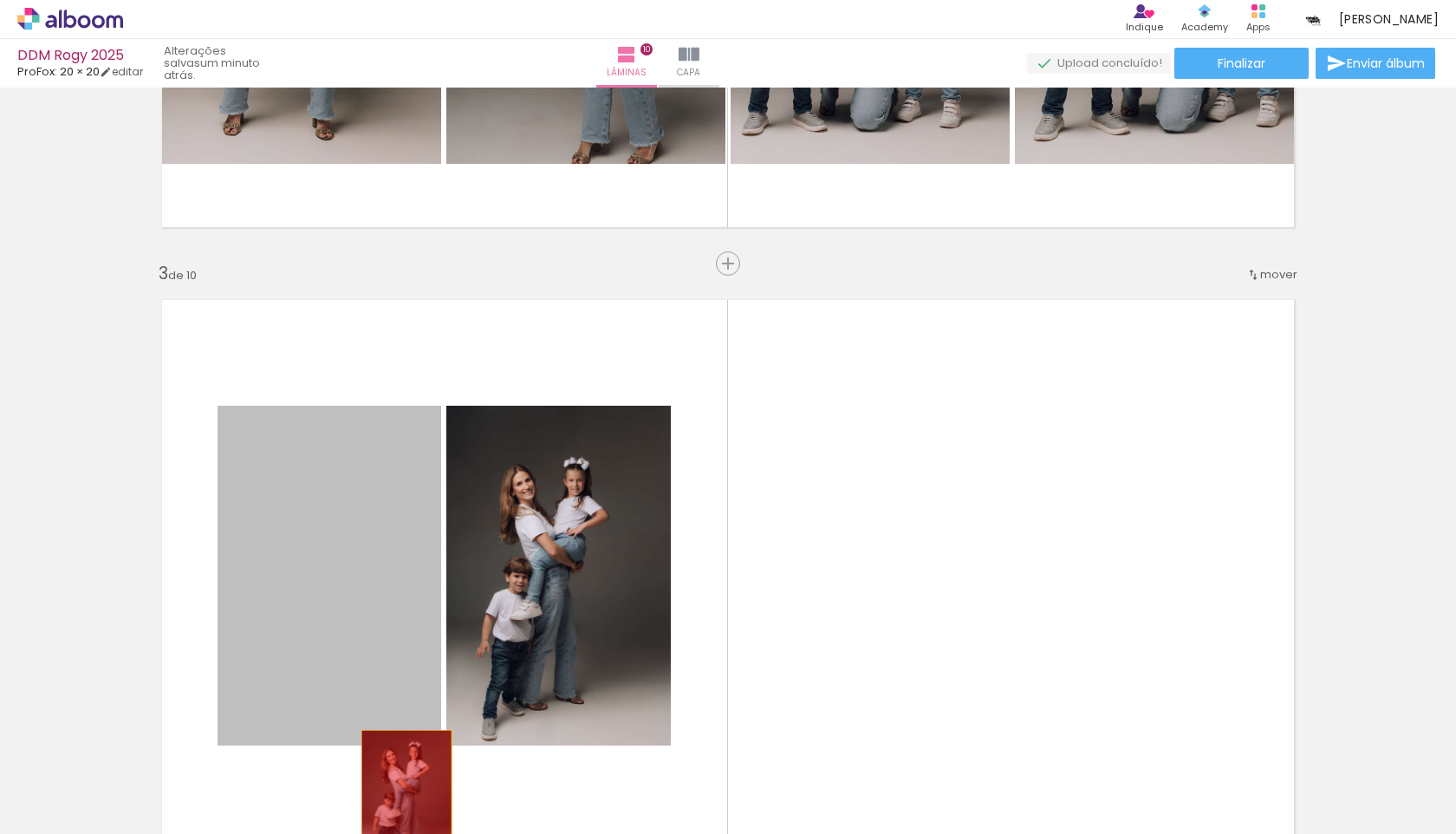 drag, startPoint x: 311, startPoint y: 598, endPoint x: 406, endPoint y: 798, distance: 221.4159 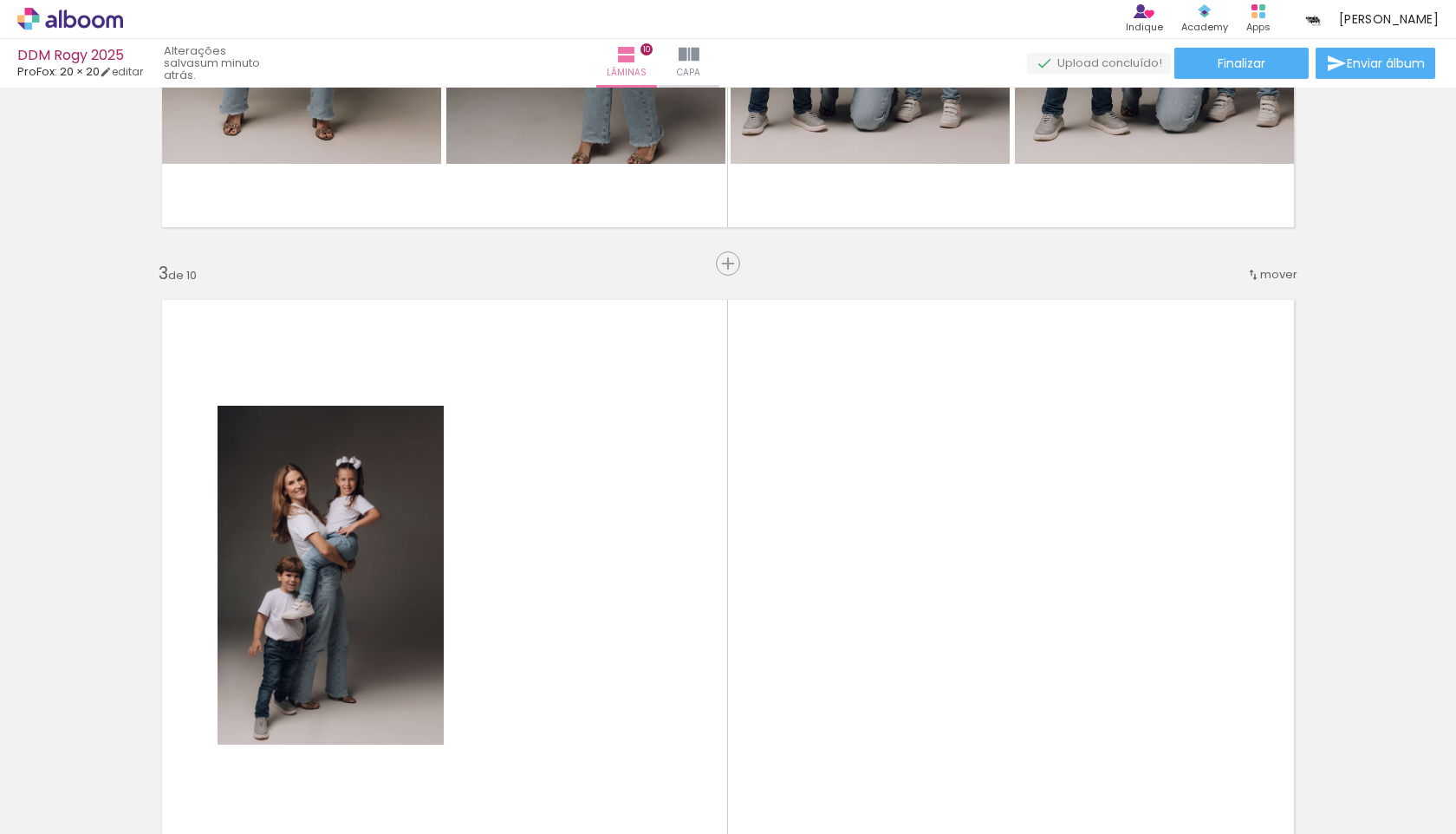 scroll, scrollTop: 0, scrollLeft: 1081, axis: horizontal 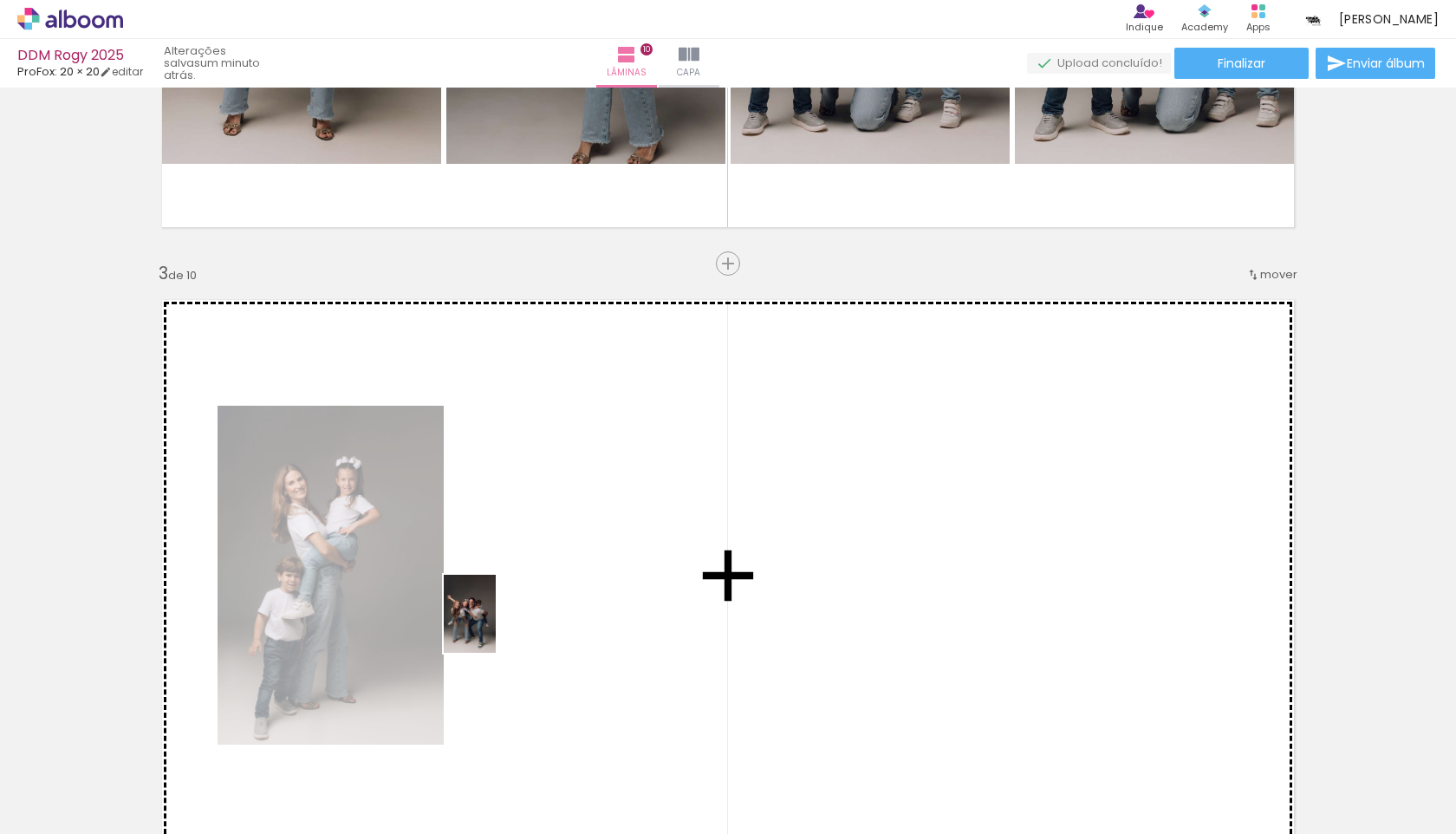 drag, startPoint x: 453, startPoint y: 805, endPoint x: 496, endPoint y: 627, distance: 183.1202 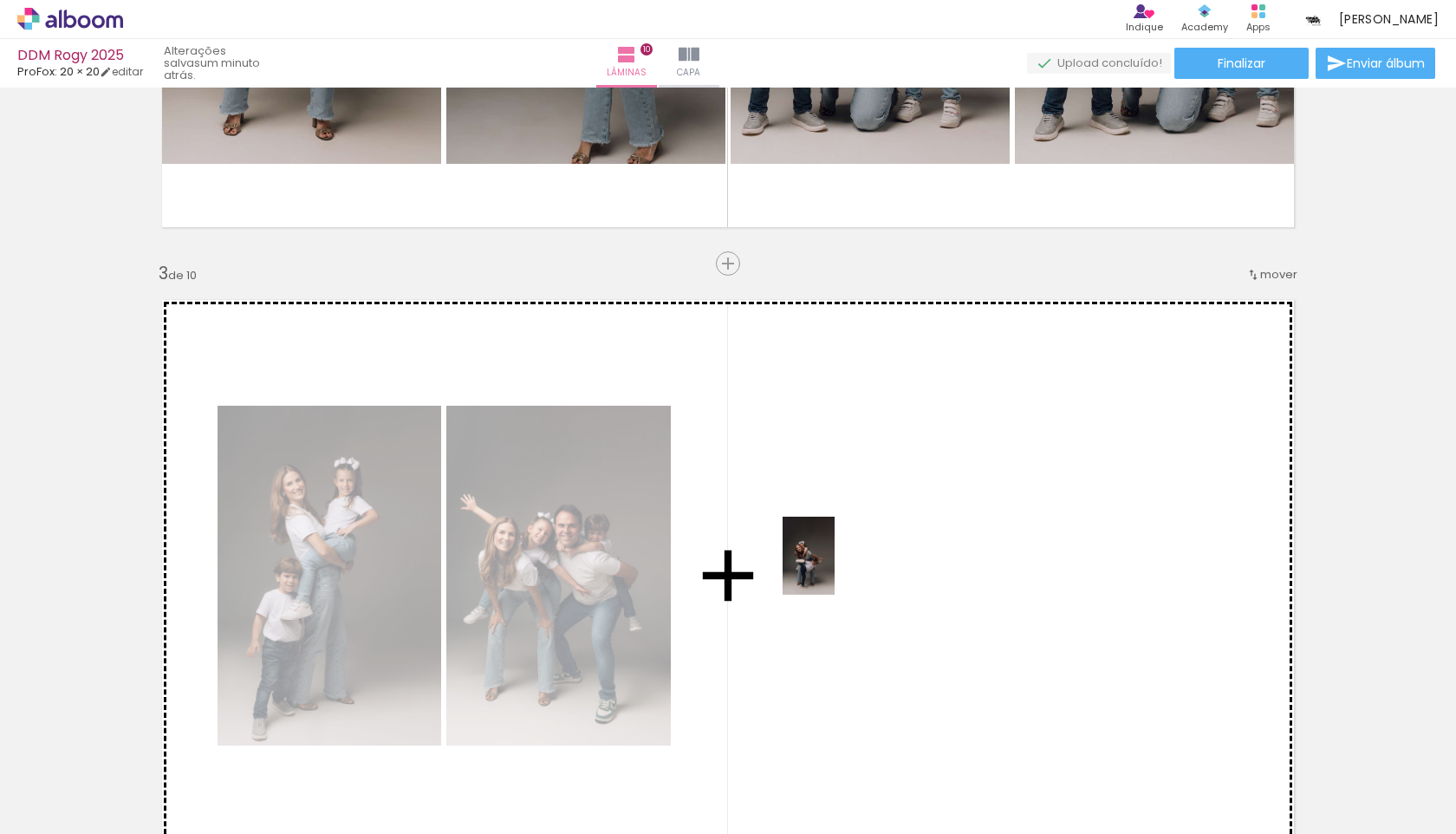drag, startPoint x: 370, startPoint y: 791, endPoint x: 835, endPoint y: 569, distance: 515.27565 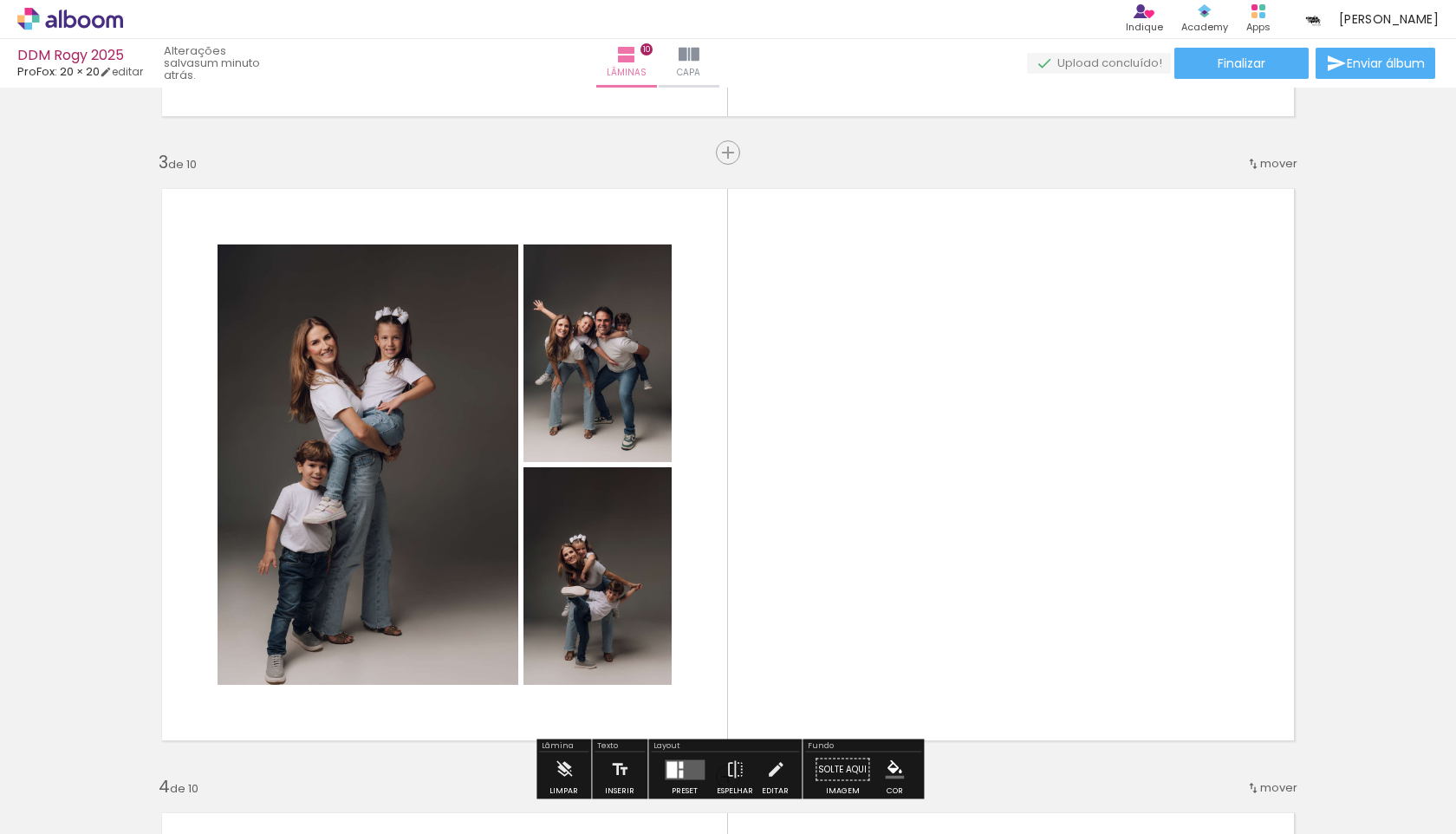 scroll, scrollTop: 1237, scrollLeft: 0, axis: vertical 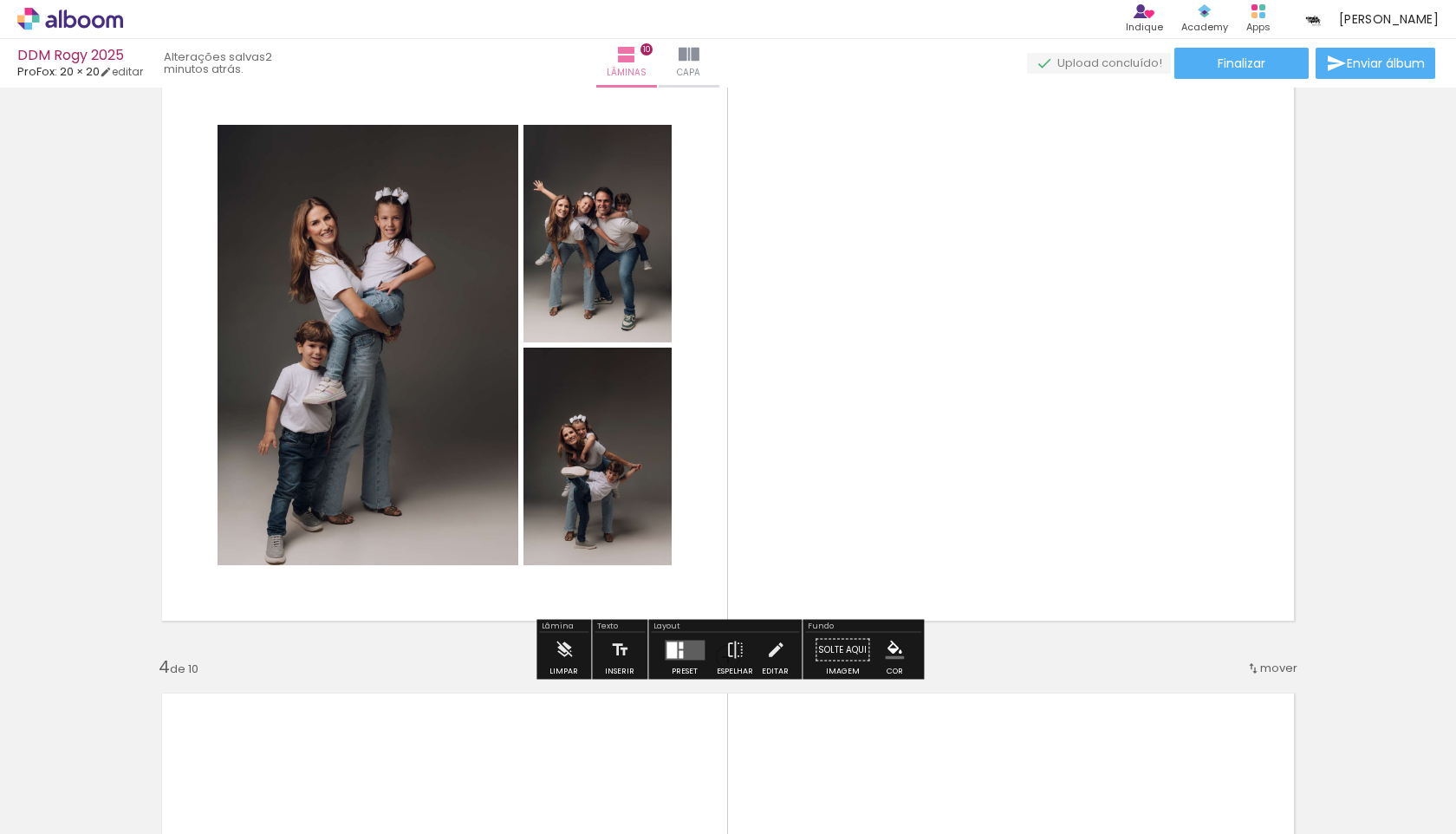 click at bounding box center (685, 649) 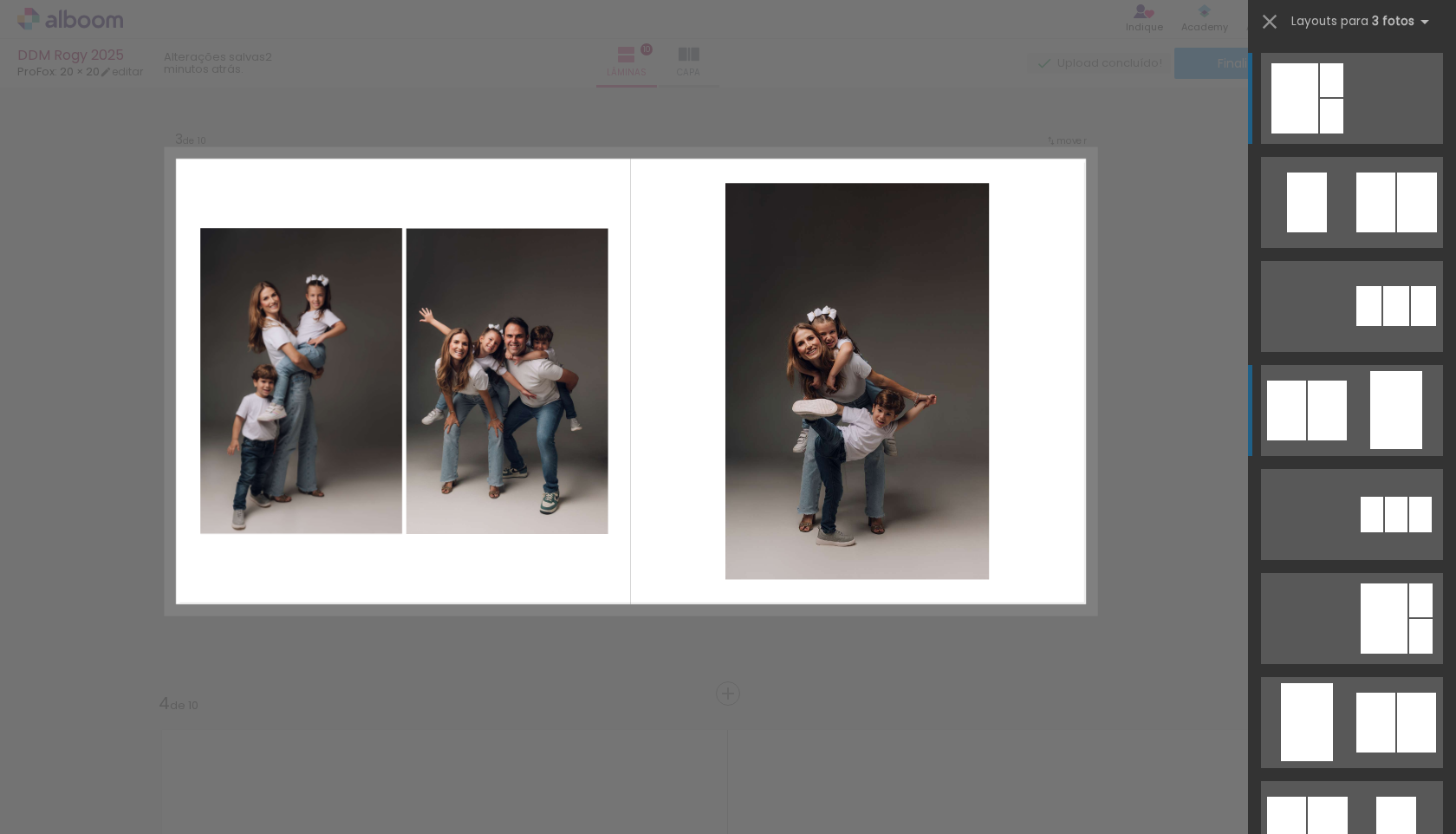 scroll, scrollTop: 1270, scrollLeft: 0, axis: vertical 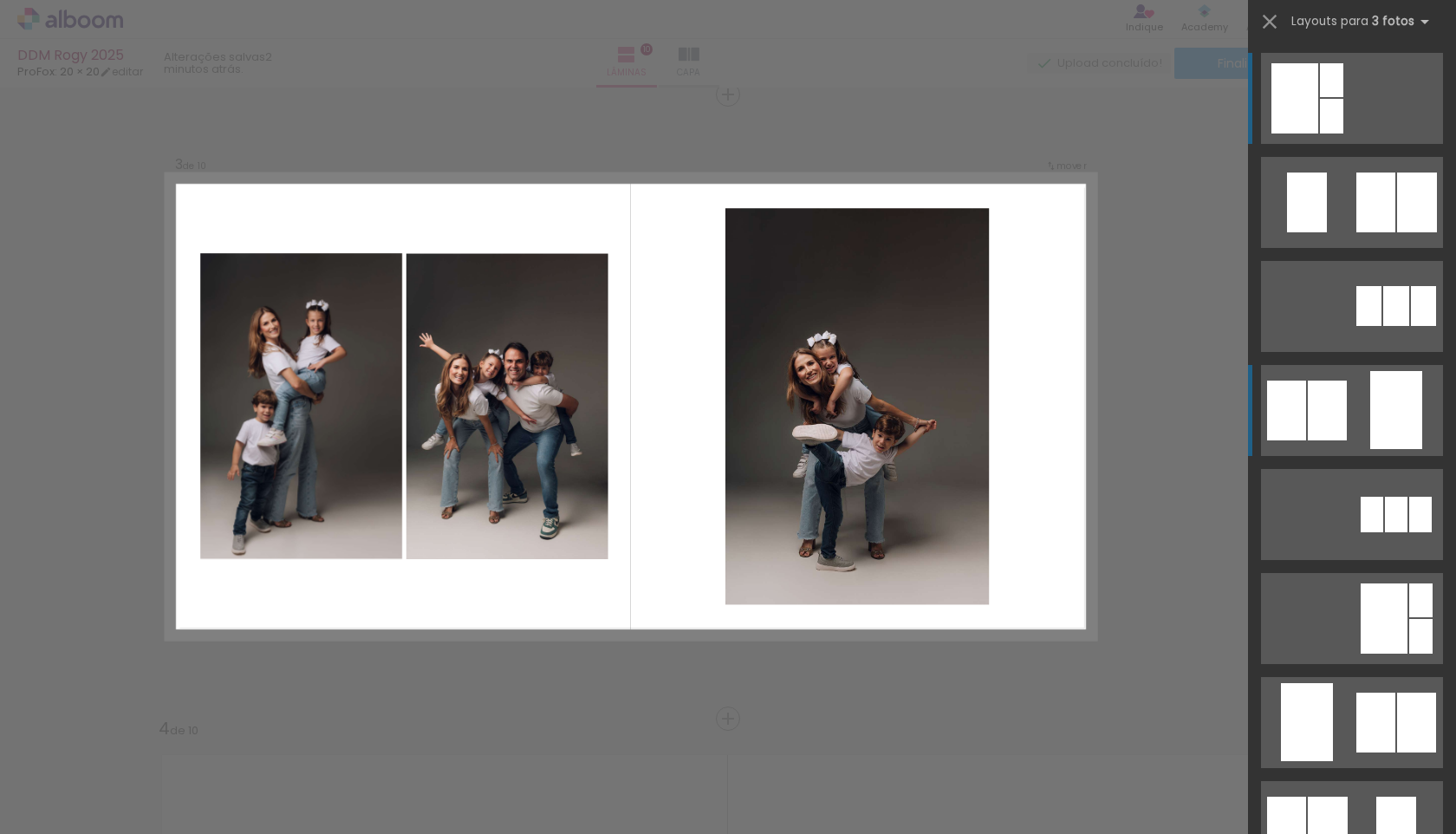click at bounding box center (1417, 202) 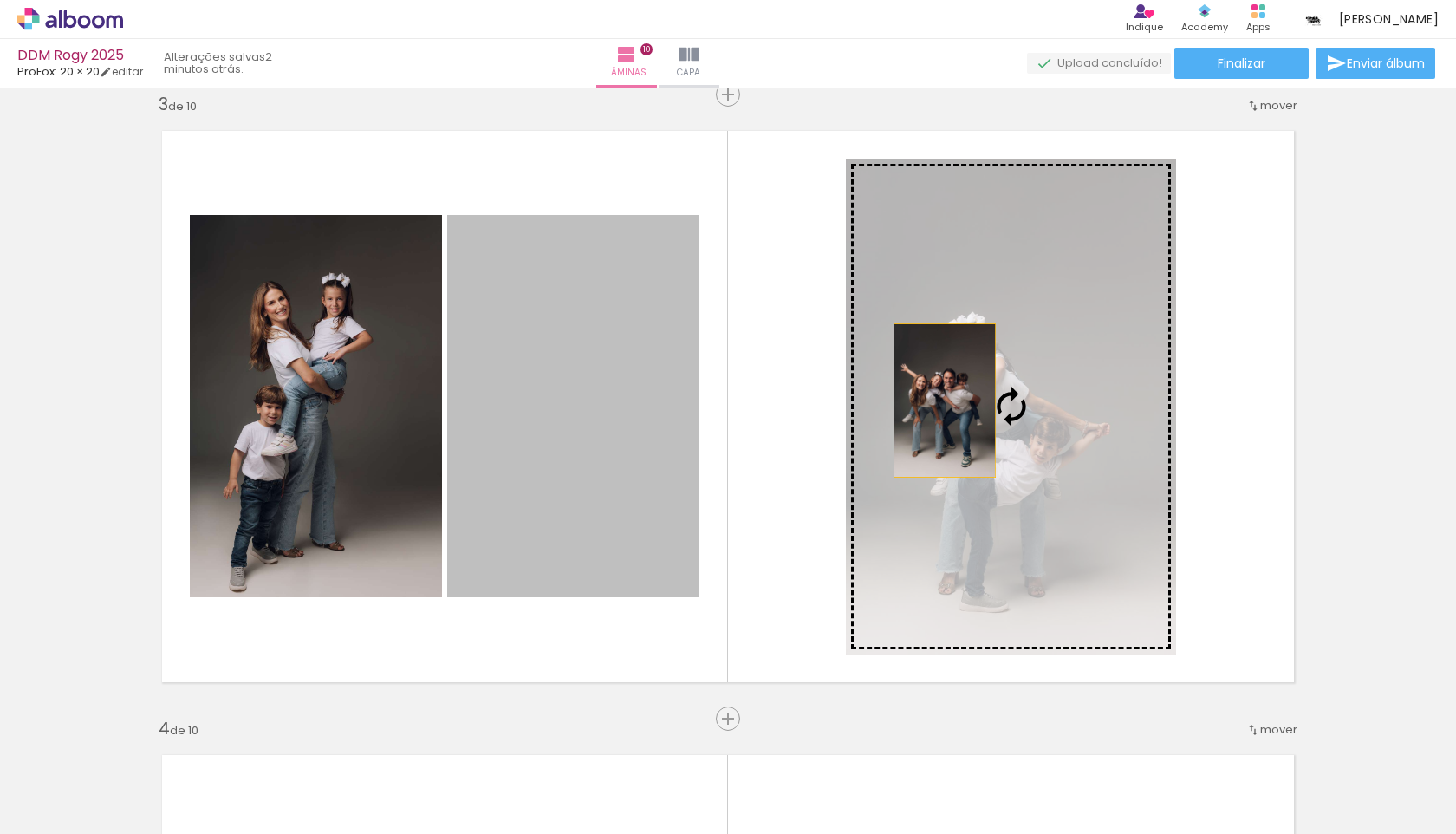 drag, startPoint x: 634, startPoint y: 434, endPoint x: 960, endPoint y: 401, distance: 327.66599 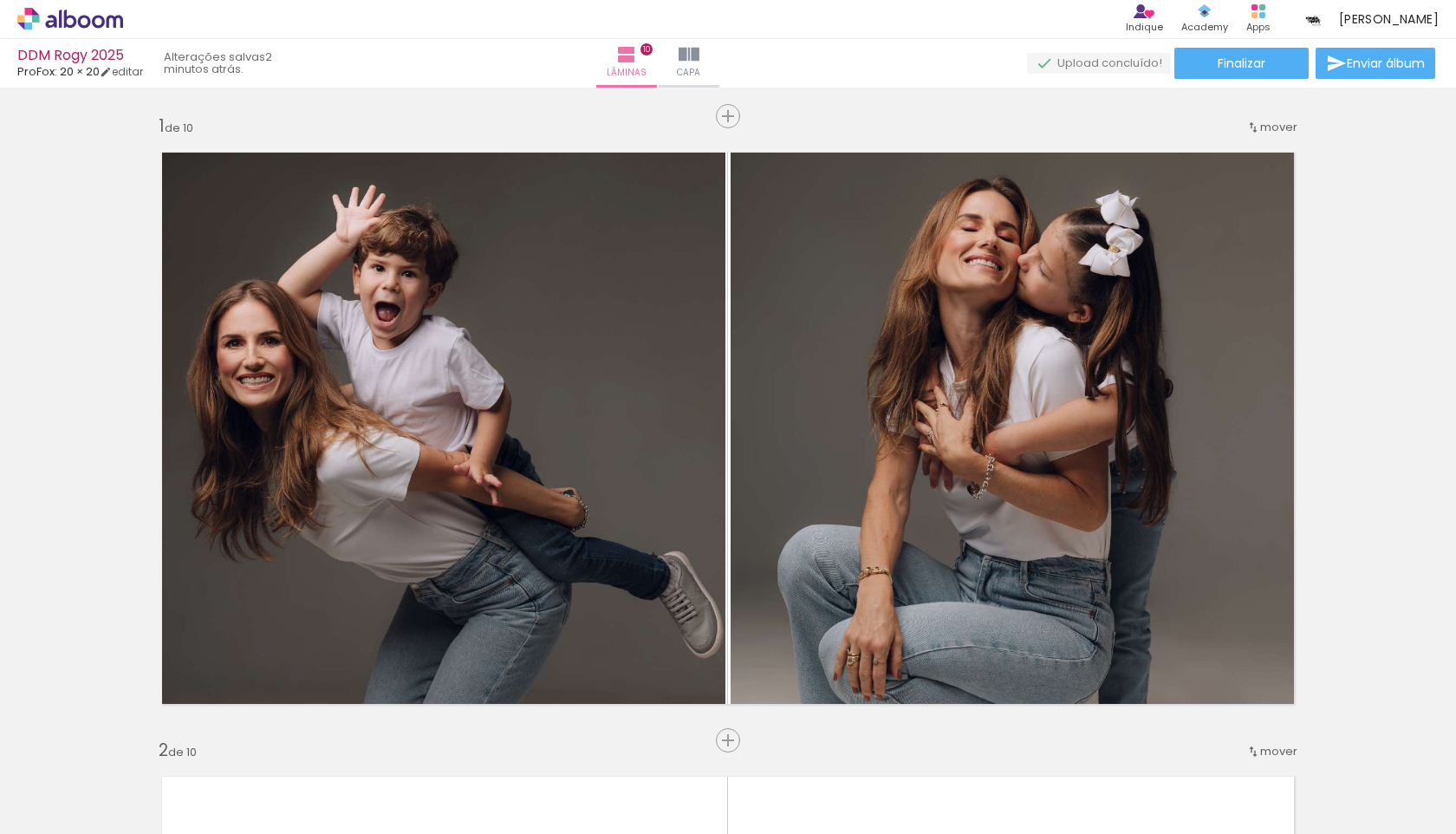 scroll, scrollTop: 0, scrollLeft: 0, axis: both 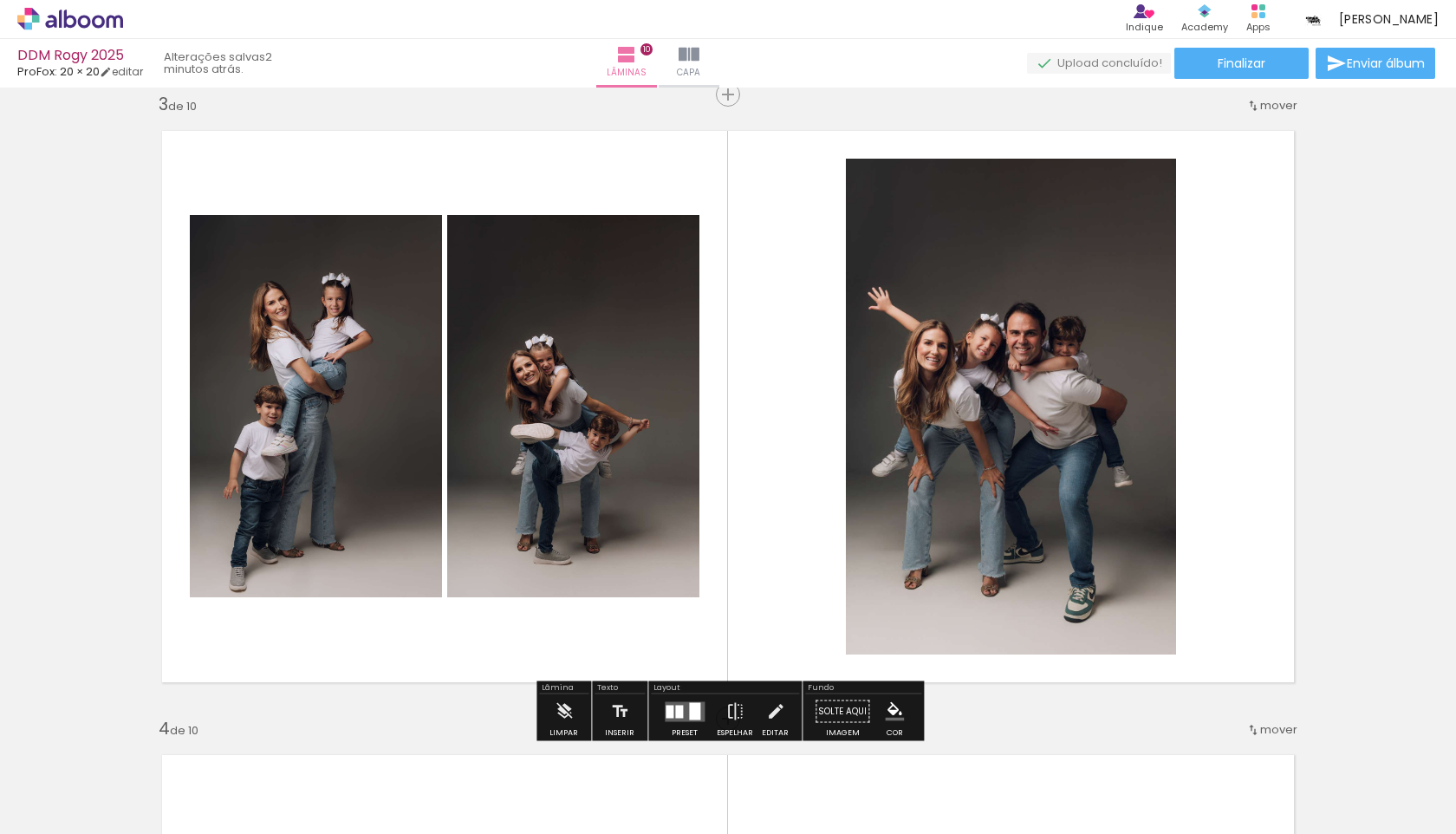 click at bounding box center (679, 711) 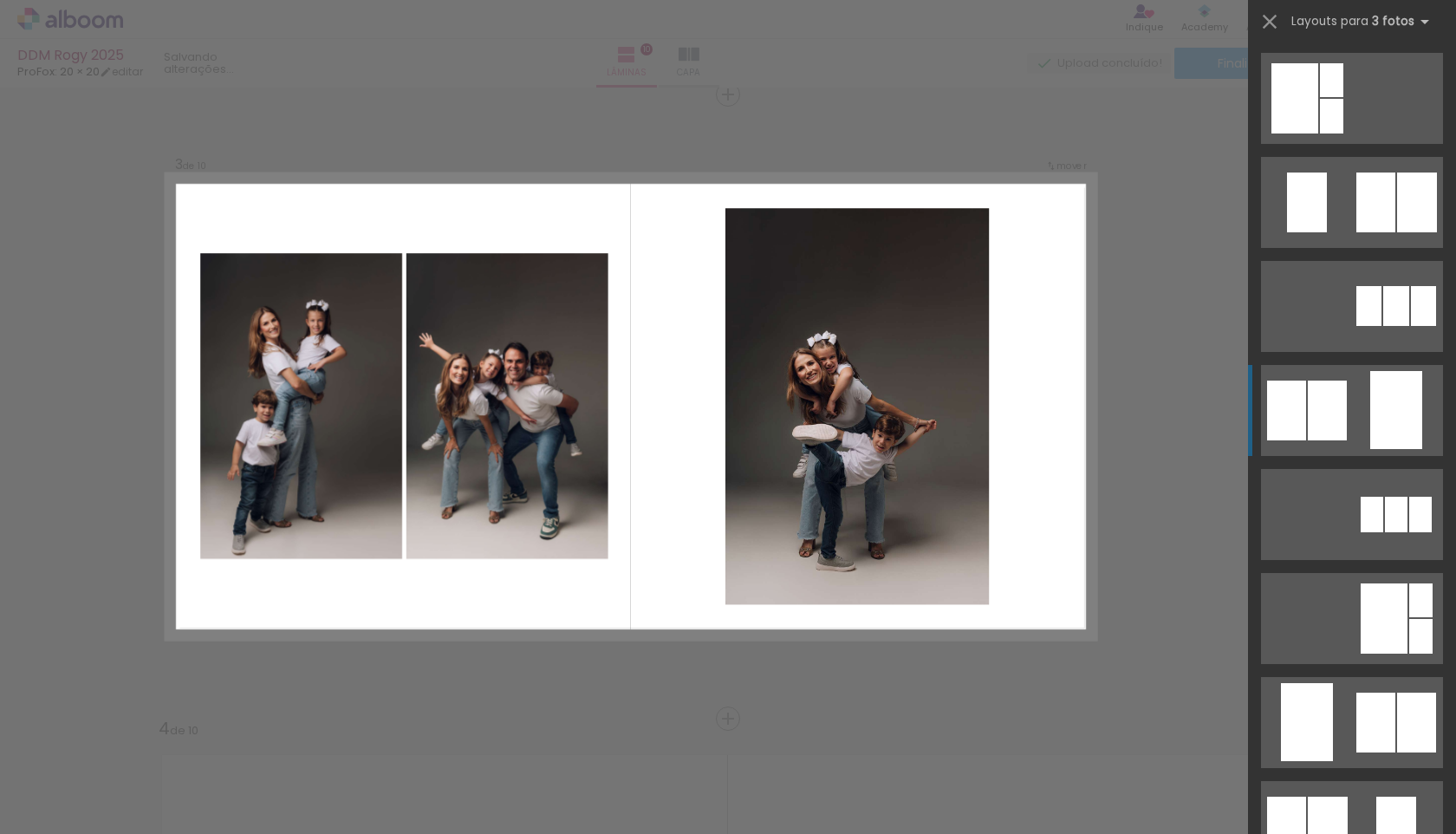 scroll, scrollTop: 312, scrollLeft: 0, axis: vertical 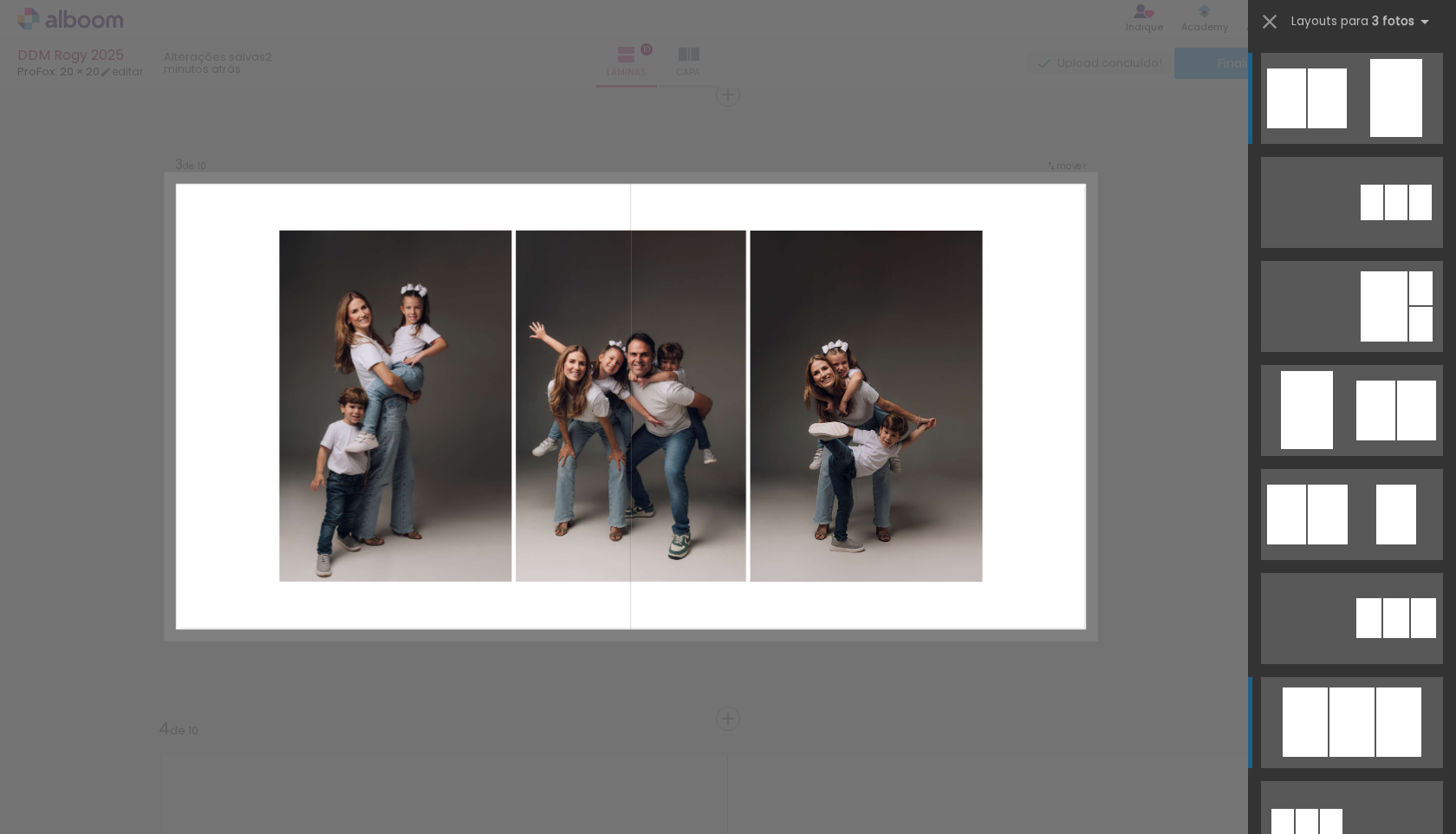click at bounding box center (1417, -110) 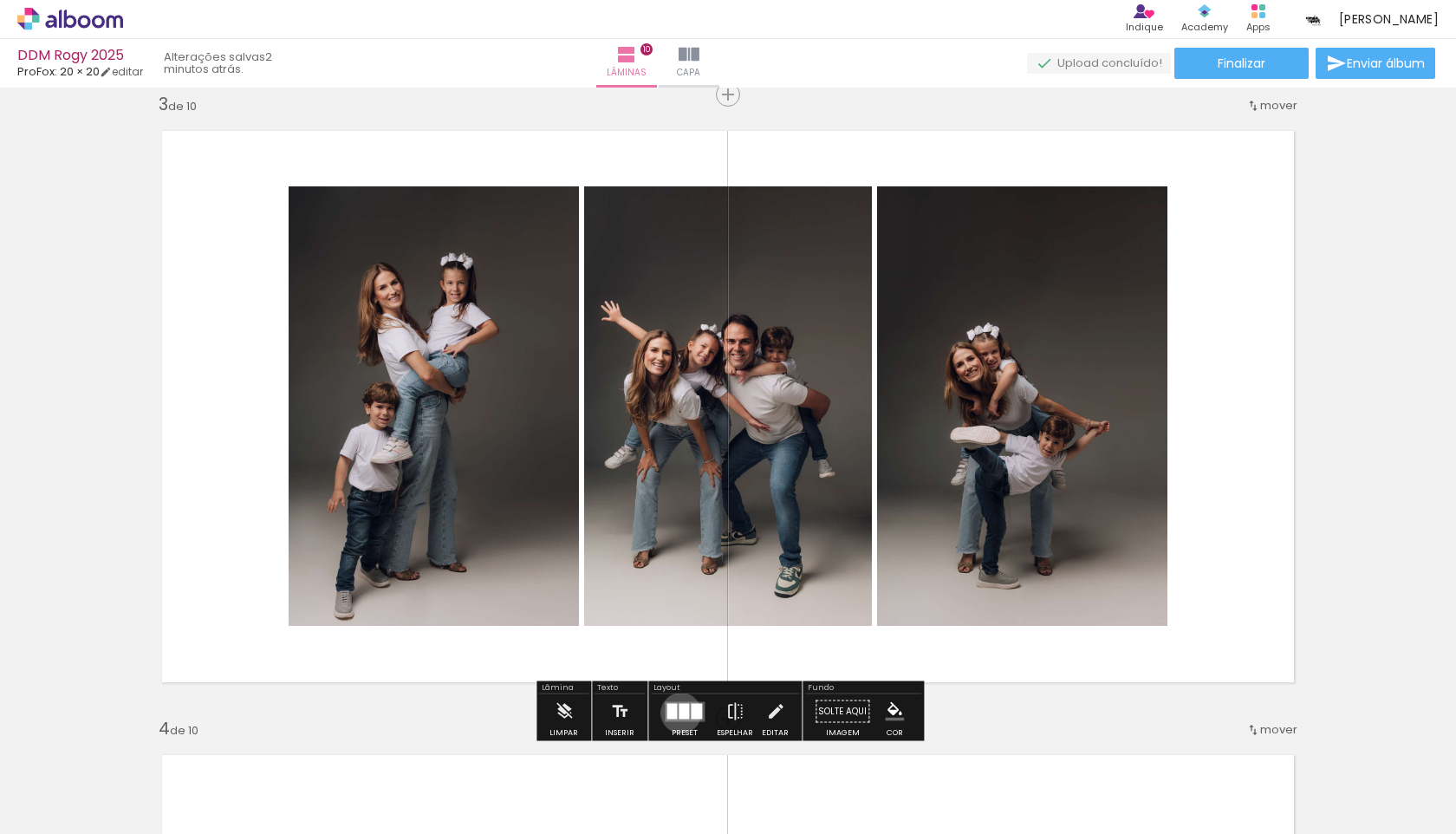 click at bounding box center (684, 711) 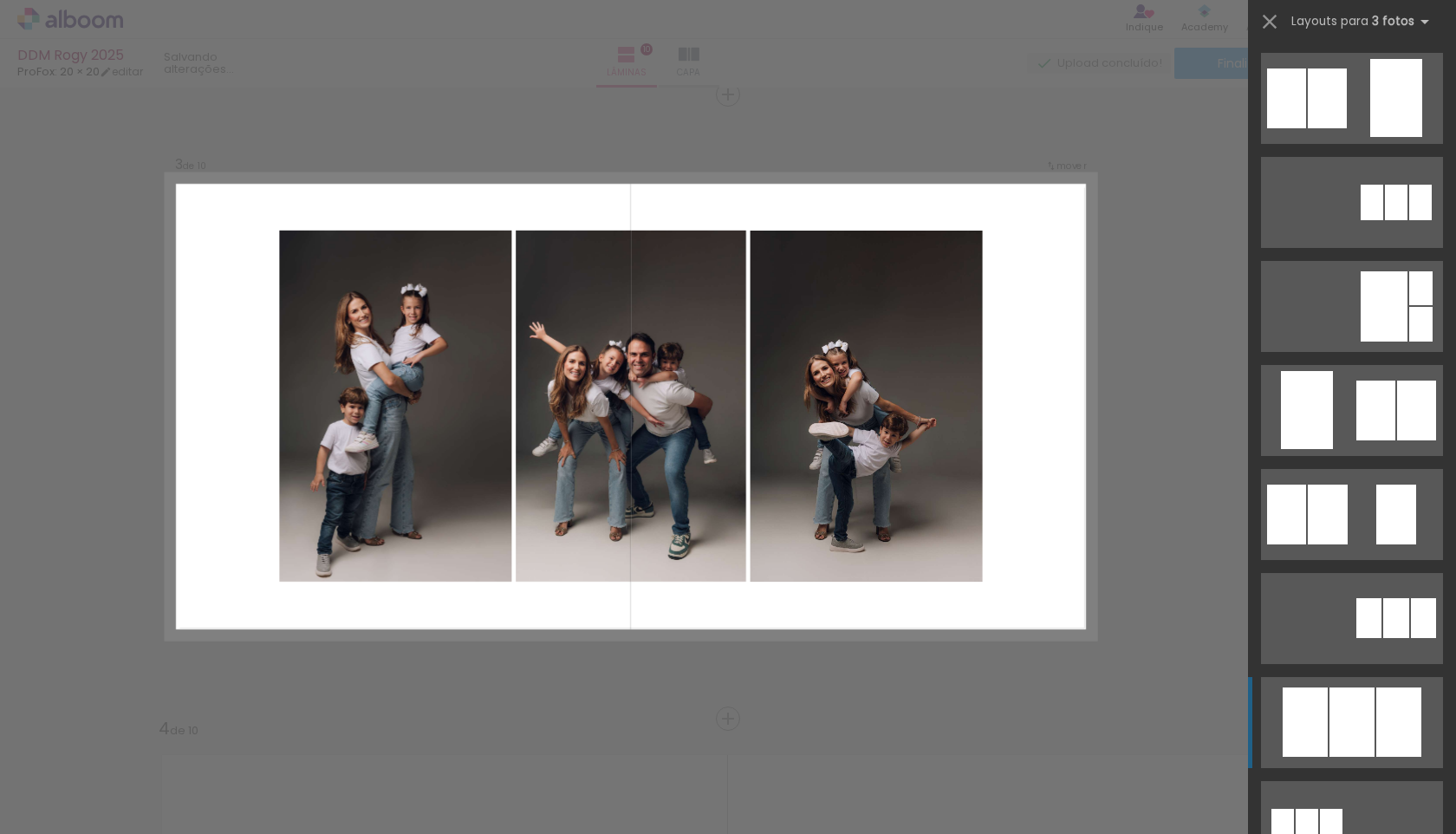 scroll, scrollTop: 936, scrollLeft: 0, axis: vertical 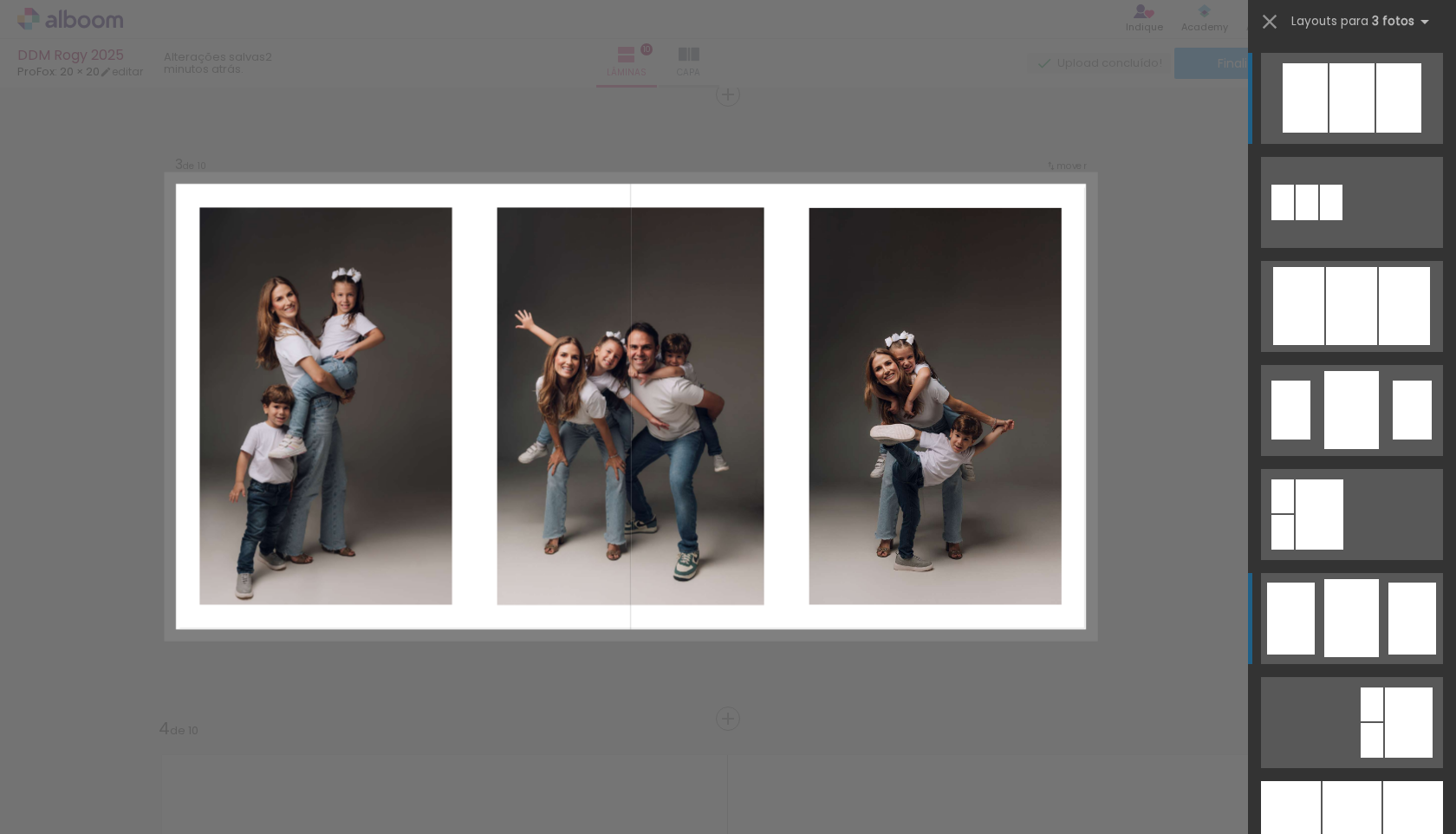 click at bounding box center (1352, 98) 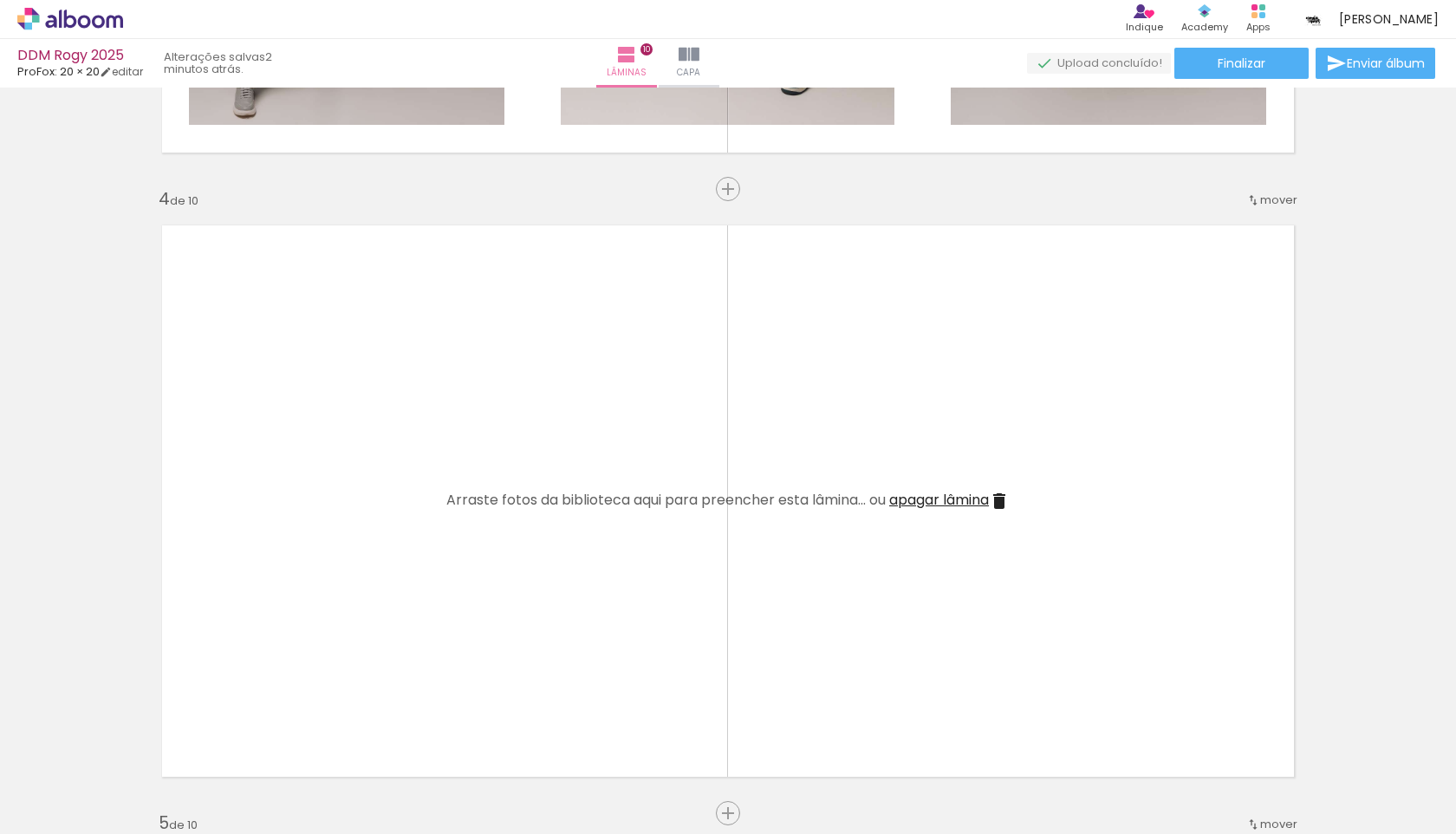 scroll, scrollTop: 1802, scrollLeft: 0, axis: vertical 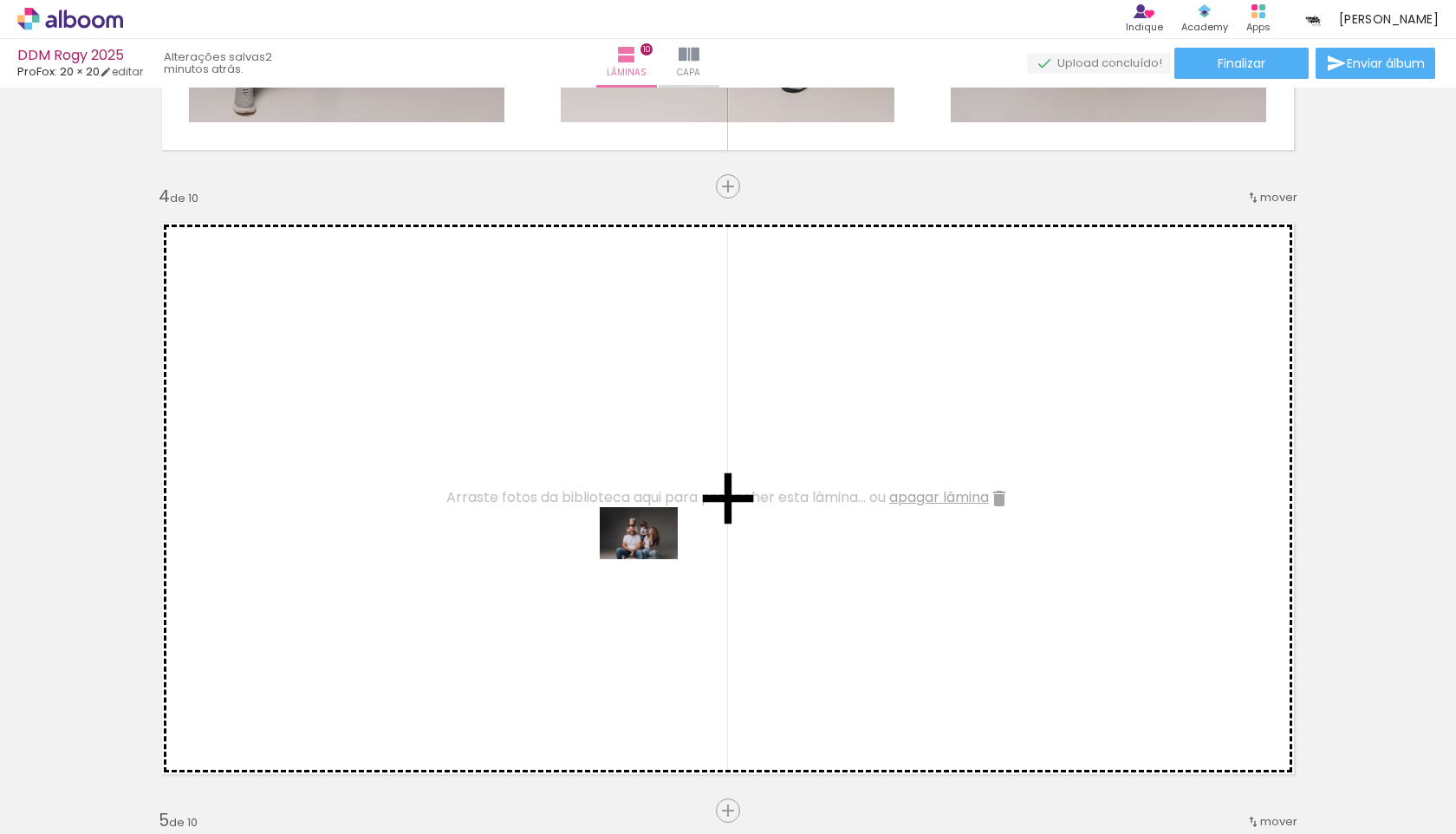 drag, startPoint x: 634, startPoint y: 790, endPoint x: 652, endPoint y: 557, distance: 233.69424 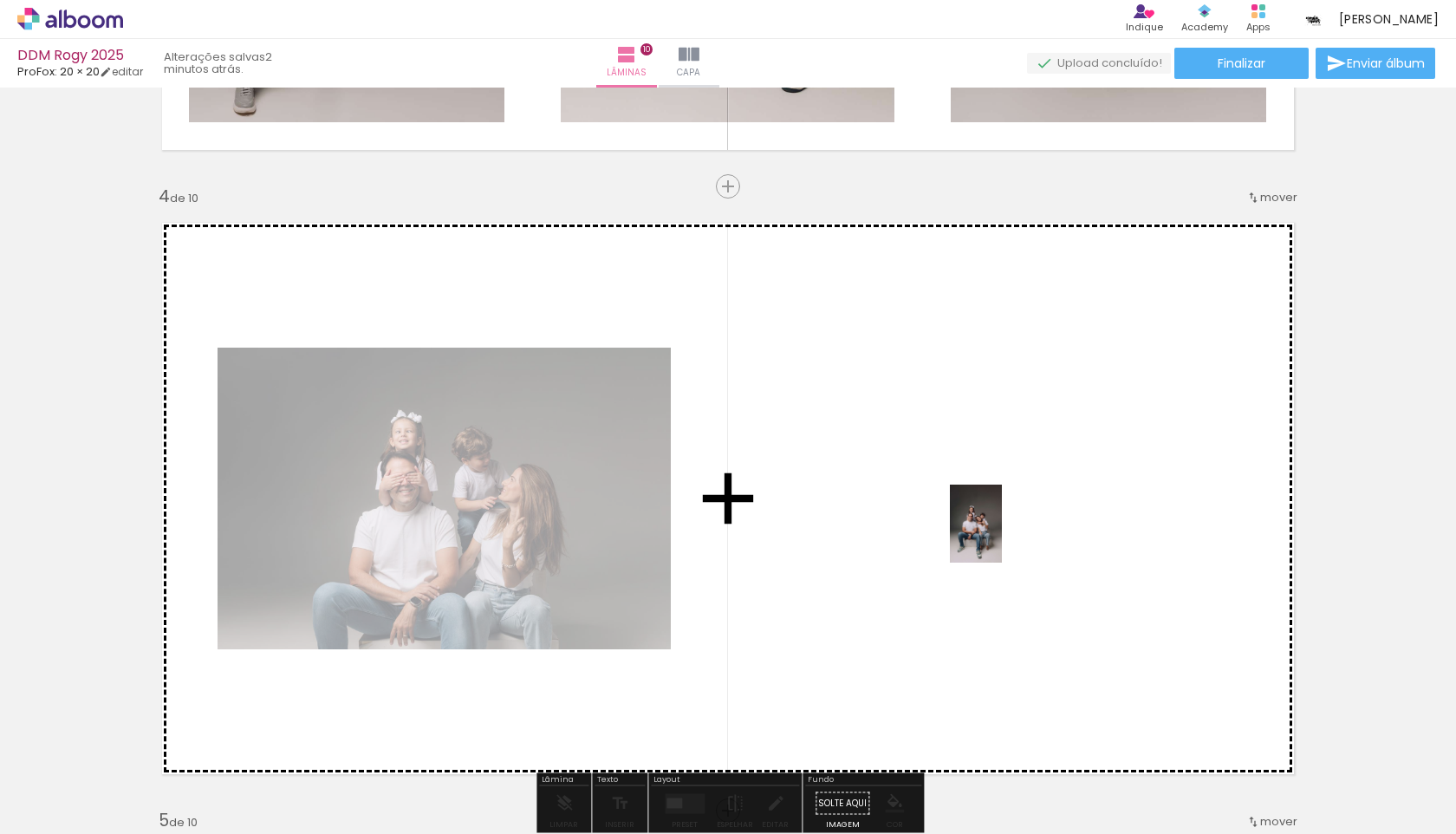 drag, startPoint x: 1030, startPoint y: 792, endPoint x: 1002, endPoint y: 534, distance: 259.5149 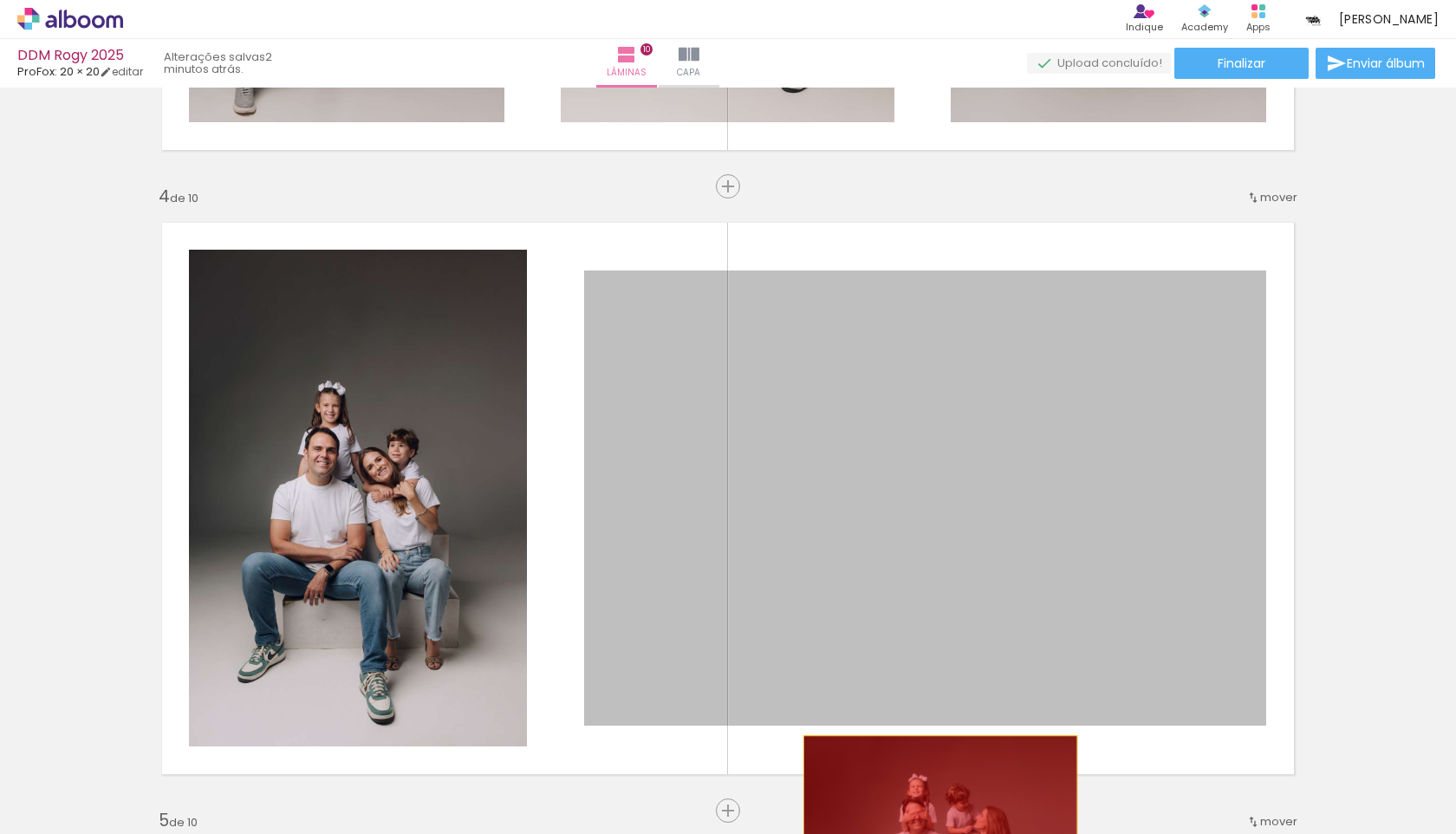 drag, startPoint x: 935, startPoint y: 534, endPoint x: 940, endPoint y: 827, distance: 293.04266 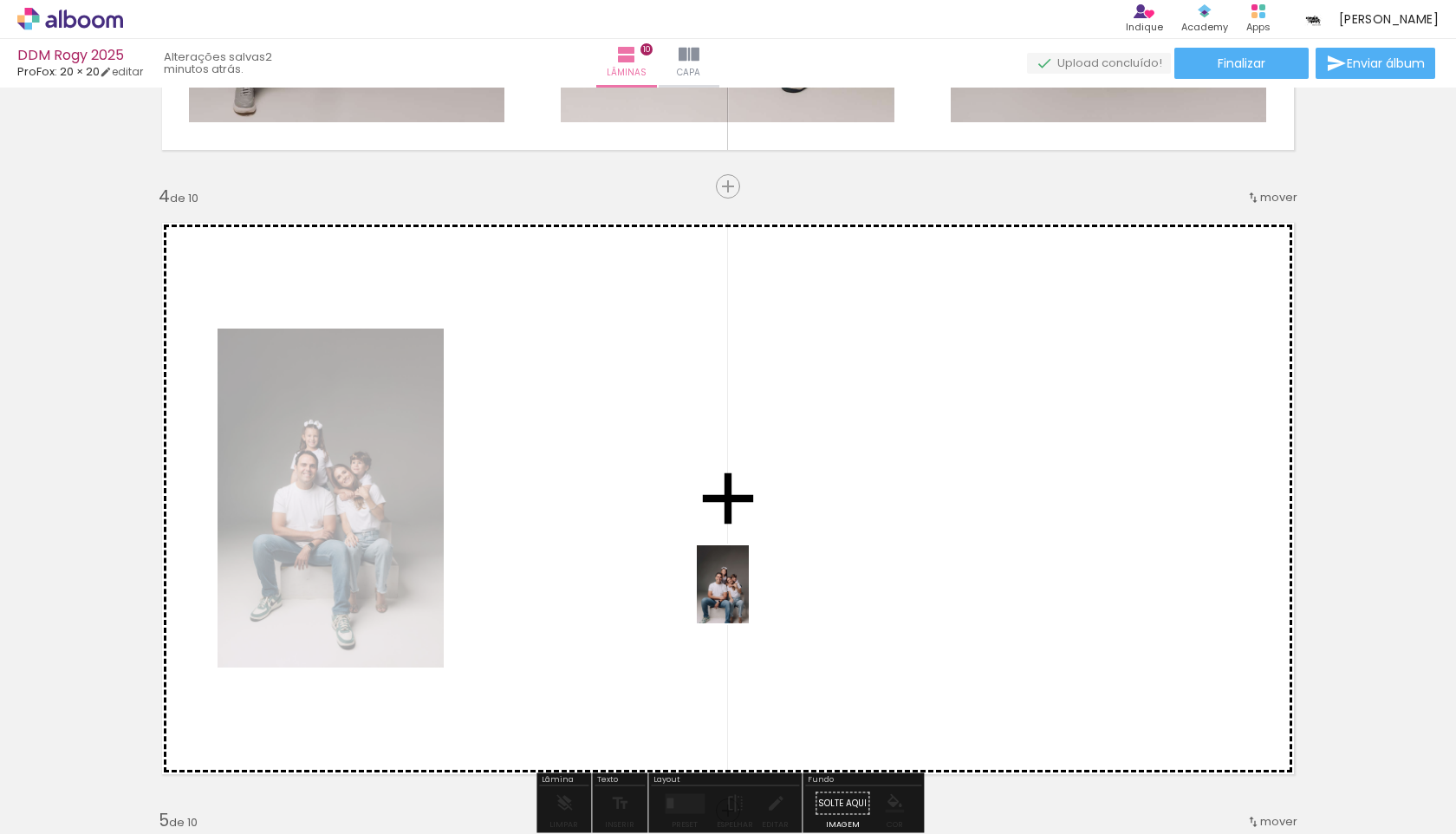 drag, startPoint x: 741, startPoint y: 792, endPoint x: 749, endPoint y: 596, distance: 196.1632 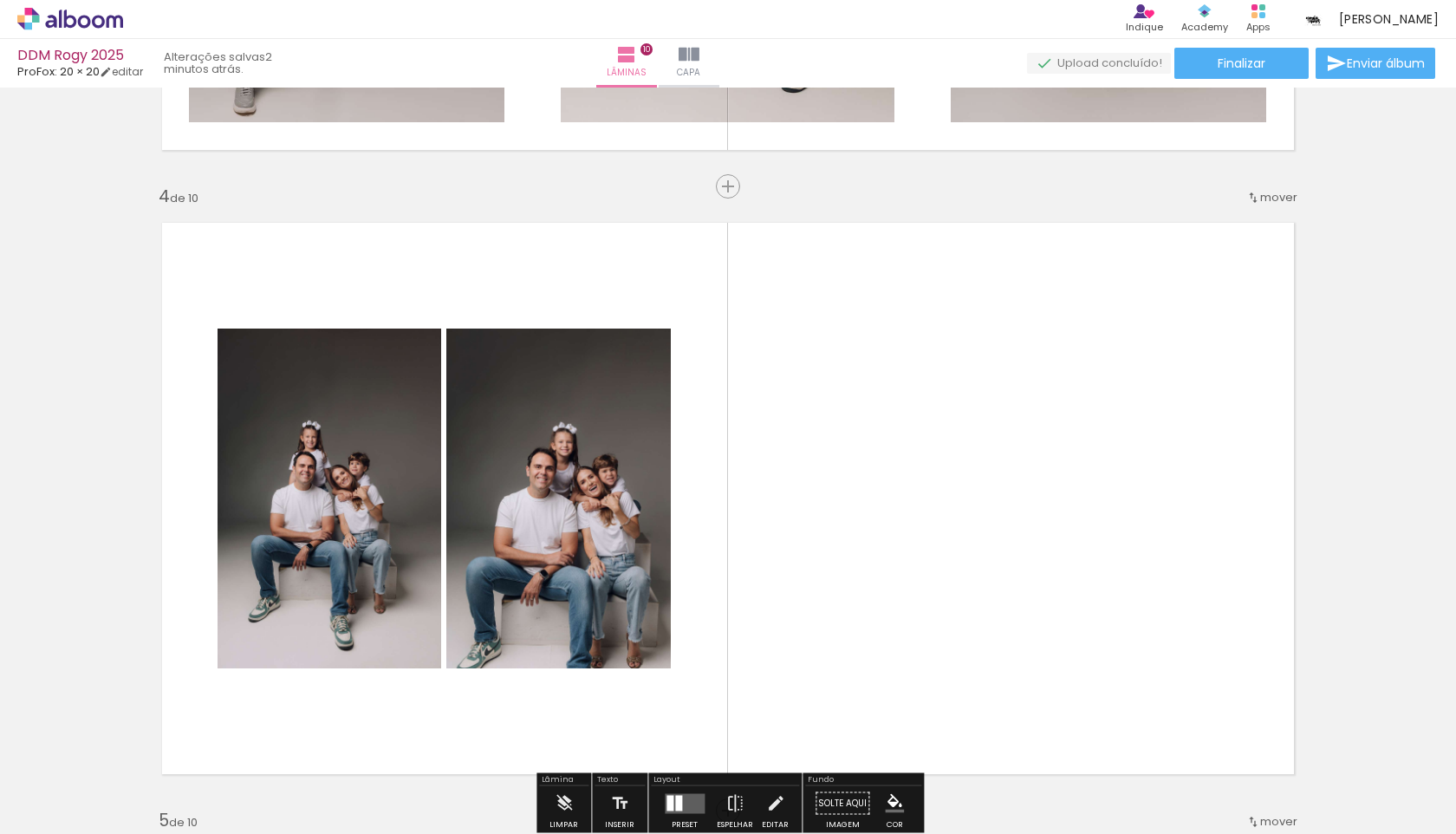 scroll, scrollTop: 0, scrollLeft: 2471, axis: horizontal 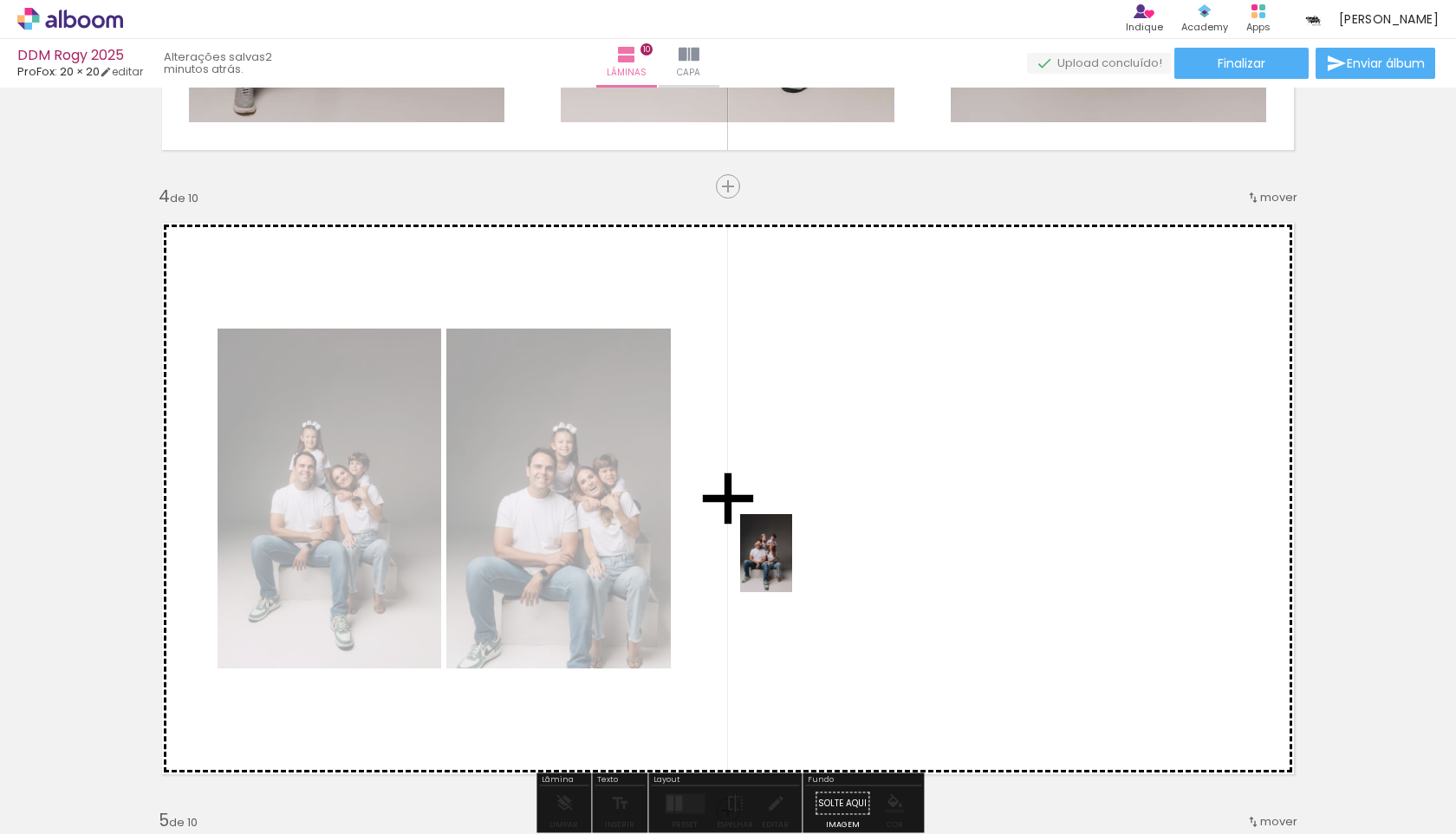 drag, startPoint x: 617, startPoint y: 788, endPoint x: 792, endPoint y: 566, distance: 282.6818 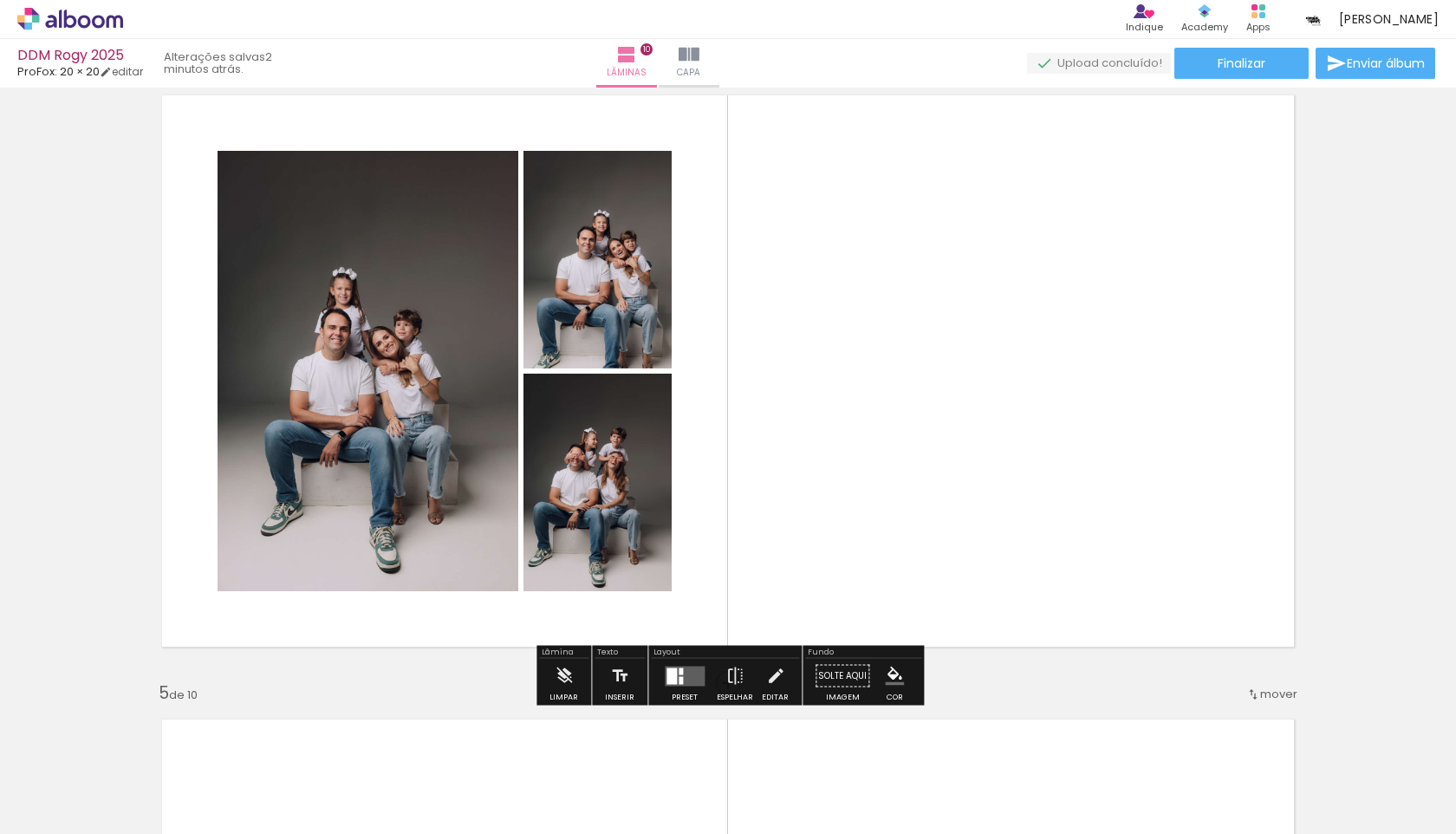 scroll, scrollTop: 1931, scrollLeft: 0, axis: vertical 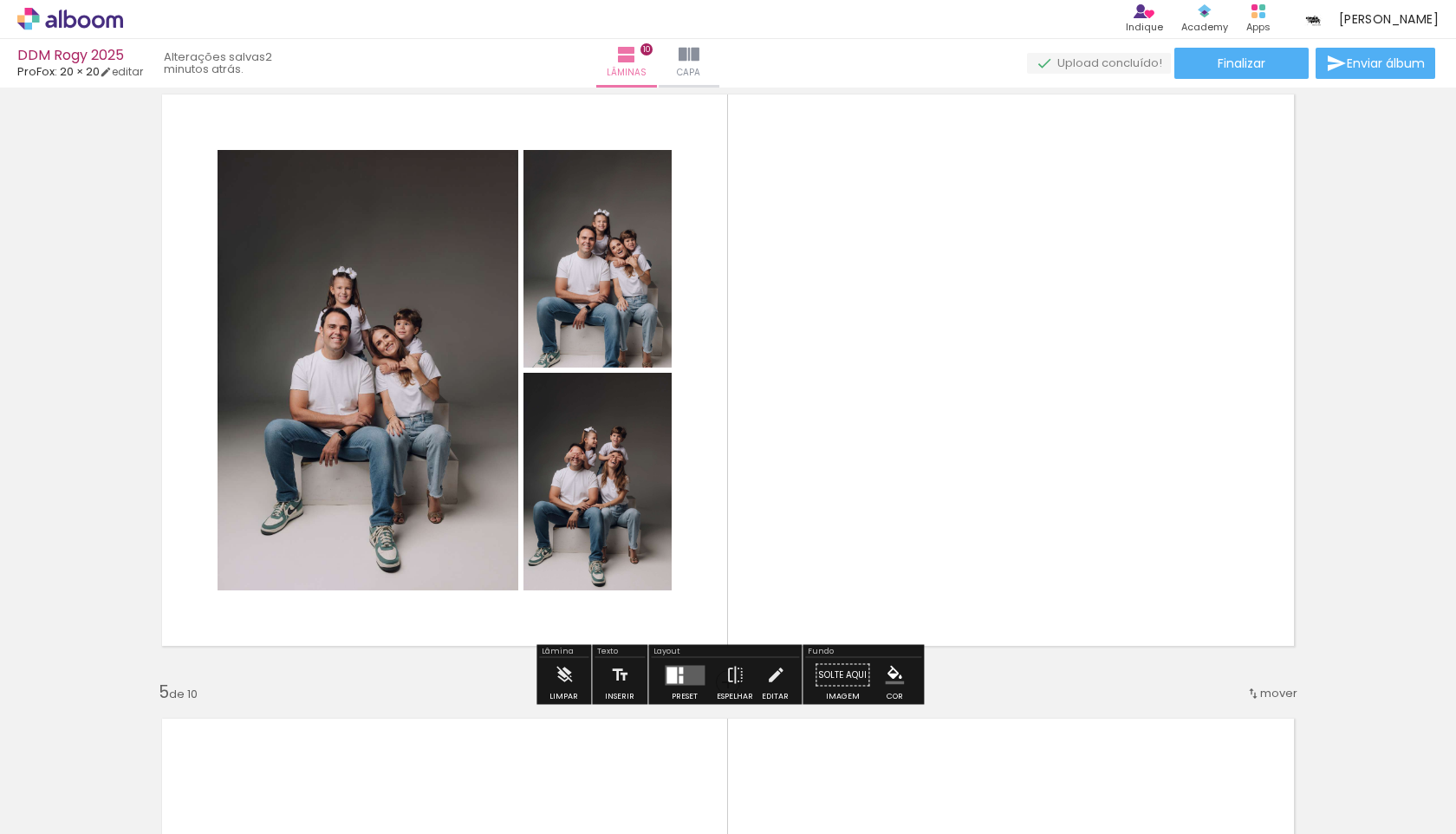 click at bounding box center (685, 675) 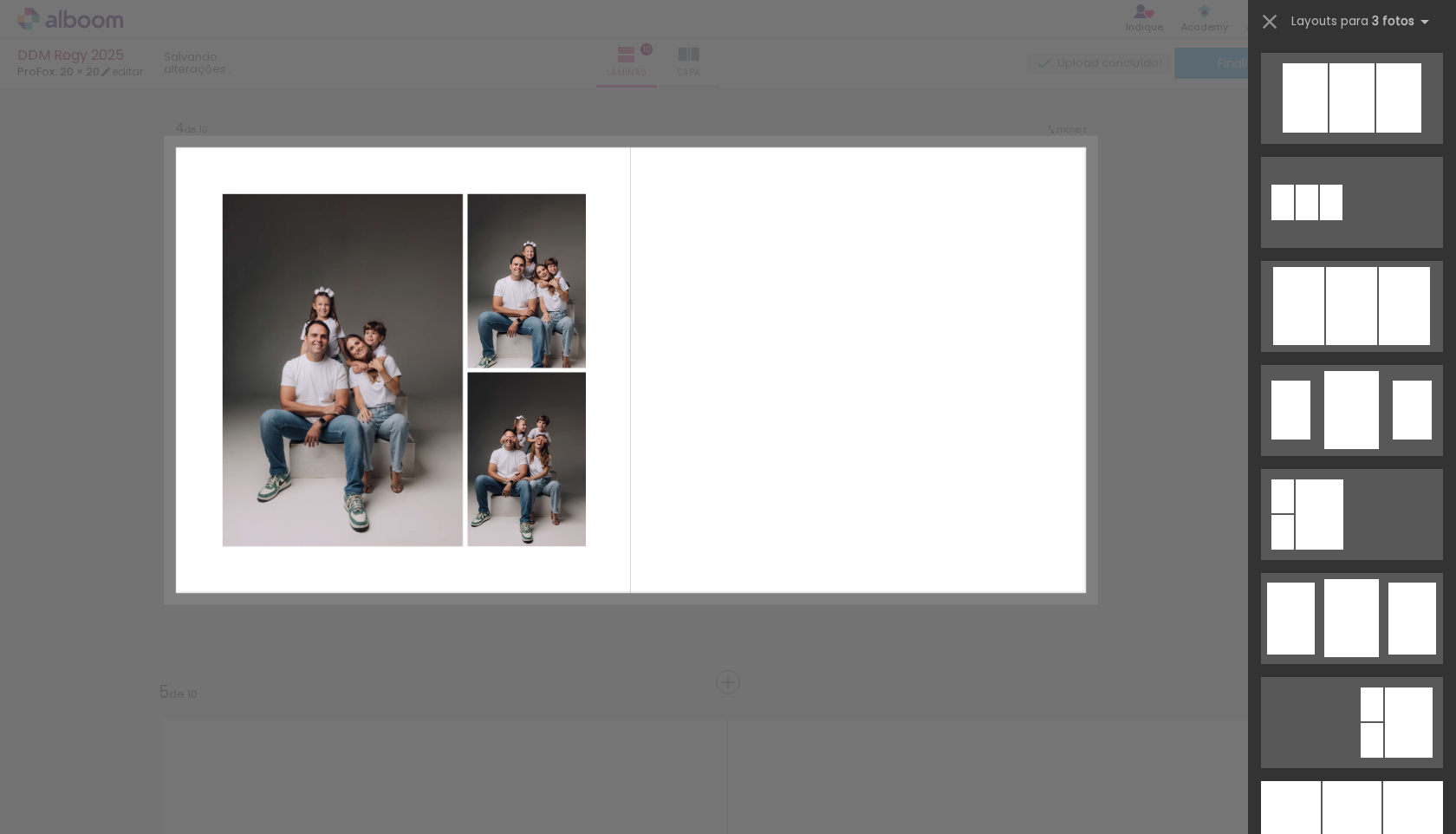 scroll, scrollTop: 0, scrollLeft: 0, axis: both 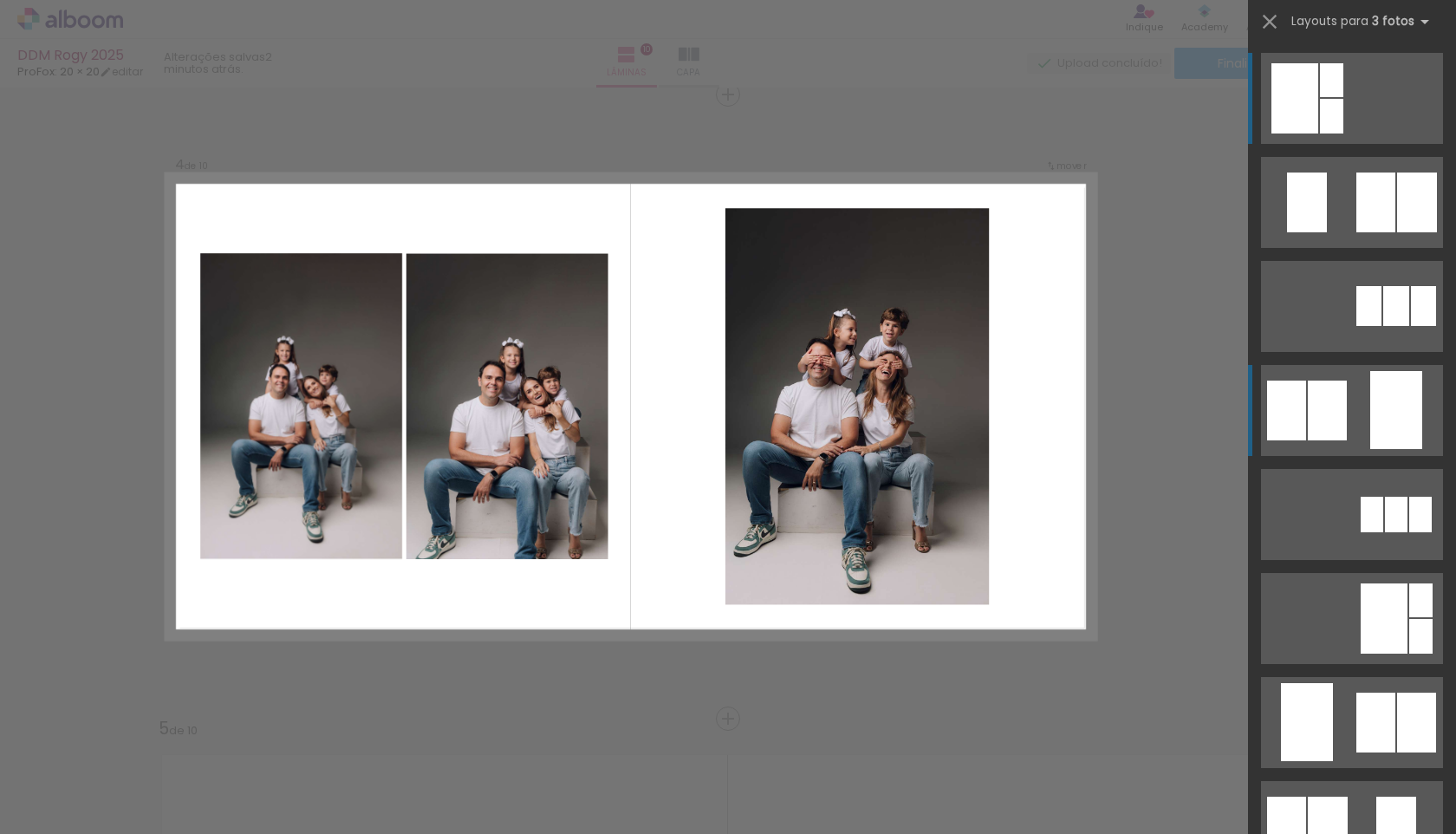 click at bounding box center (1352, 202) 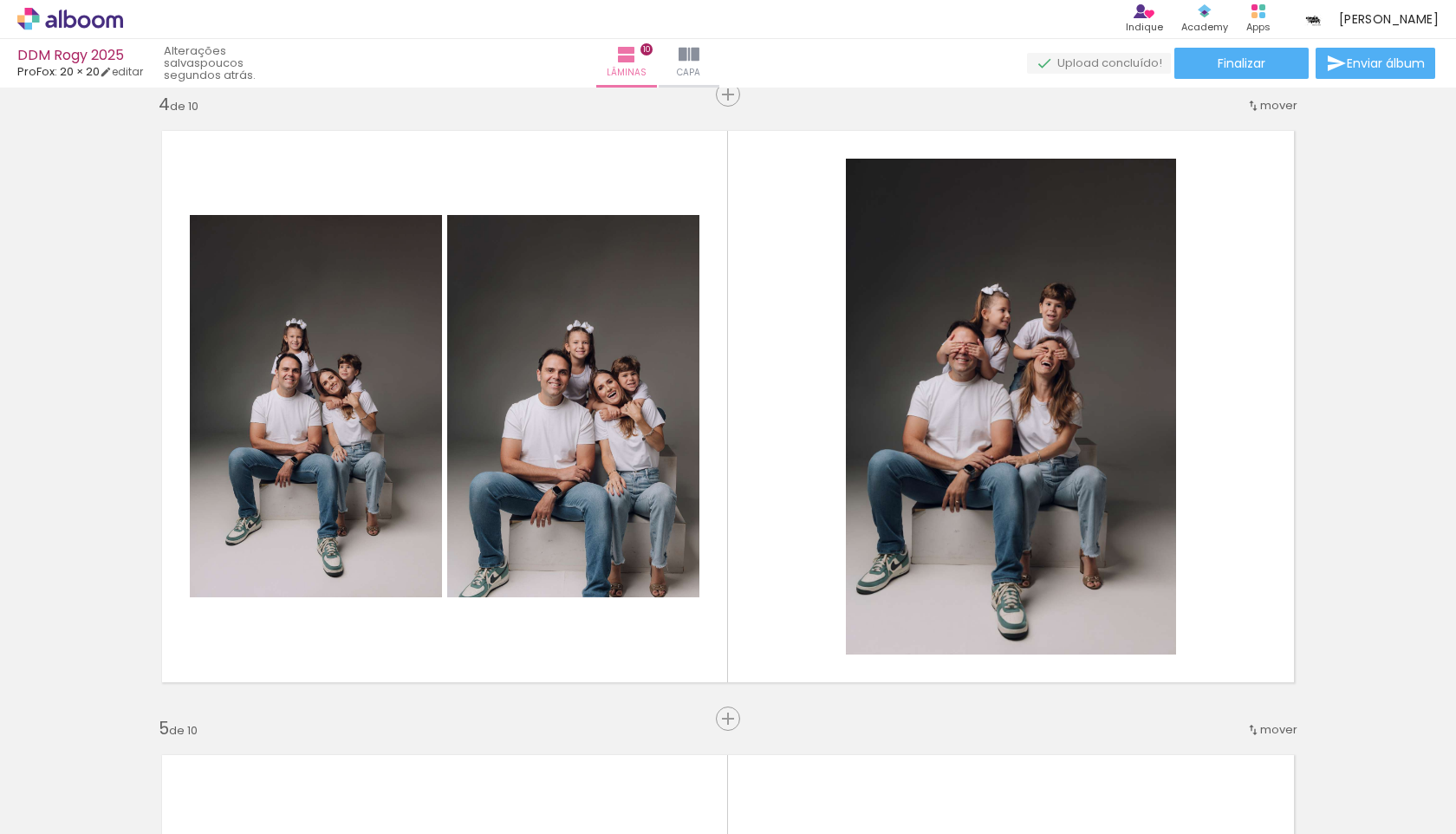 scroll, scrollTop: 0, scrollLeft: 2167, axis: horizontal 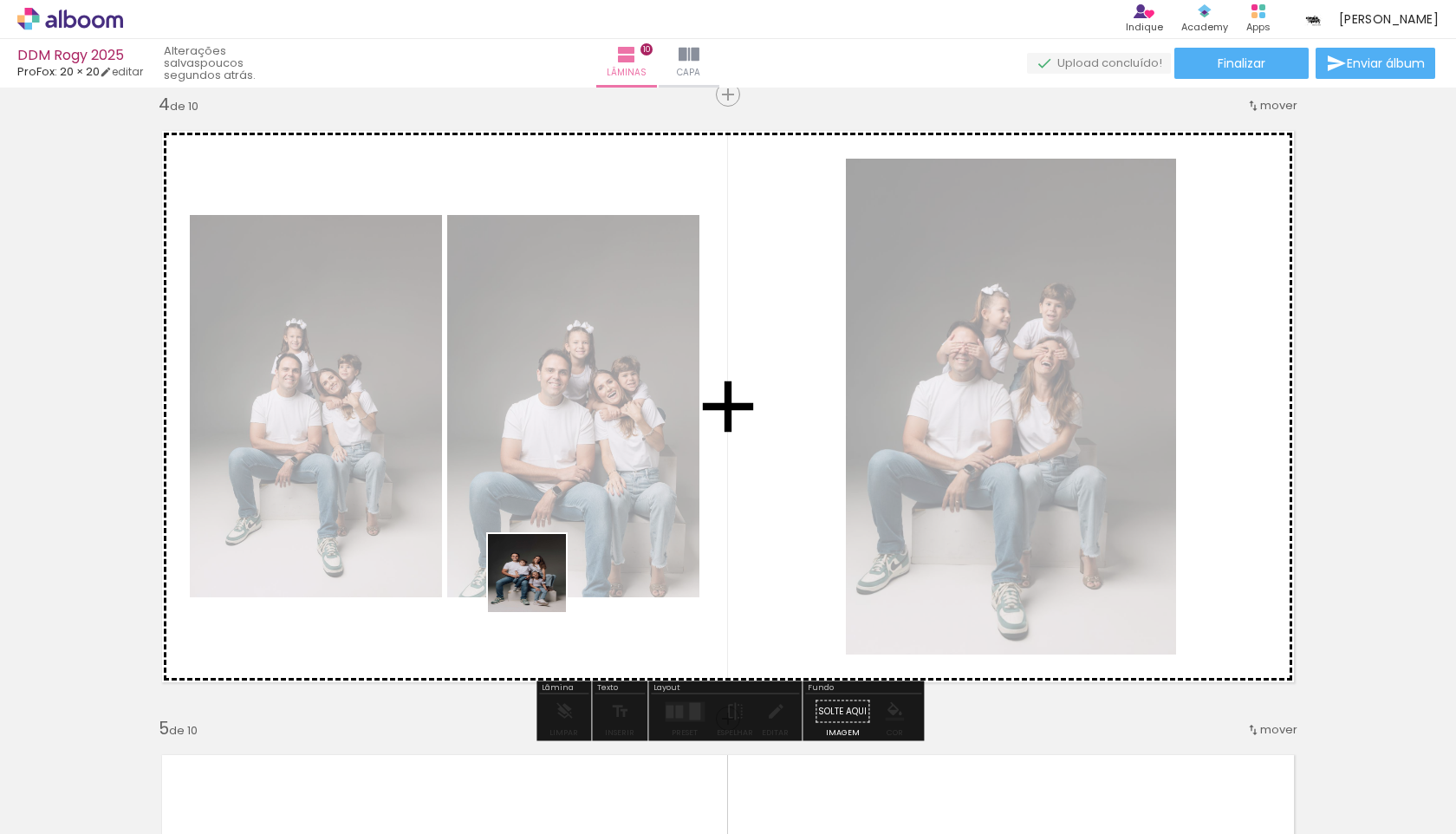 drag, startPoint x: 530, startPoint y: 779, endPoint x: 544, endPoint y: 544, distance: 235.41665 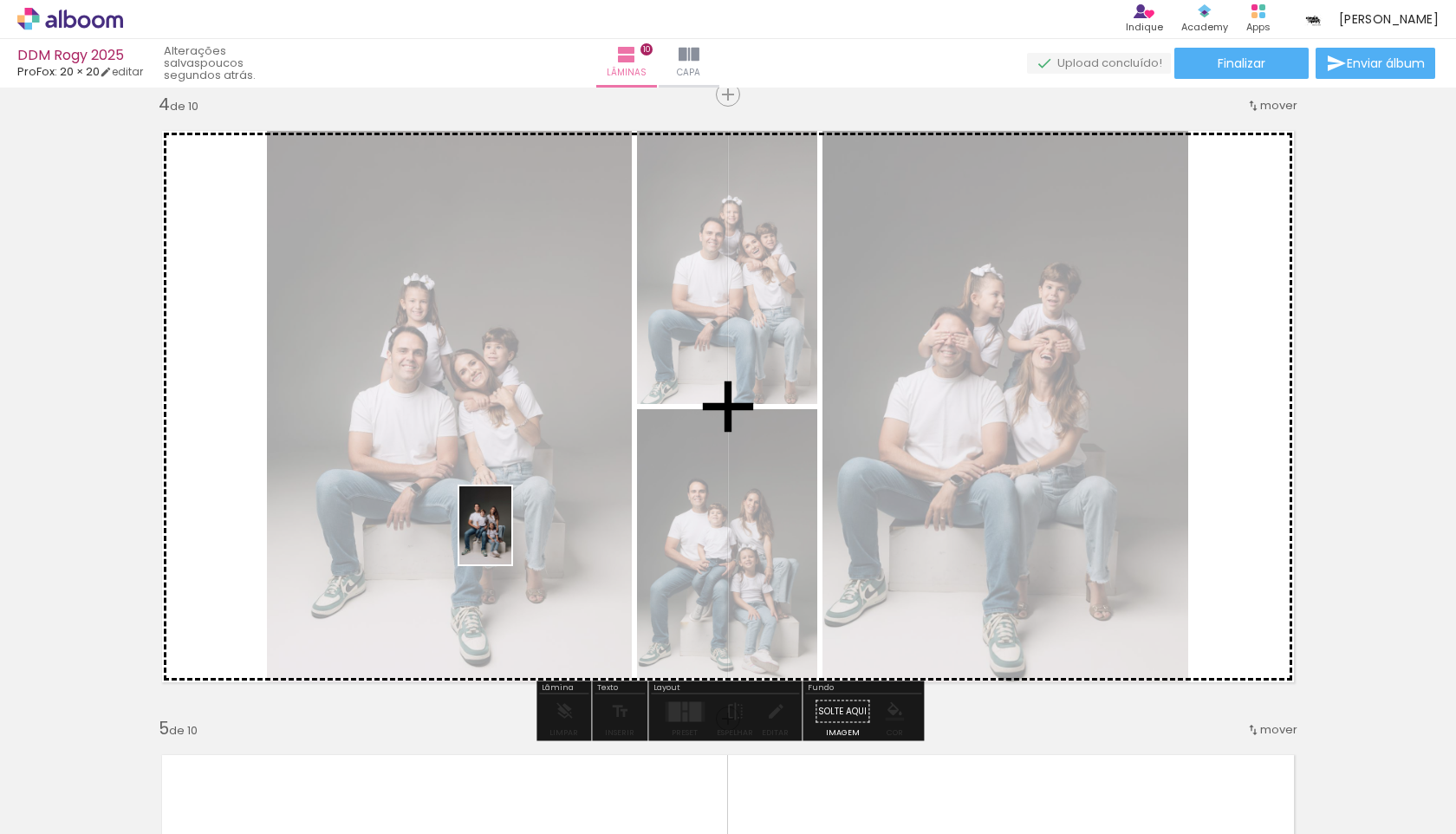 drag, startPoint x: 446, startPoint y: 802, endPoint x: 511, endPoint y: 538, distance: 271.884 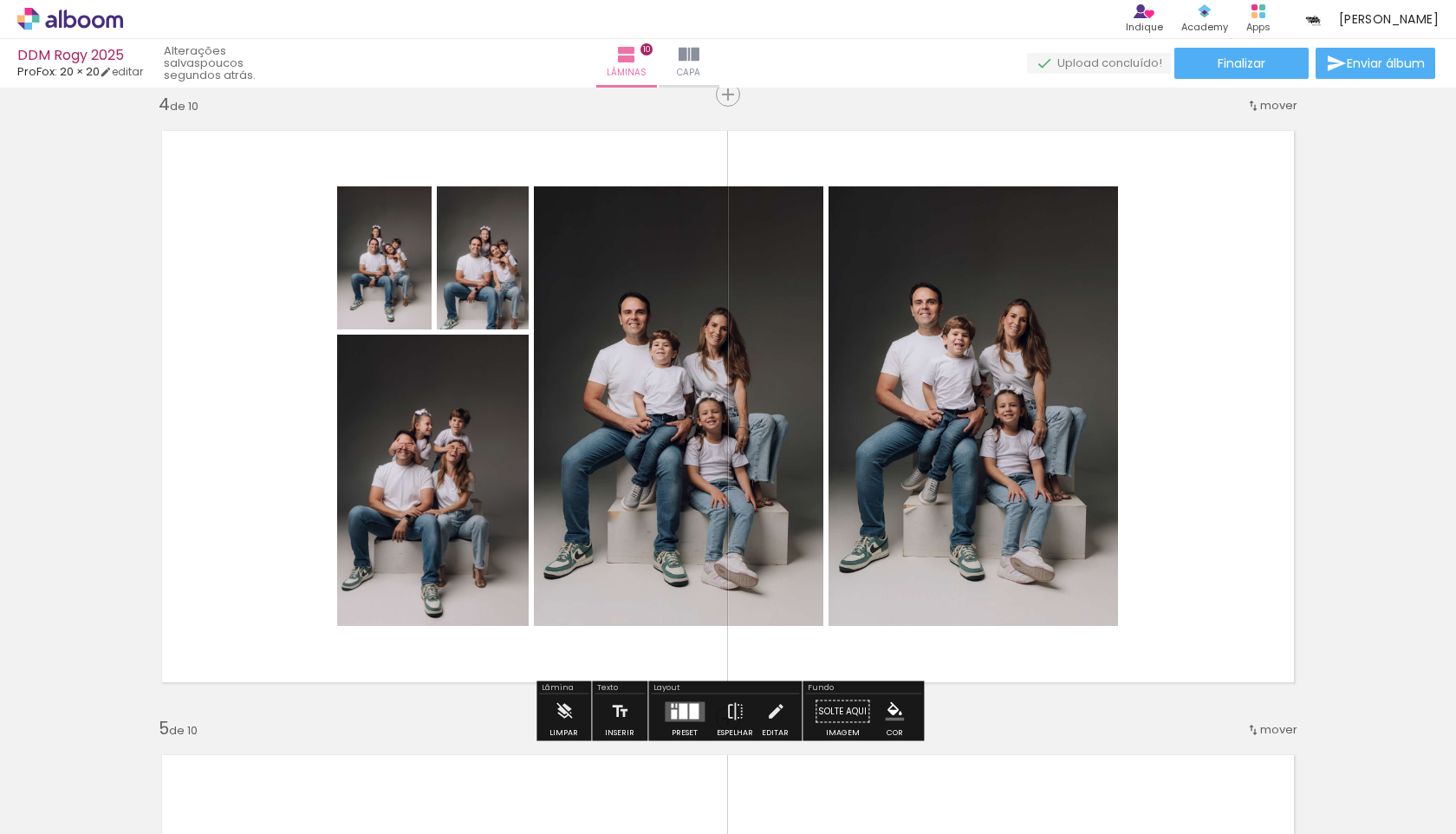 click at bounding box center (683, 711) 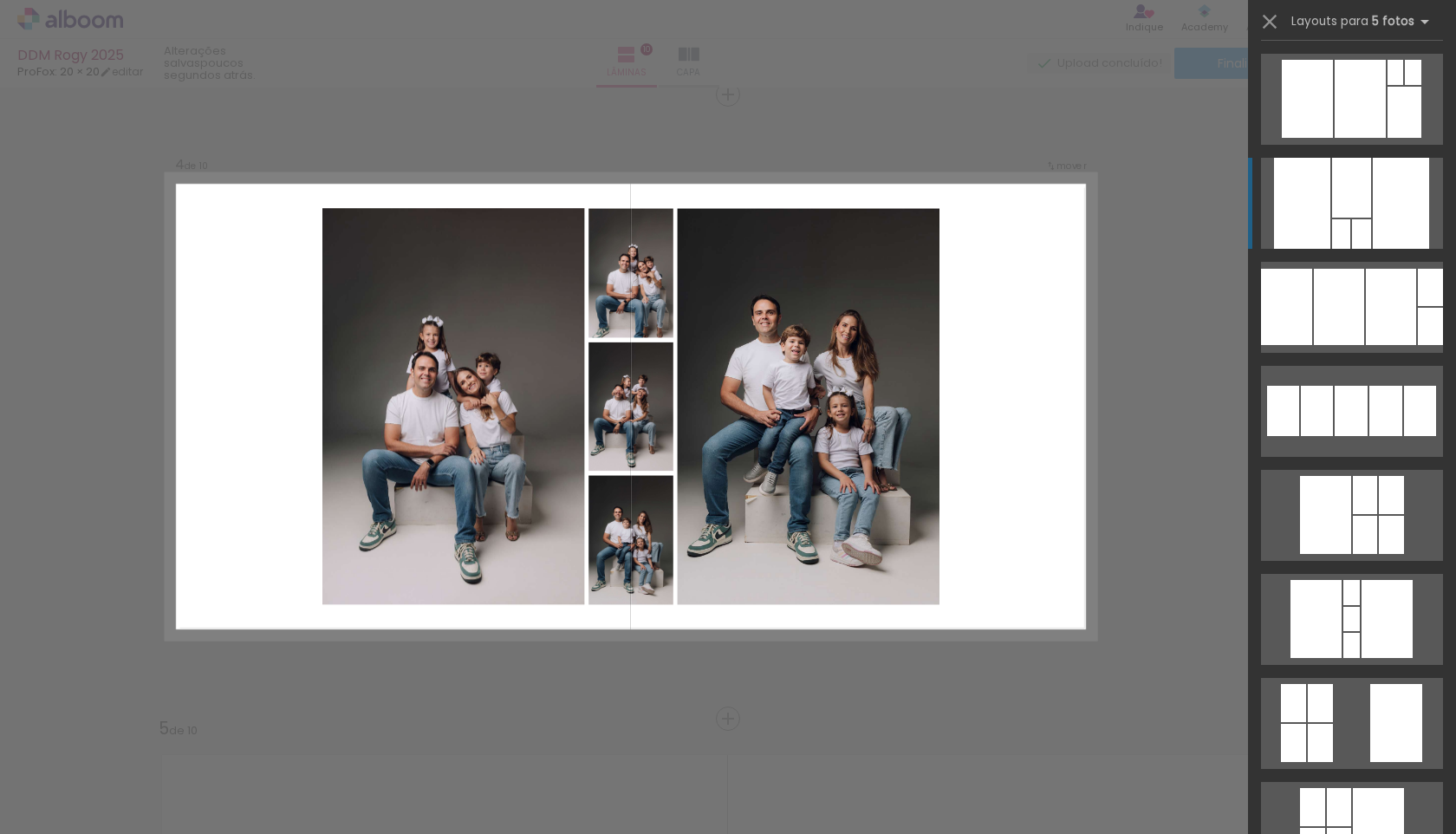 scroll, scrollTop: 520, scrollLeft: 0, axis: vertical 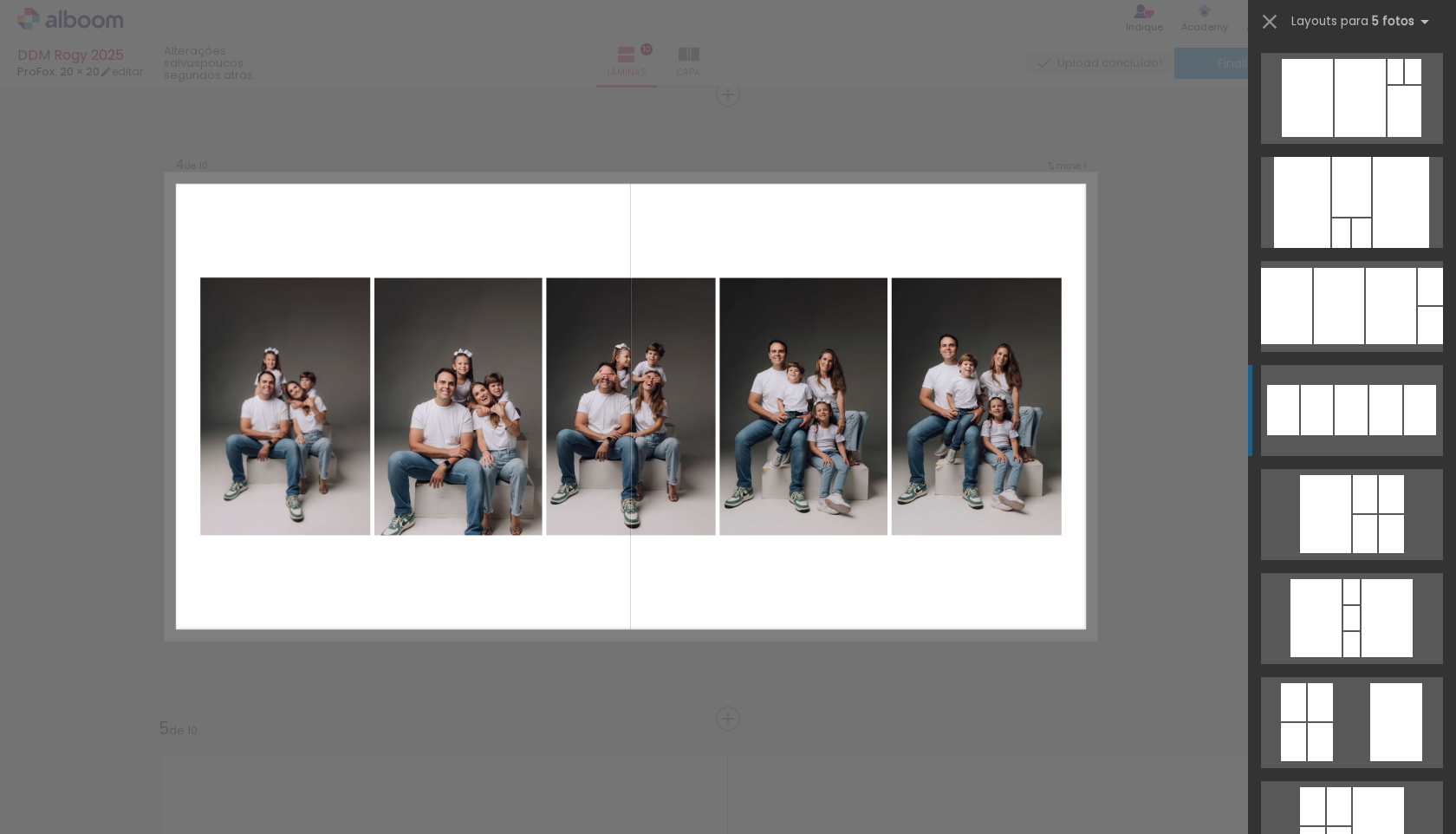 click at bounding box center [1365, -214] 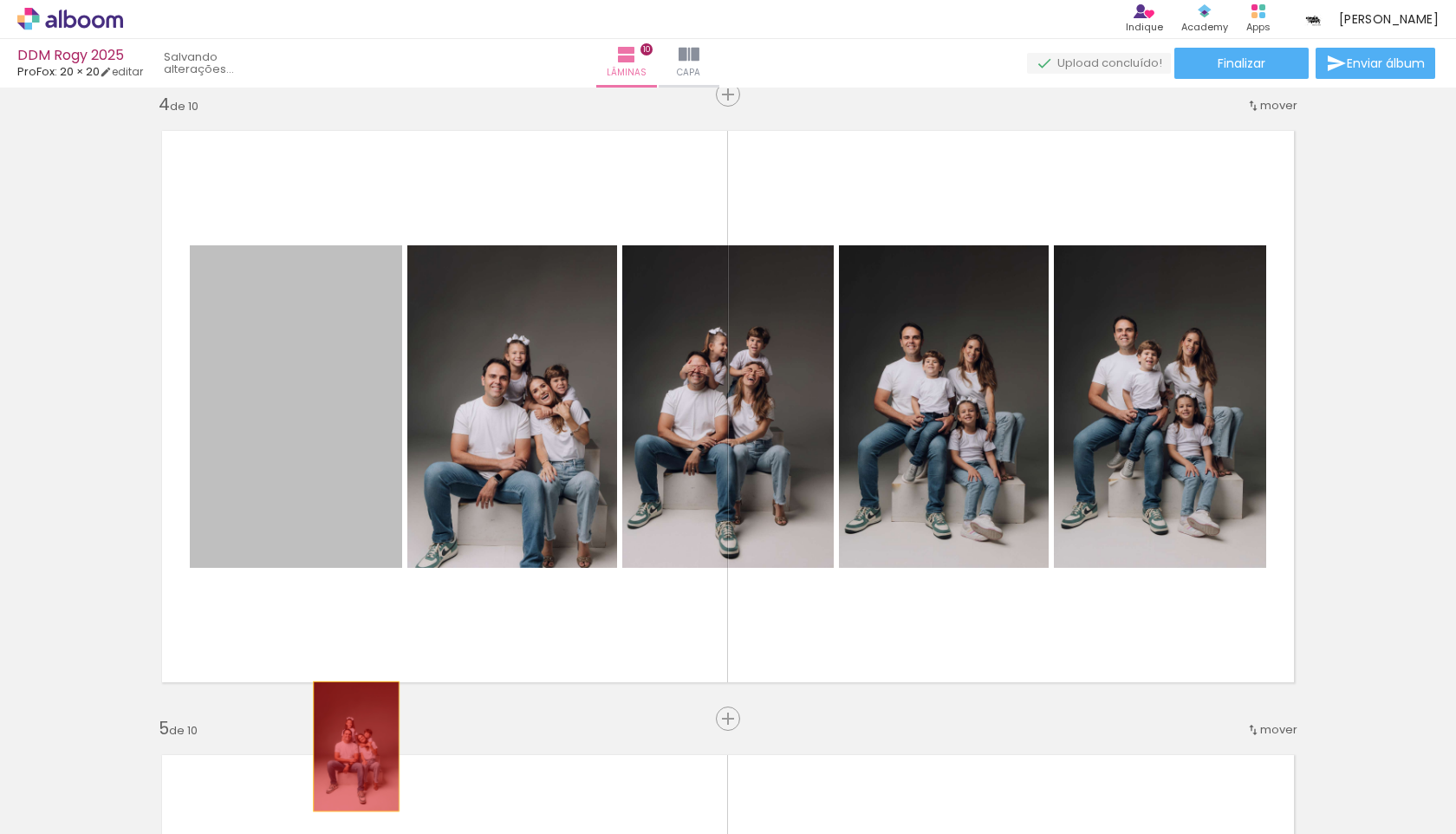 drag, startPoint x: 298, startPoint y: 401, endPoint x: 358, endPoint y: 748, distance: 352.14912 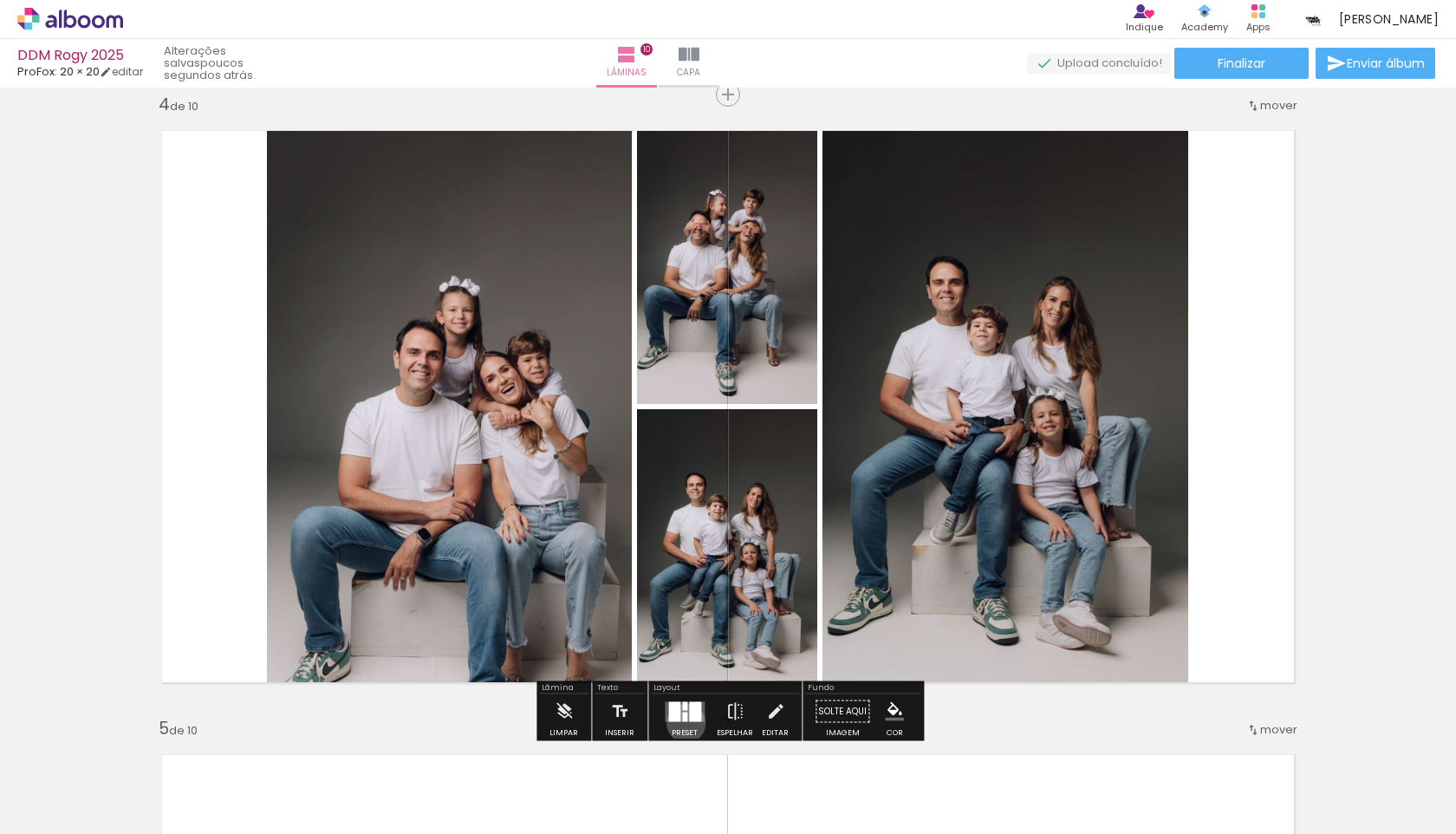 click at bounding box center [685, 712] 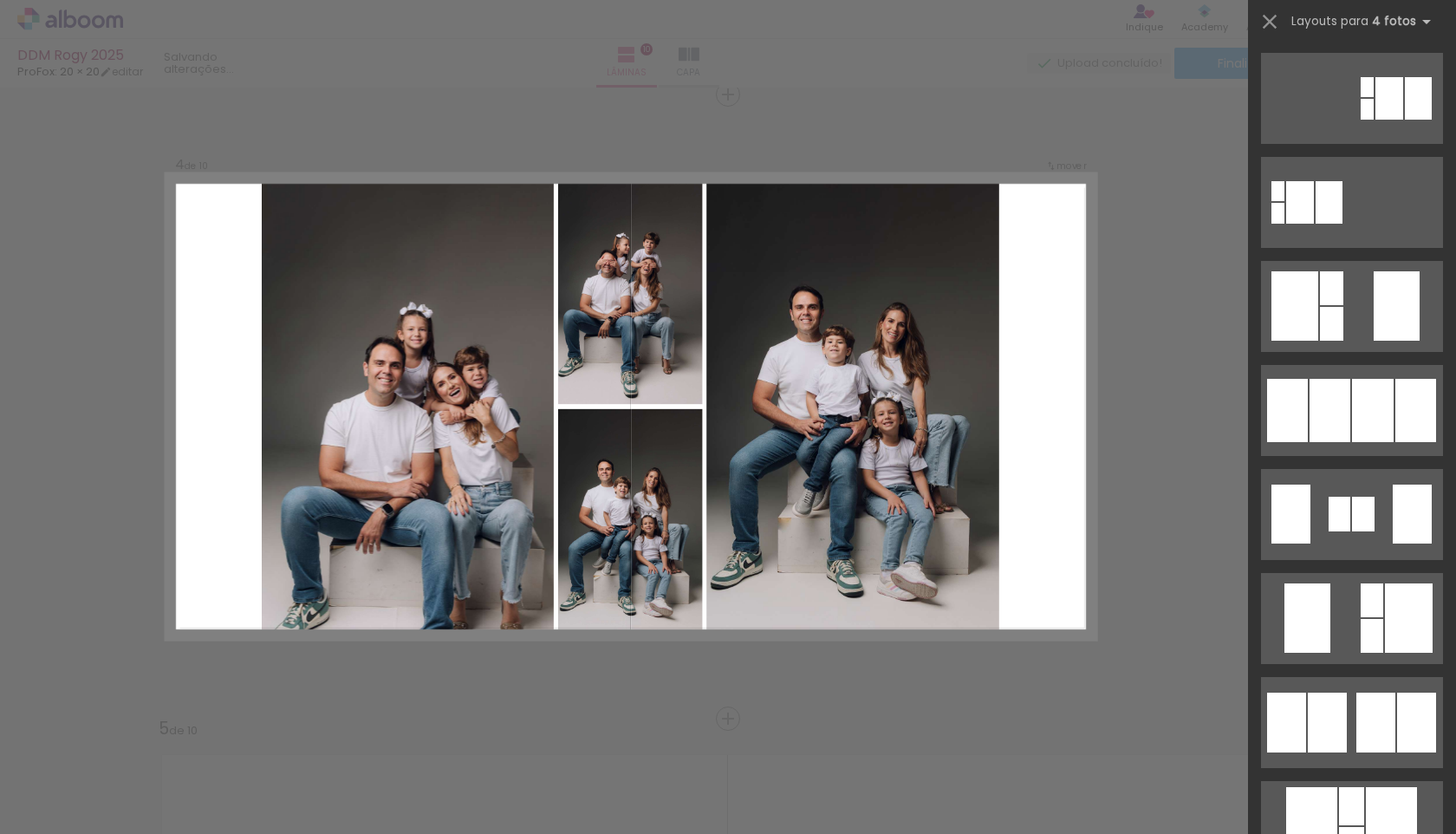 scroll, scrollTop: 0, scrollLeft: 0, axis: both 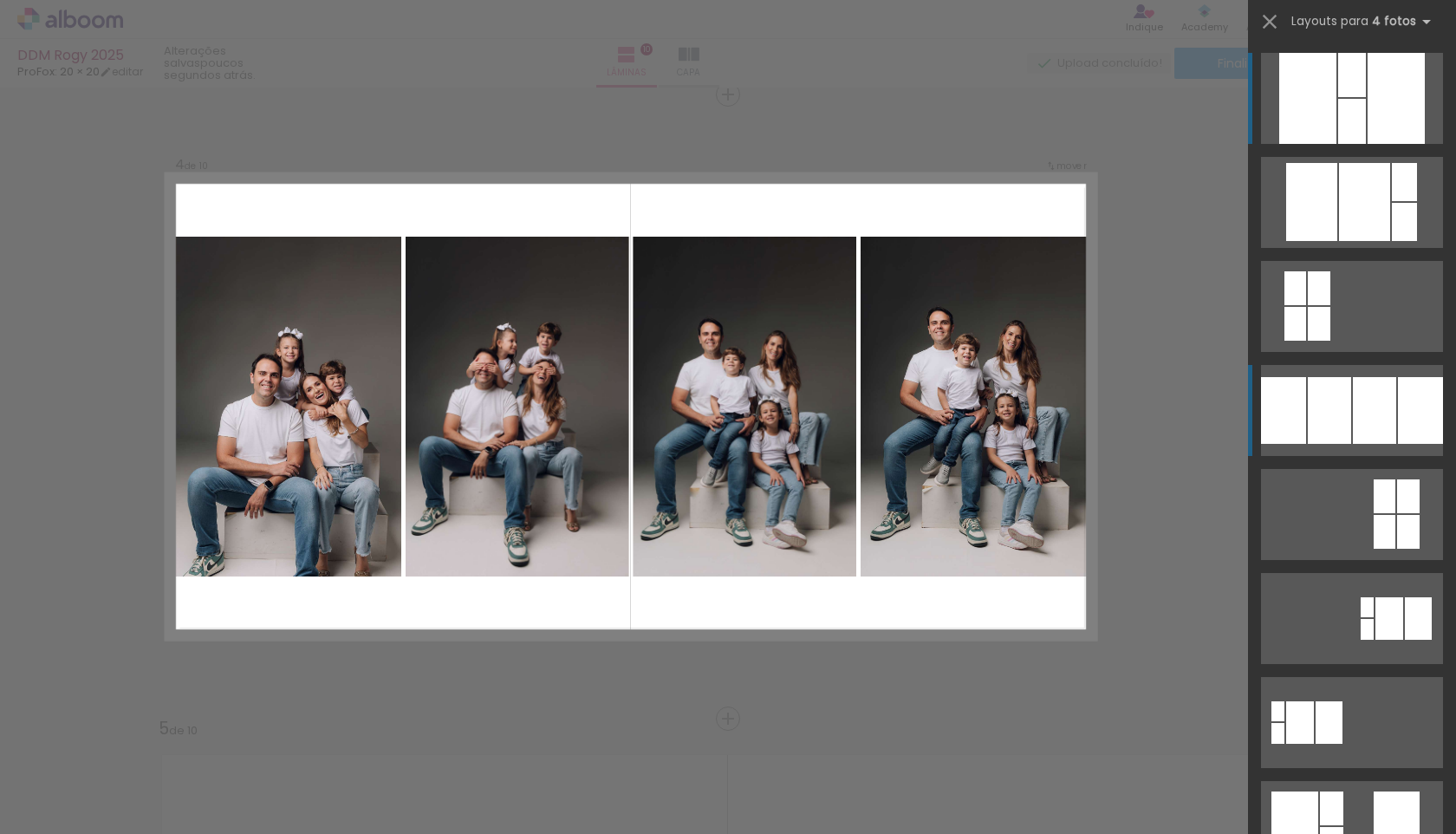 click at bounding box center (1404, 182) 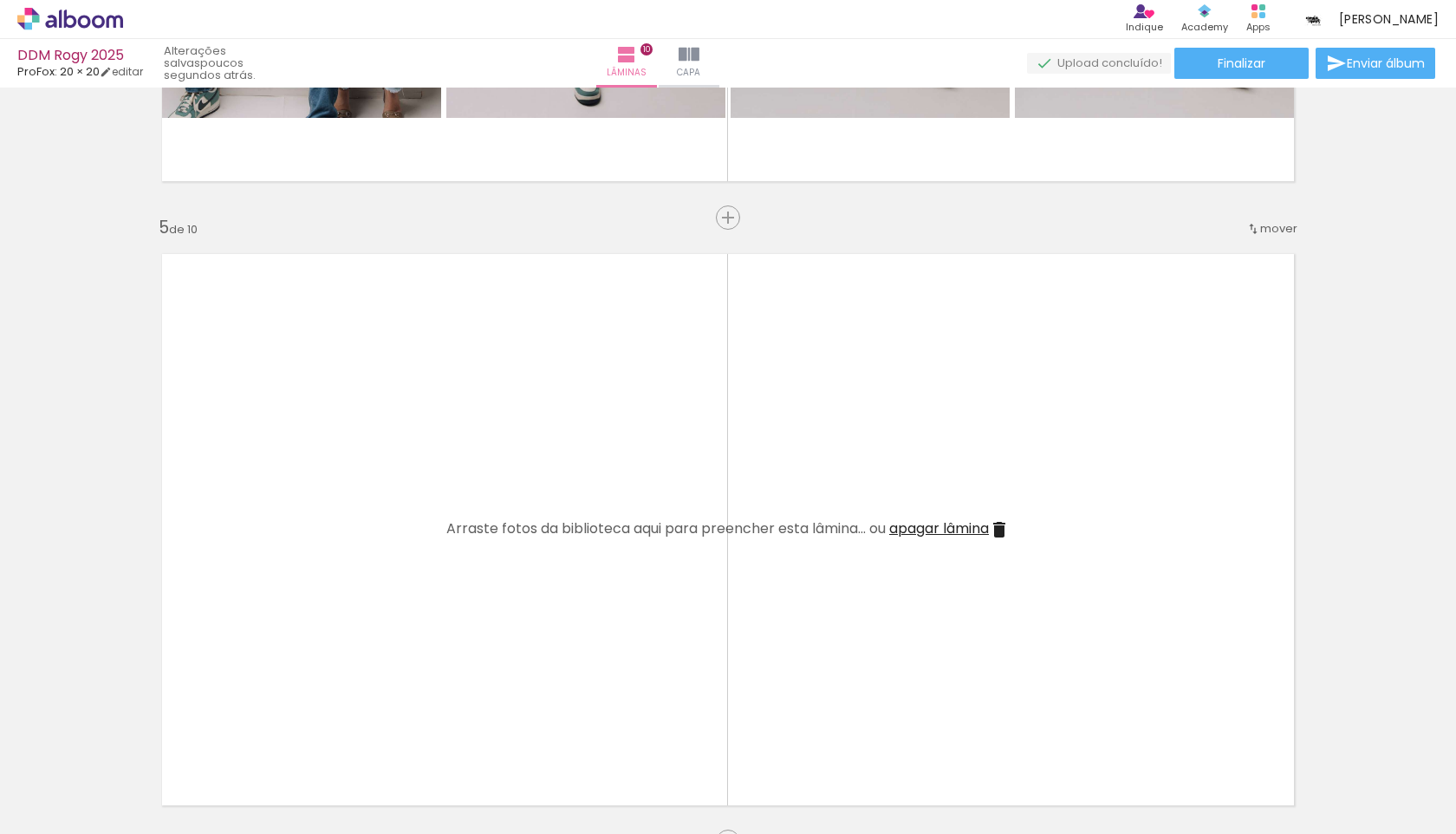 scroll, scrollTop: 2396, scrollLeft: 0, axis: vertical 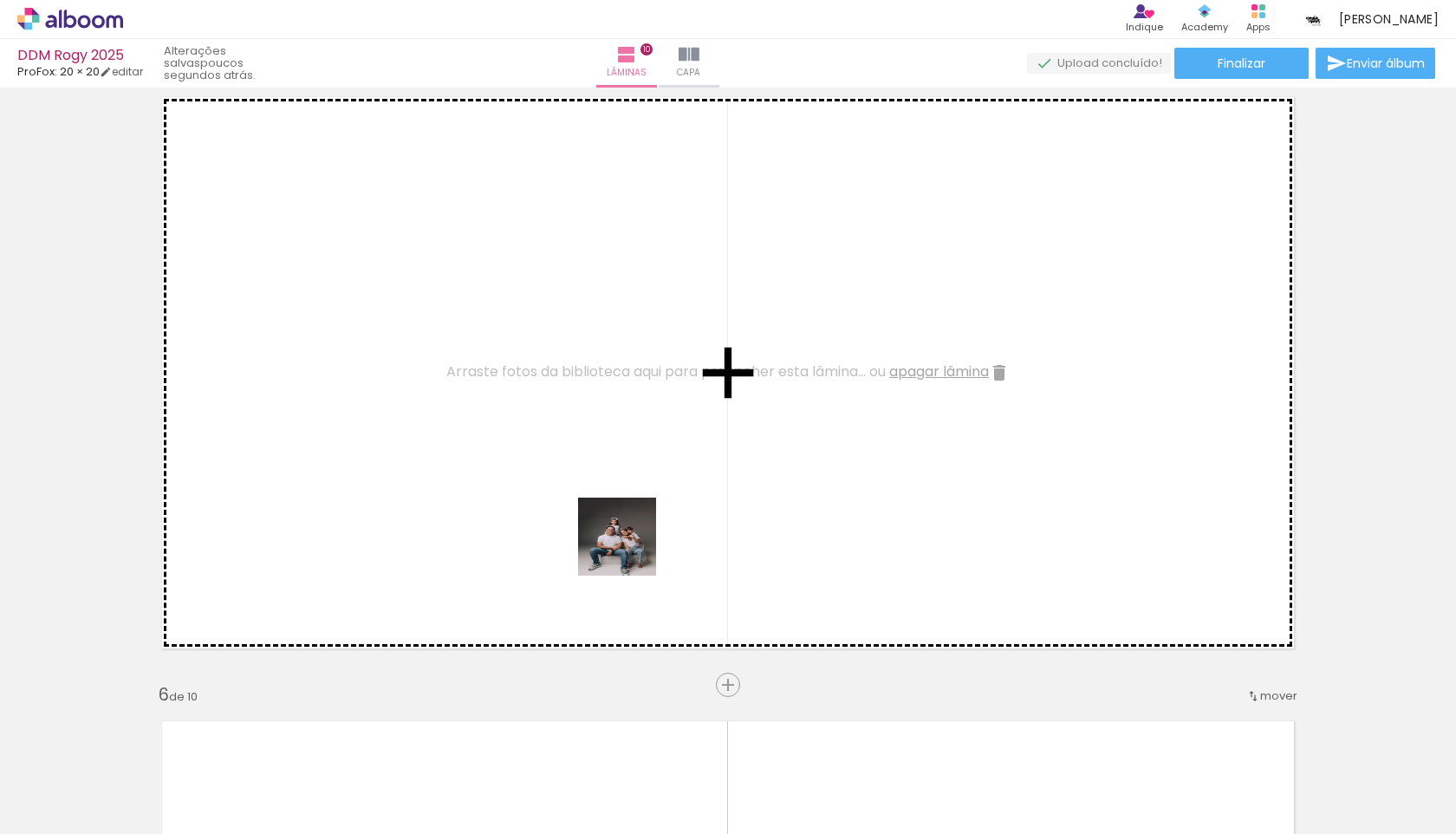 drag, startPoint x: 673, startPoint y: 788, endPoint x: 618, endPoint y: 520, distance: 273.58545 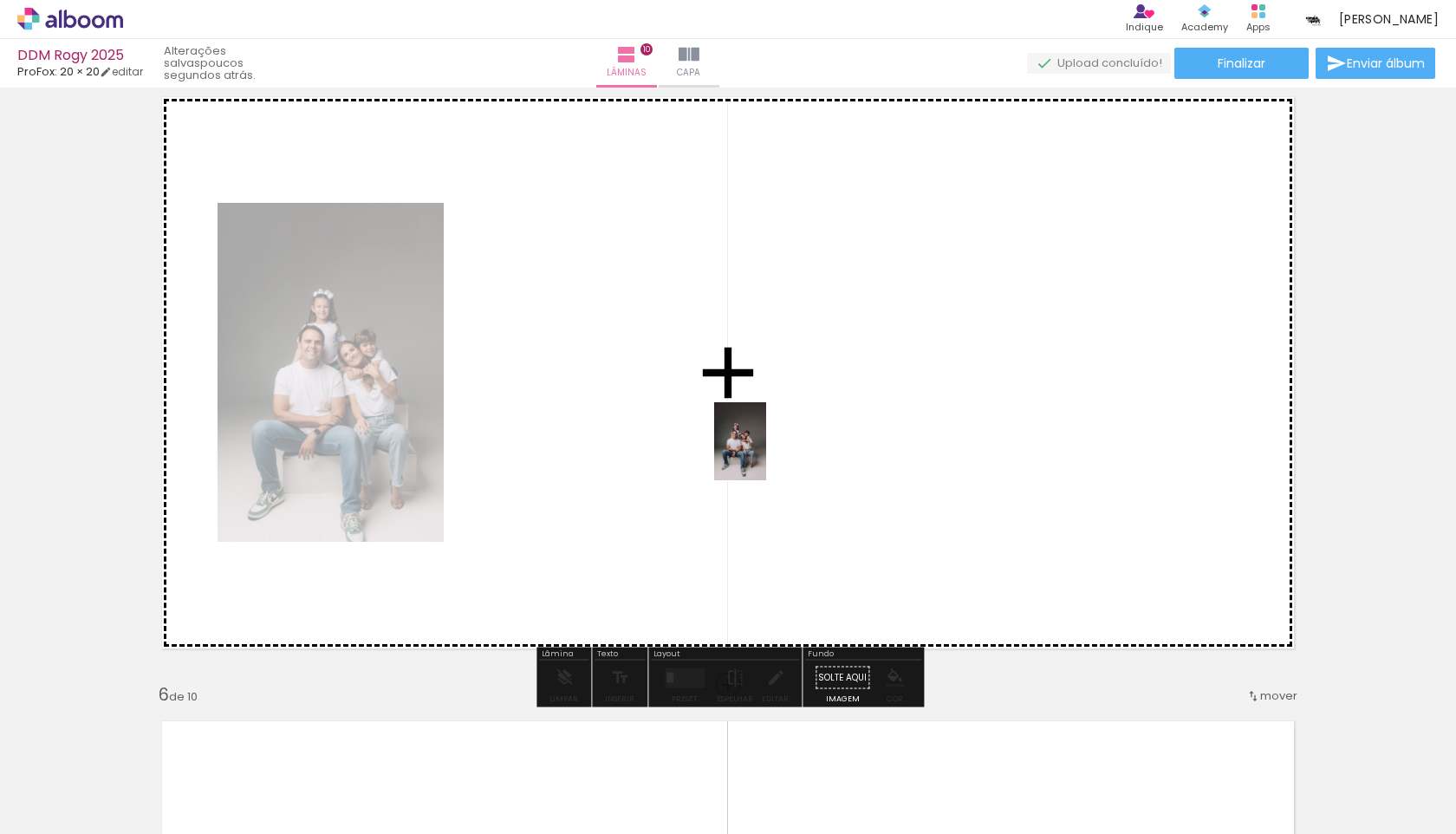 drag, startPoint x: 777, startPoint y: 794, endPoint x: 766, endPoint y: 454, distance: 340.1779 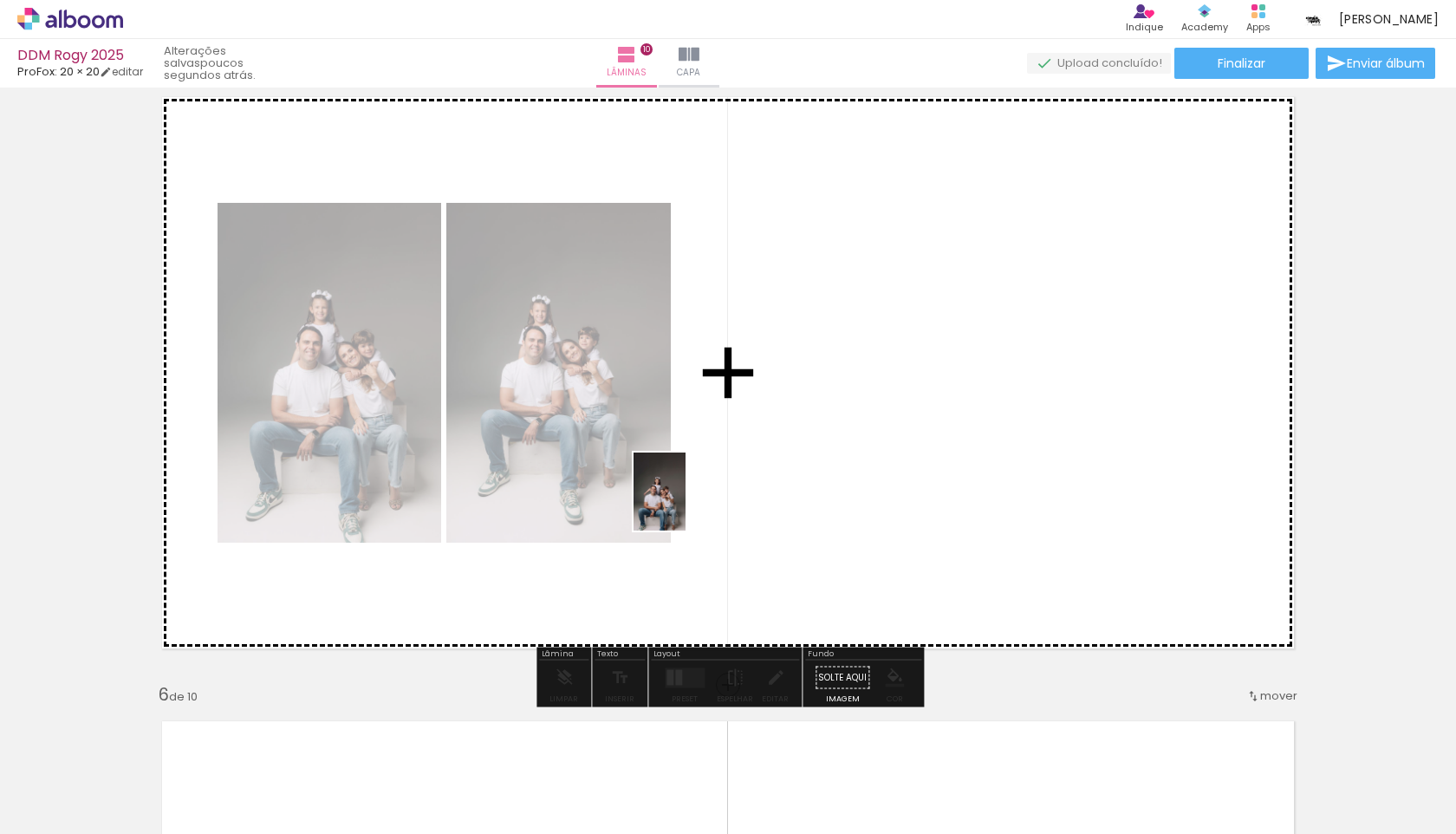 drag, startPoint x: 575, startPoint y: 785, endPoint x: 725, endPoint y: 472, distance: 347.0864 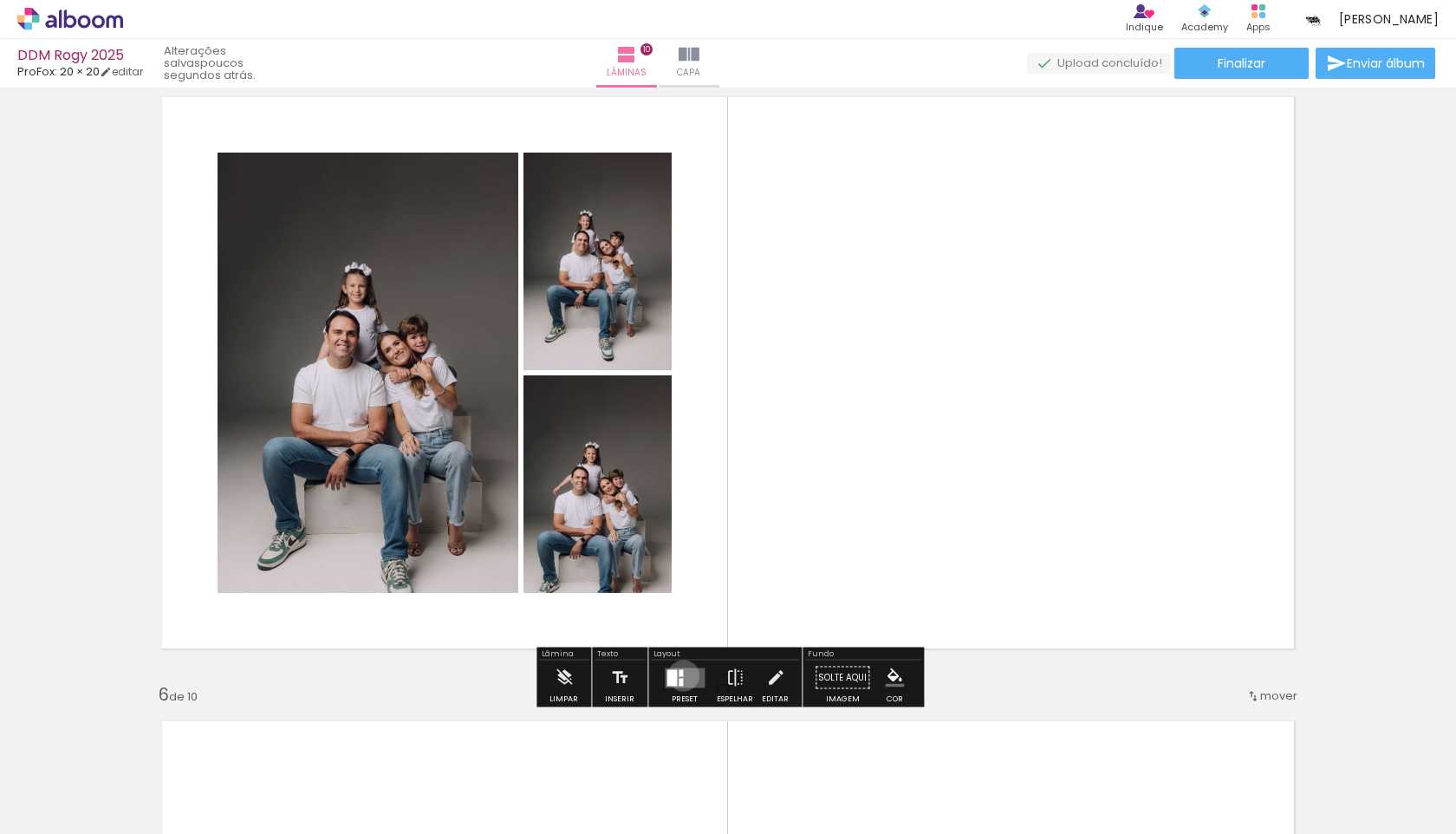 click at bounding box center [685, 677] 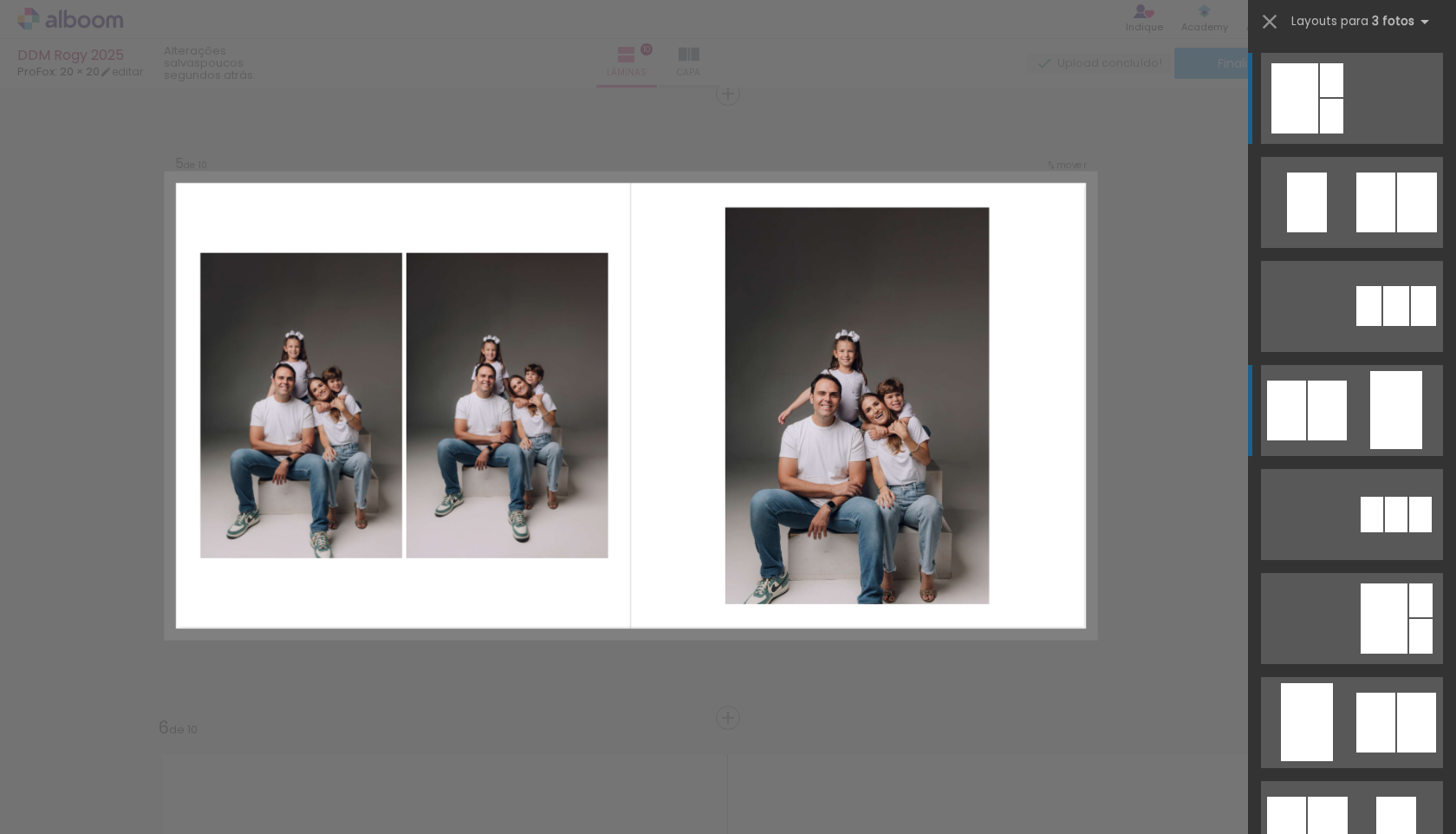 scroll, scrollTop: 2518, scrollLeft: 0, axis: vertical 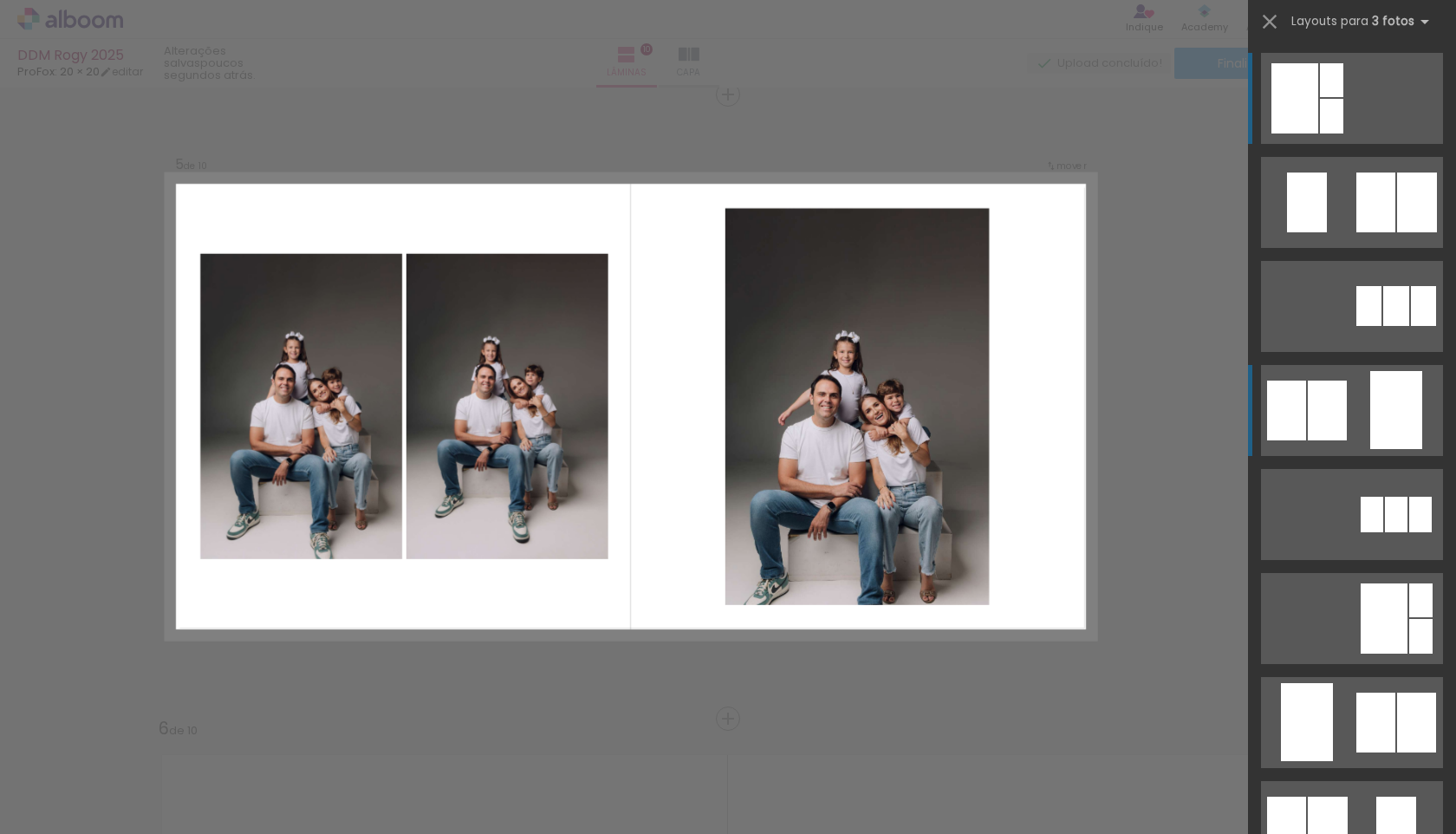 click at bounding box center (1352, 202) 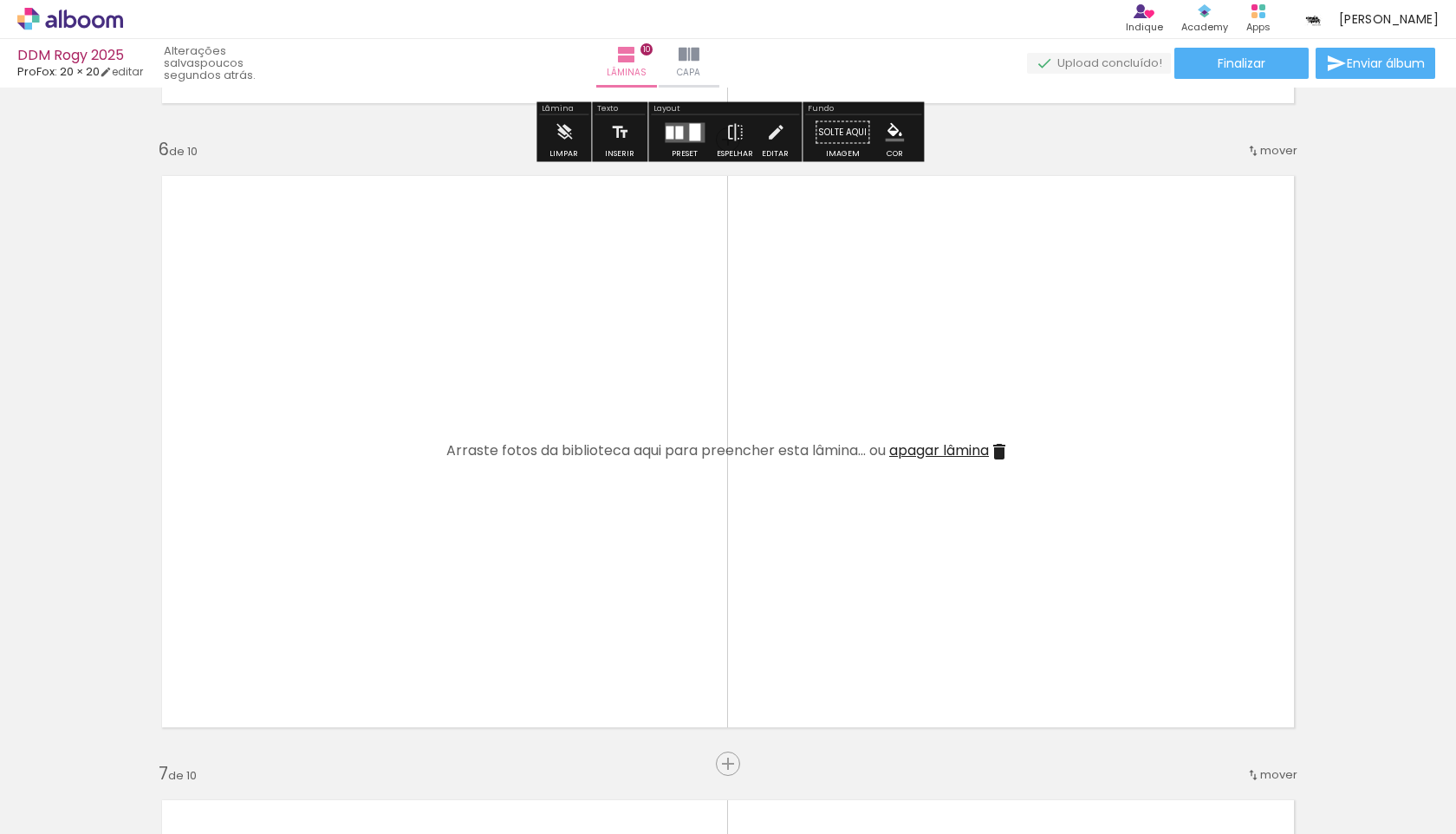 scroll, scrollTop: 3106, scrollLeft: 0, axis: vertical 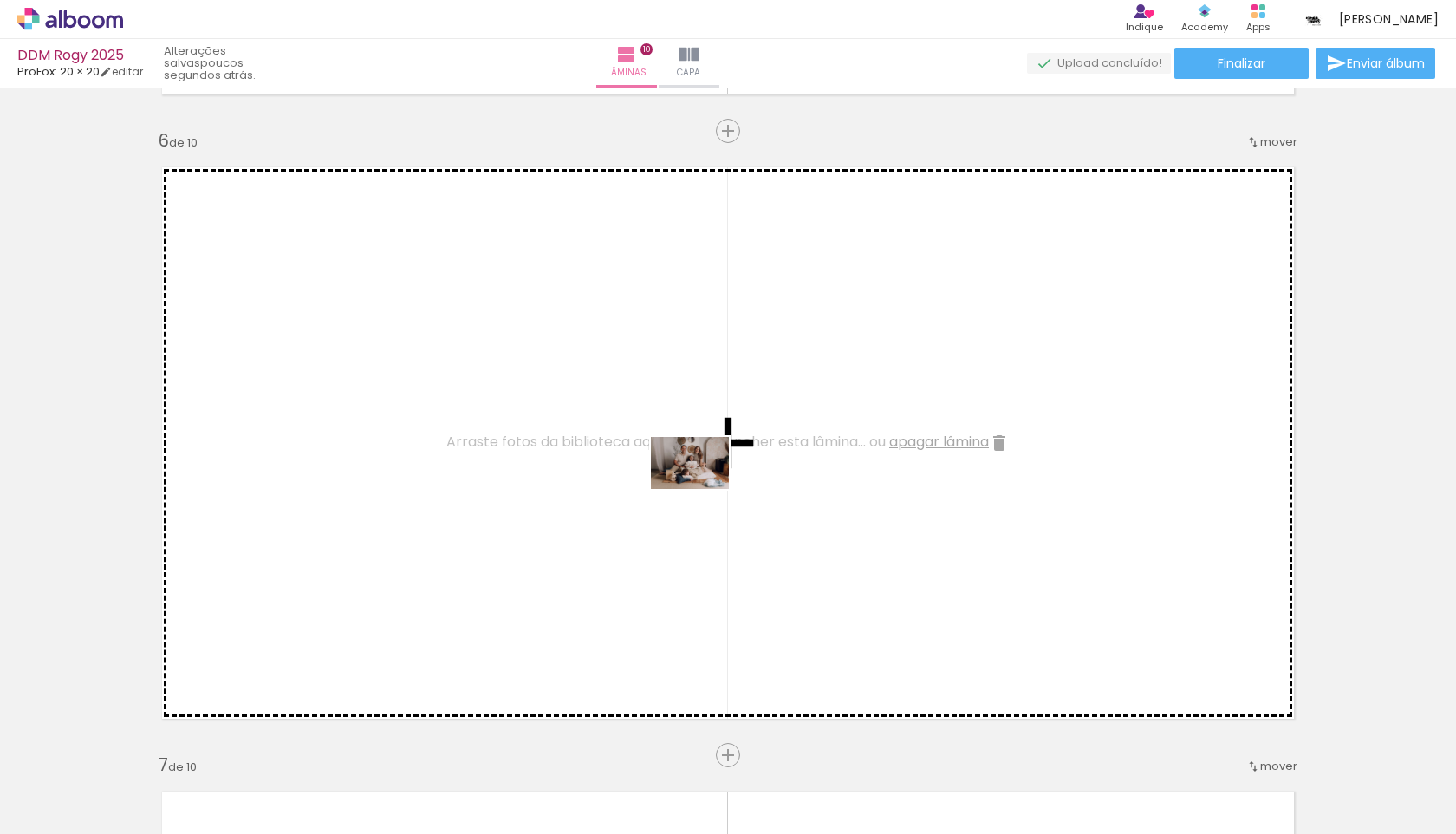 drag, startPoint x: 690, startPoint y: 786, endPoint x: 703, endPoint y: 489, distance: 297.28438 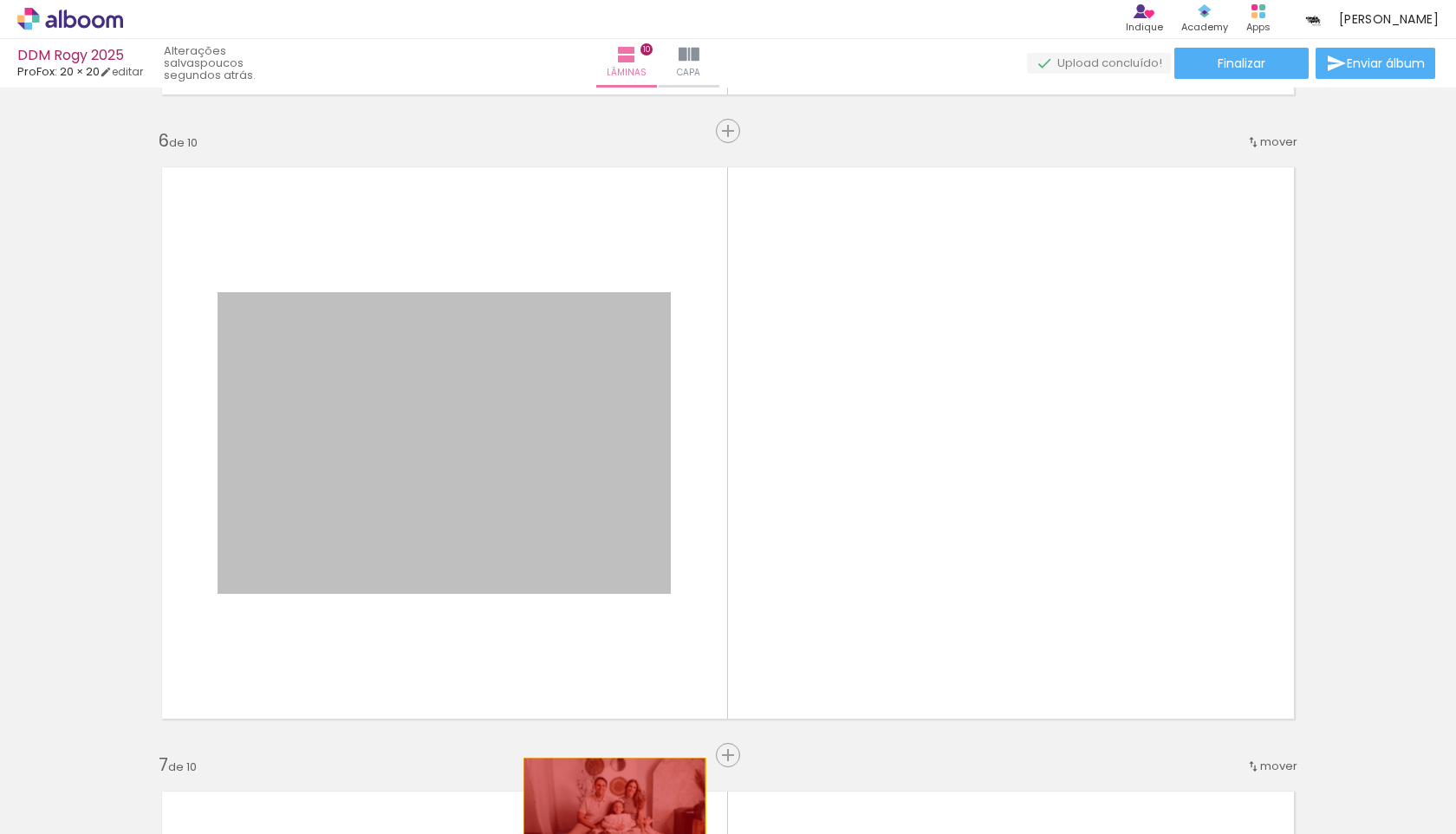 drag, startPoint x: 522, startPoint y: 466, endPoint x: 616, endPoint y: 816, distance: 362.40309 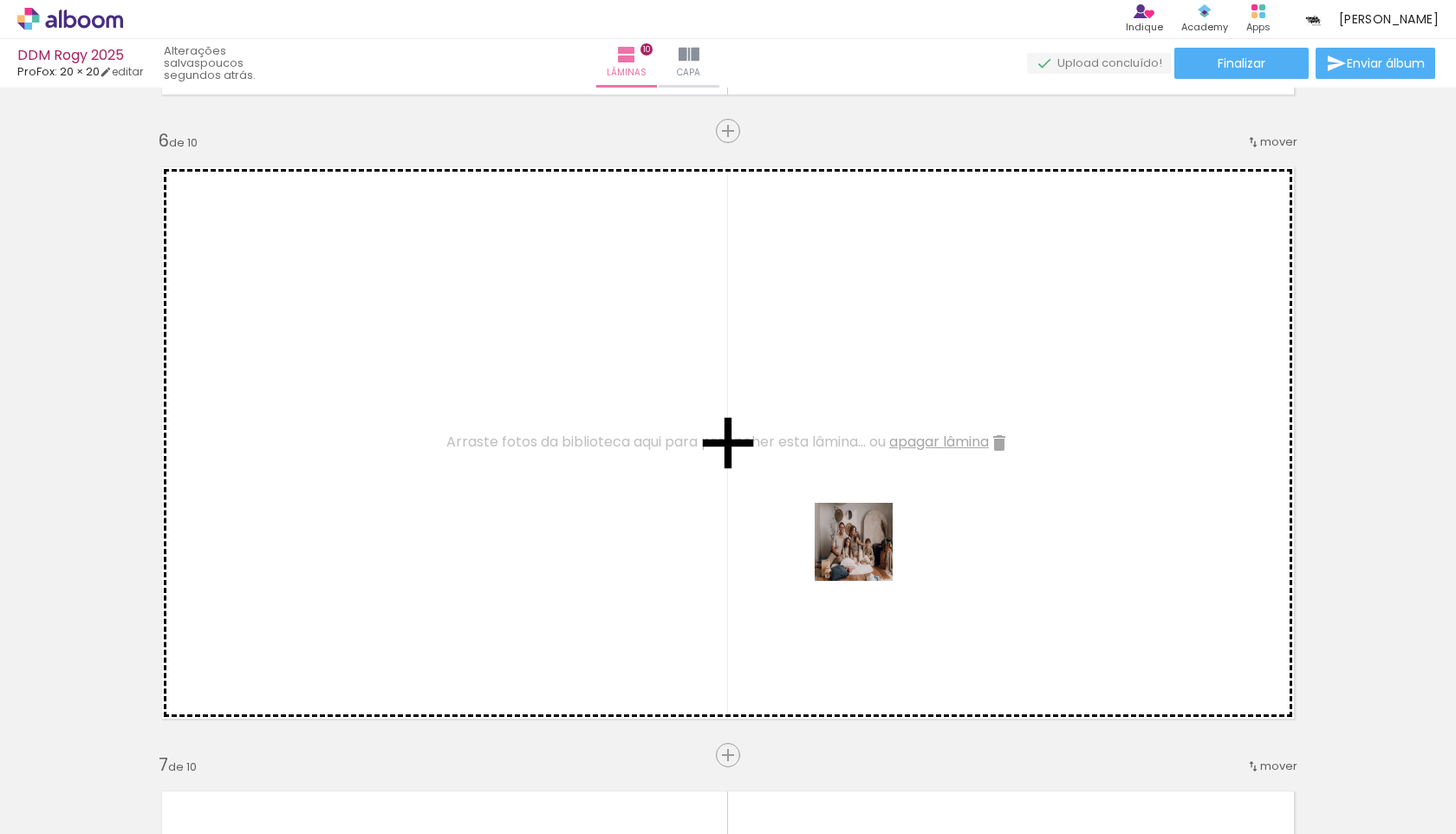 drag, startPoint x: 885, startPoint y: 792, endPoint x: 862, endPoint y: 523, distance: 269.9815 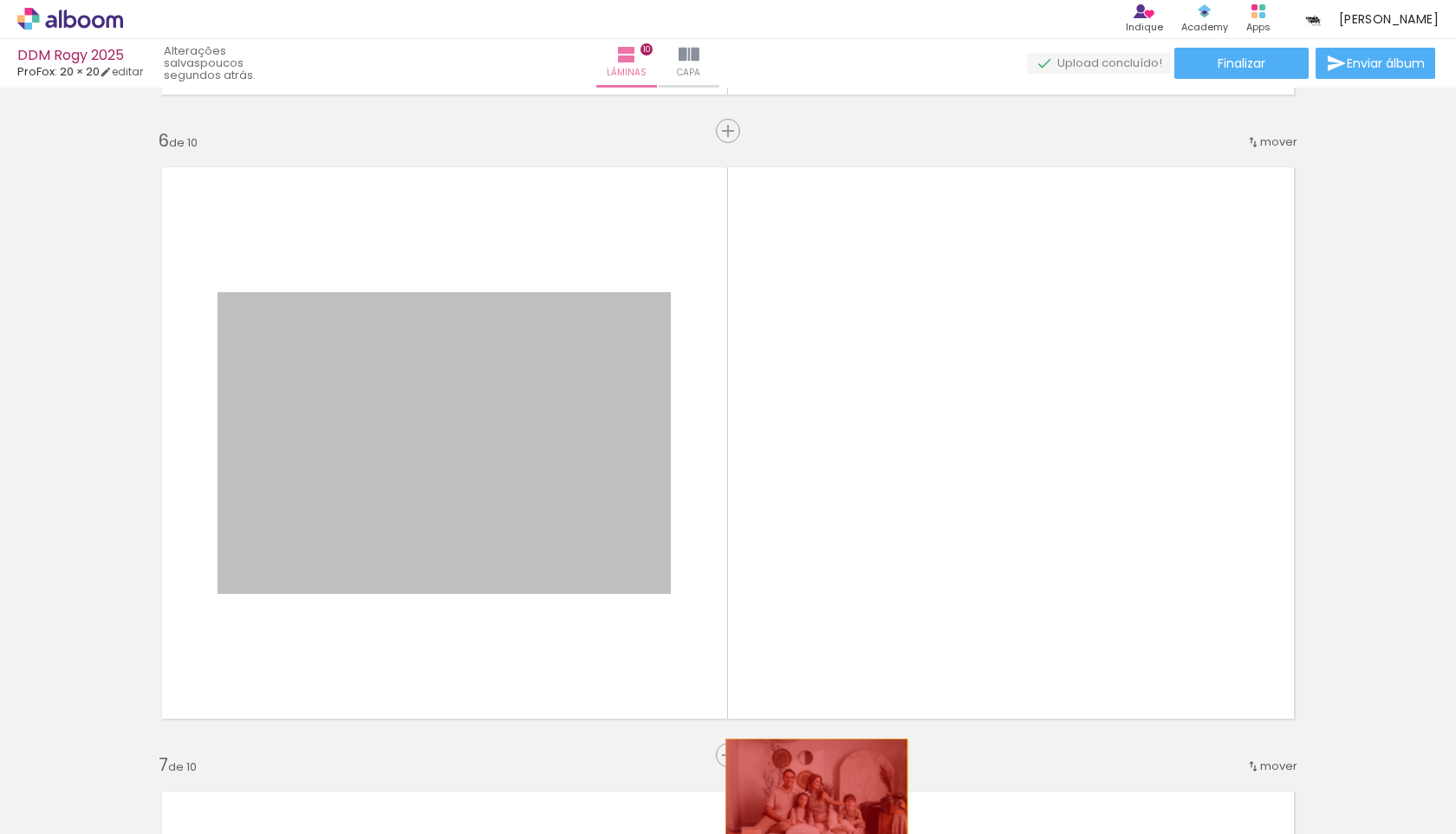 drag, startPoint x: 586, startPoint y: 511, endPoint x: 816, endPoint y: 797, distance: 367.00954 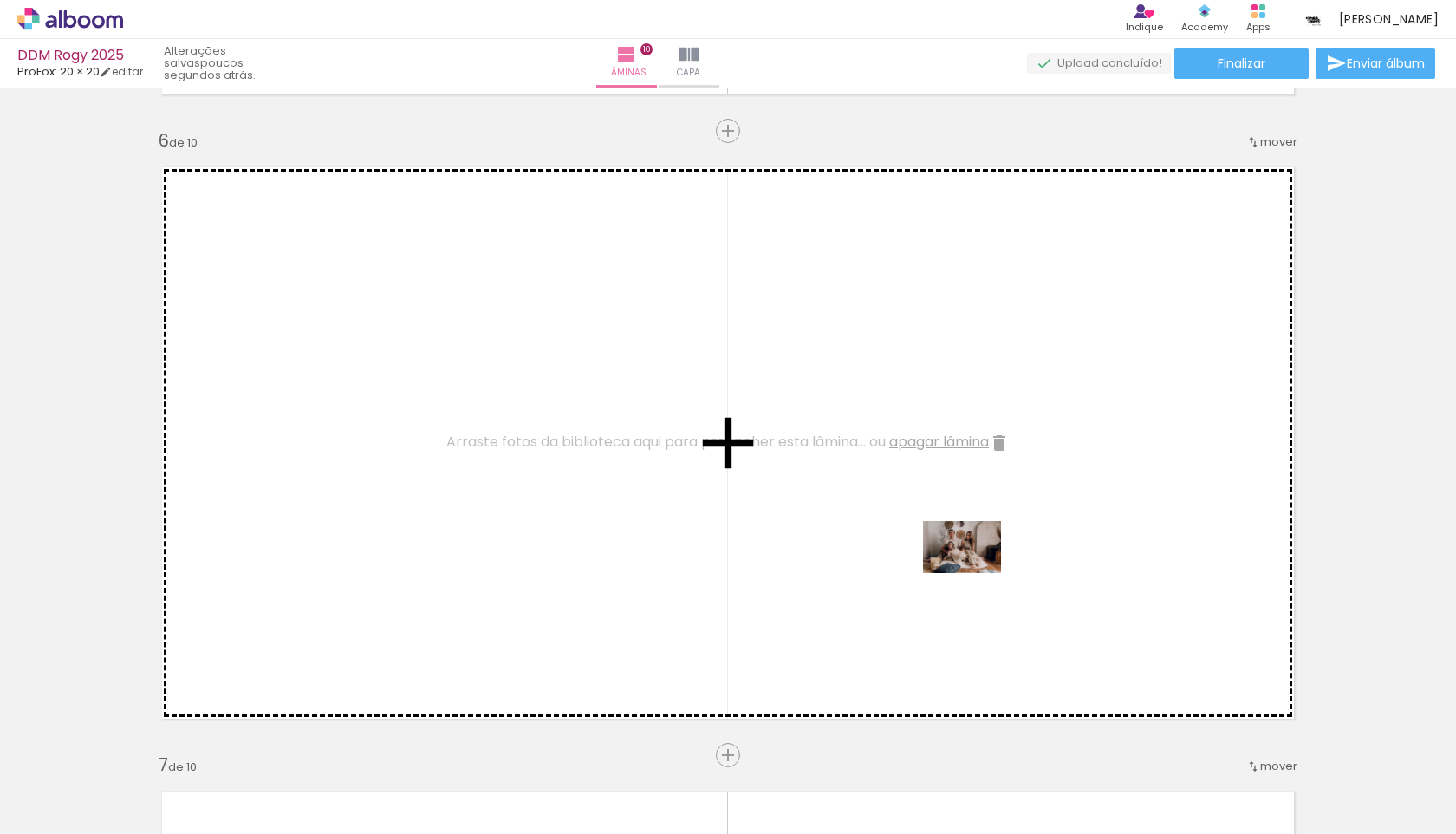 drag, startPoint x: 1075, startPoint y: 786, endPoint x: 975, endPoint y: 574, distance: 234.40137 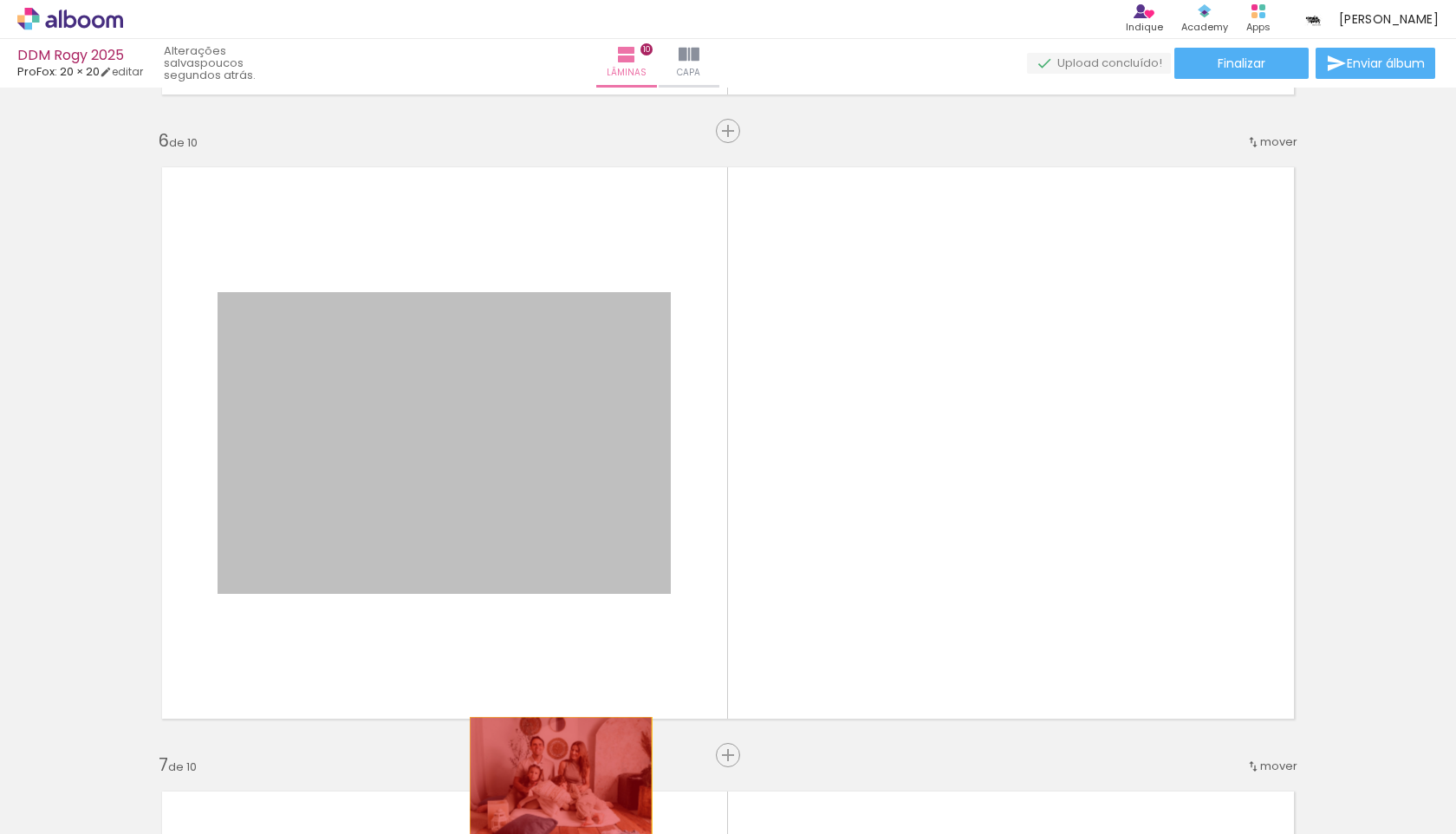 drag, startPoint x: 539, startPoint y: 484, endPoint x: 561, endPoint y: 778, distance: 294.822 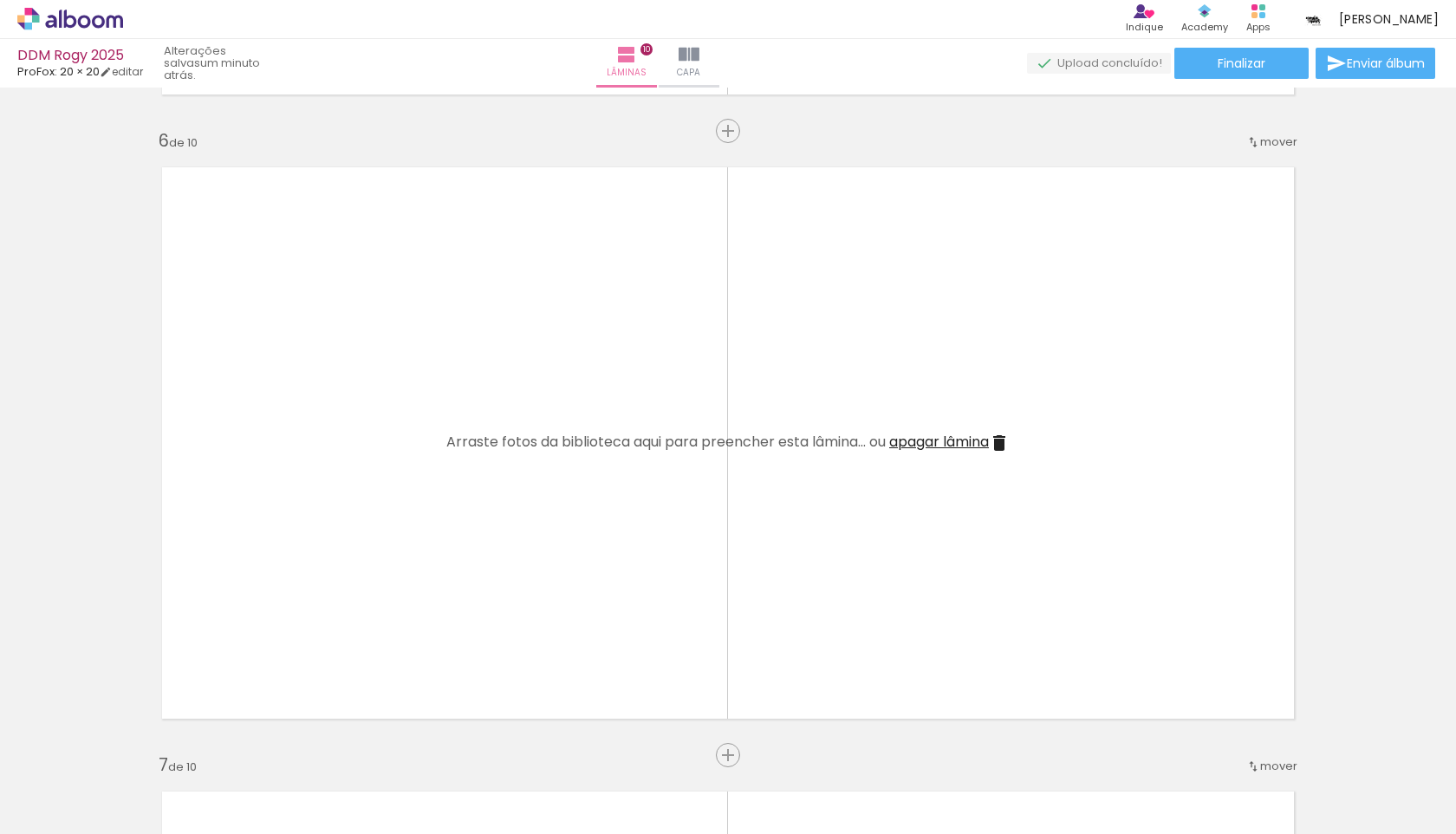 scroll, scrollTop: 0, scrollLeft: 3126, axis: horizontal 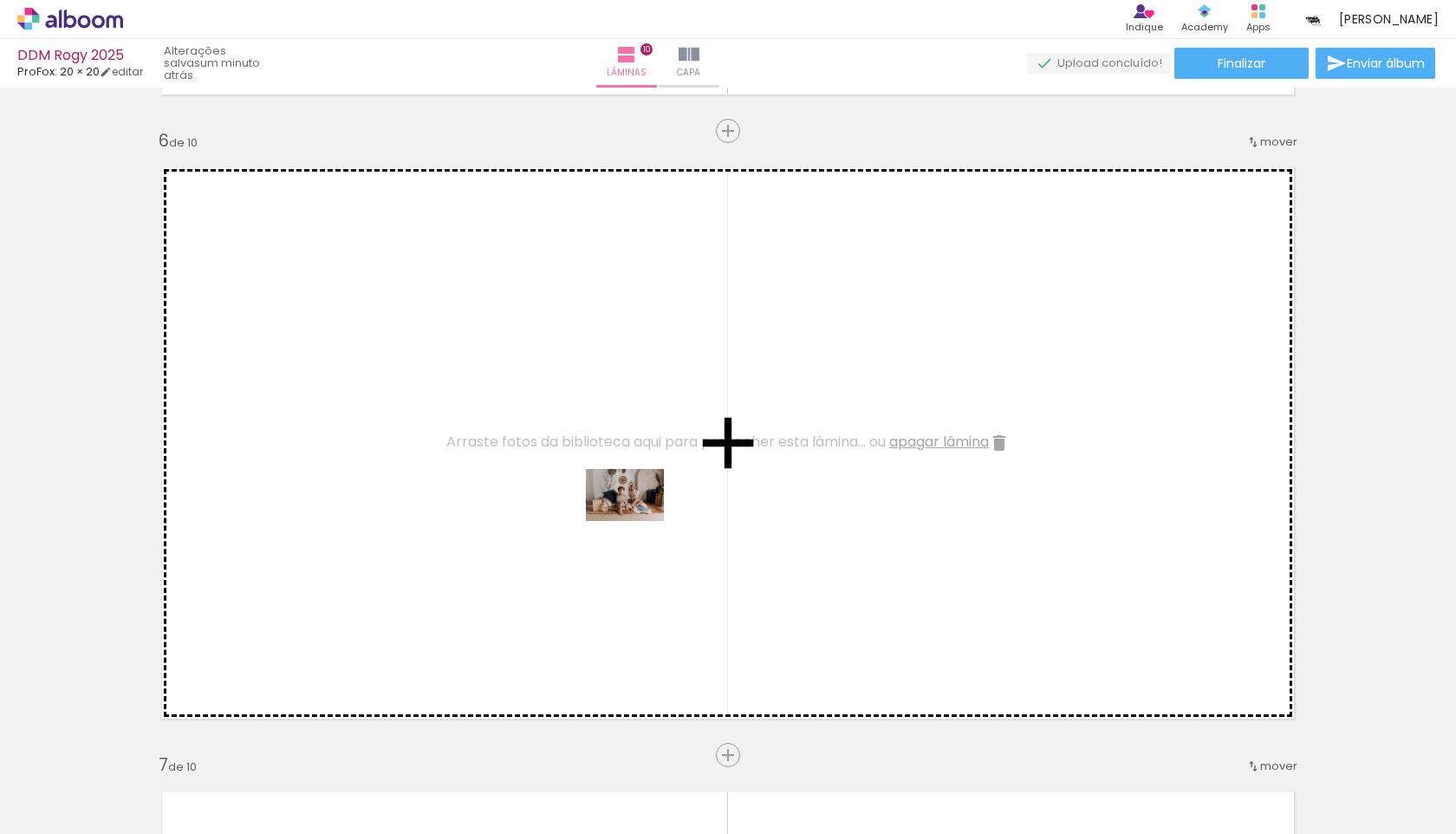 drag, startPoint x: 639, startPoint y: 784, endPoint x: 637, endPoint y: 515, distance: 269.00743 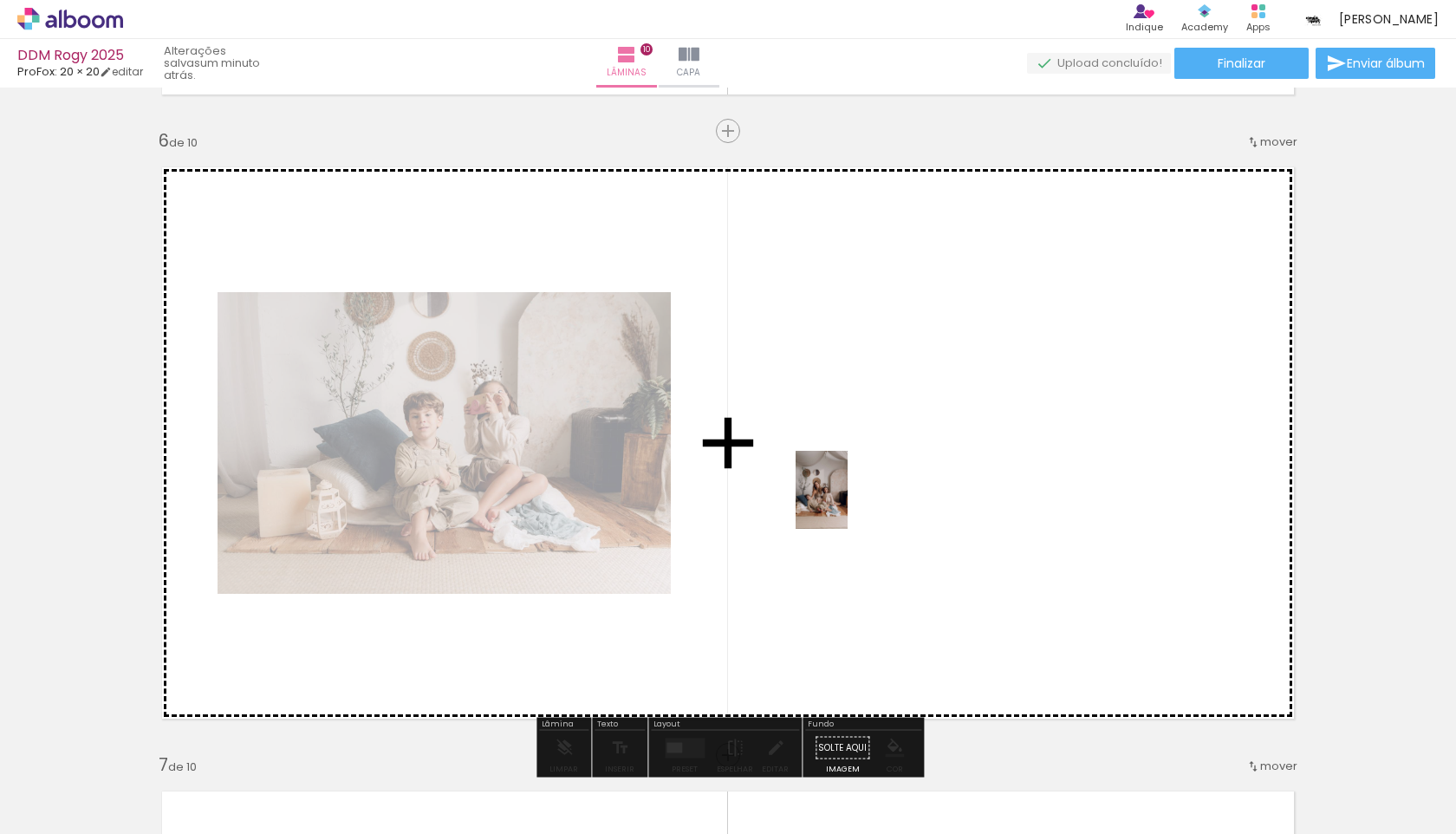 drag, startPoint x: 850, startPoint y: 779, endPoint x: 848, endPoint y: 503, distance: 276.0072 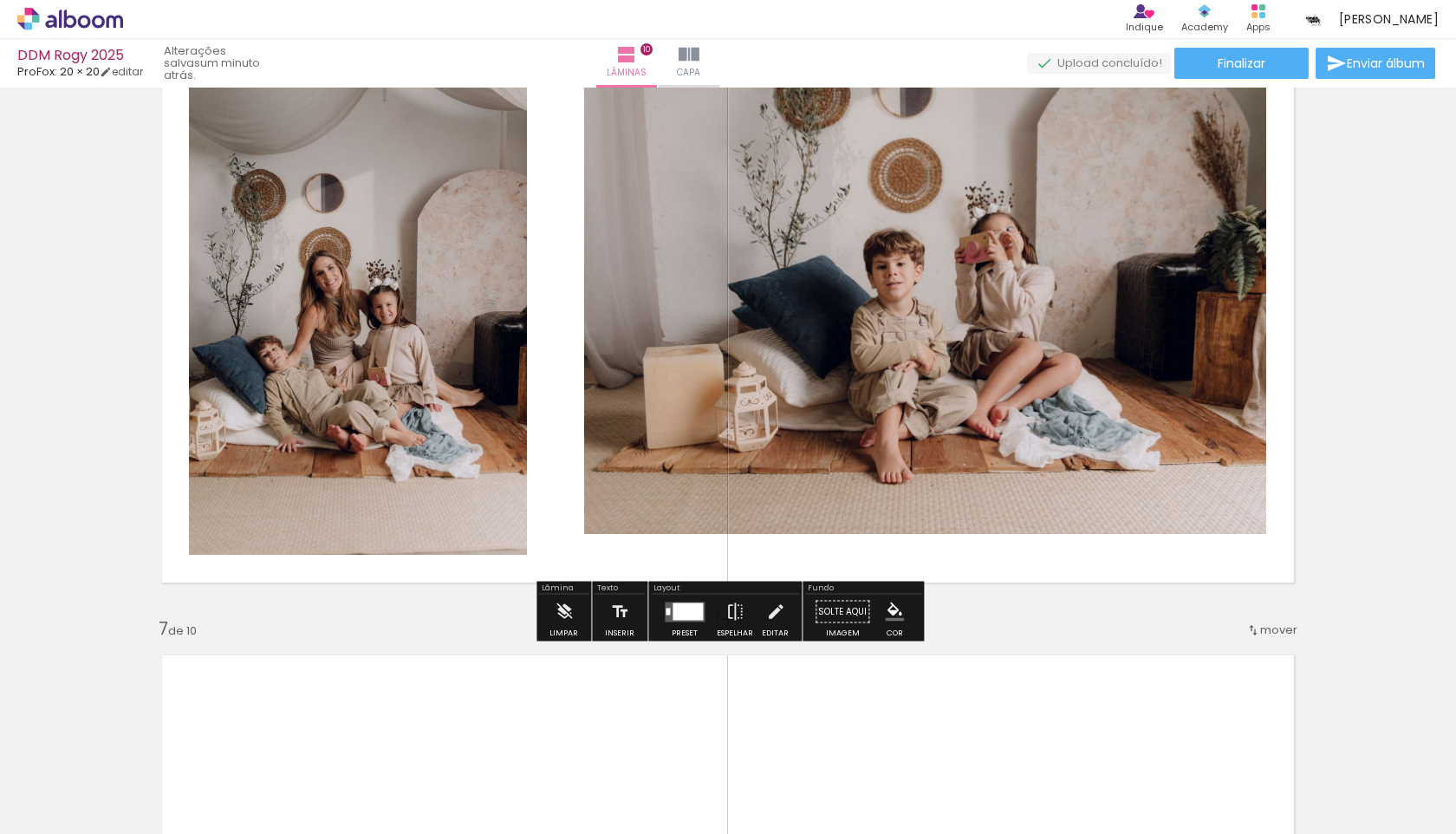scroll, scrollTop: 3256, scrollLeft: 0, axis: vertical 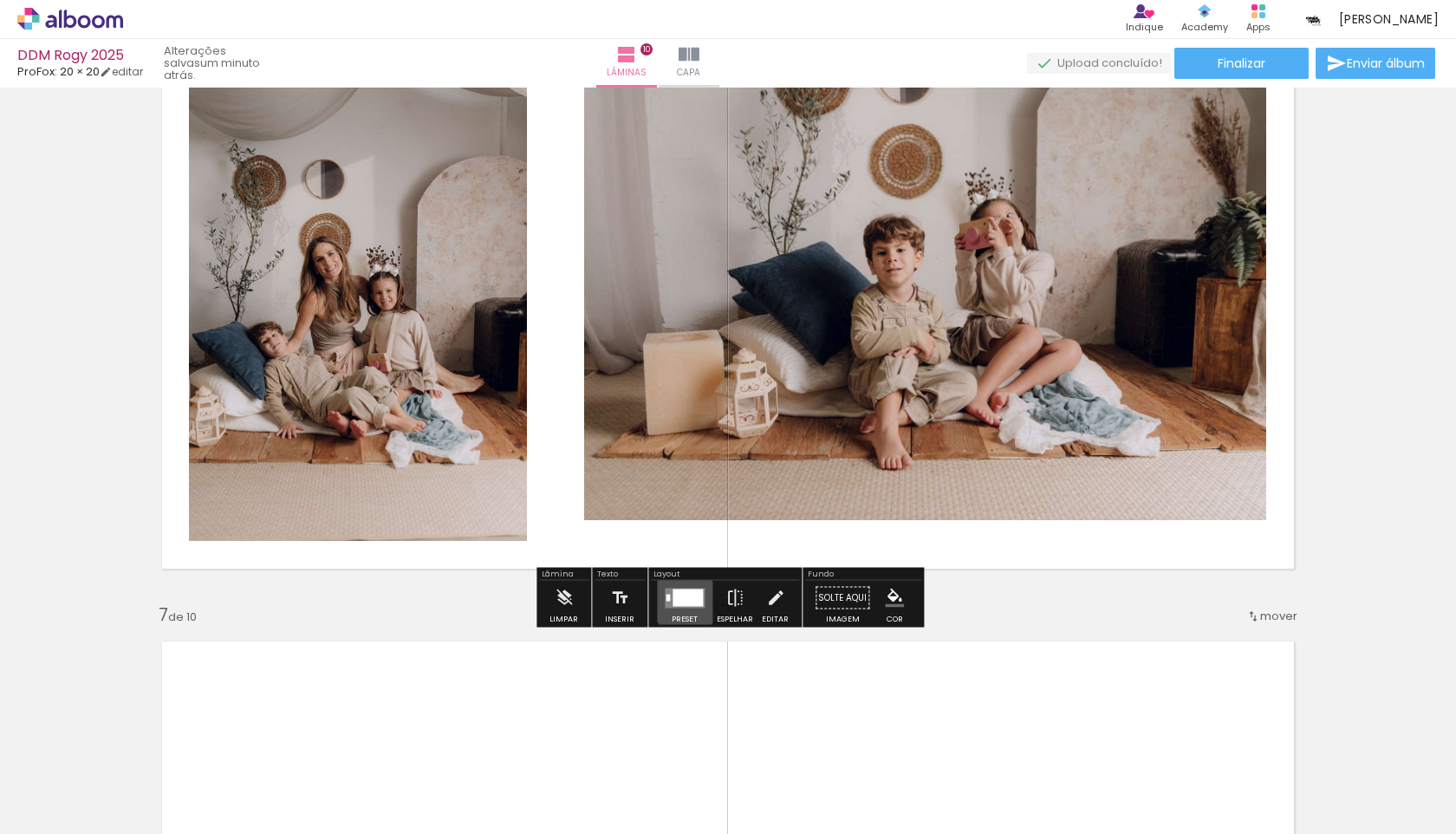 click at bounding box center (687, 597) 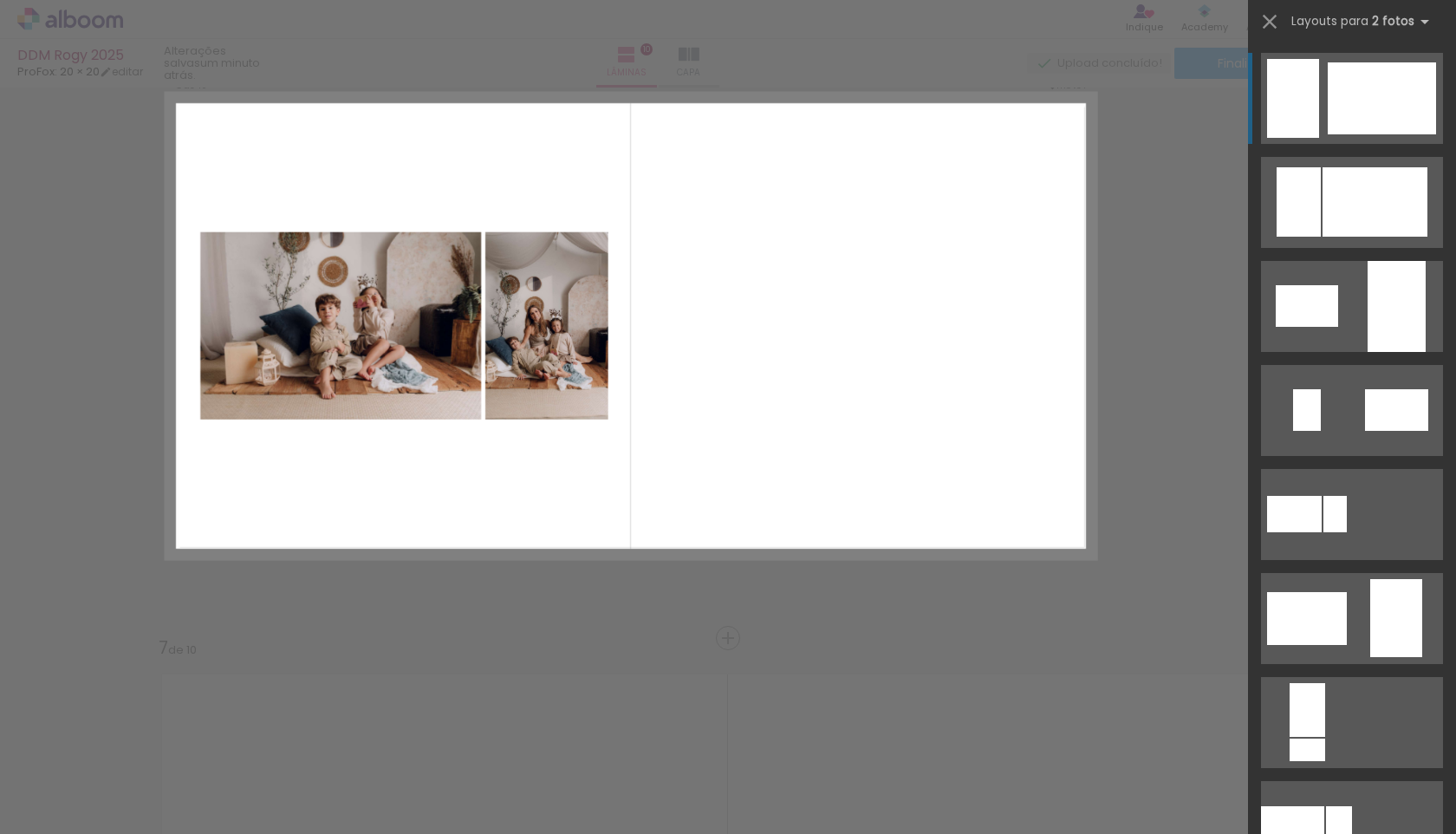 scroll, scrollTop: 3143, scrollLeft: 0, axis: vertical 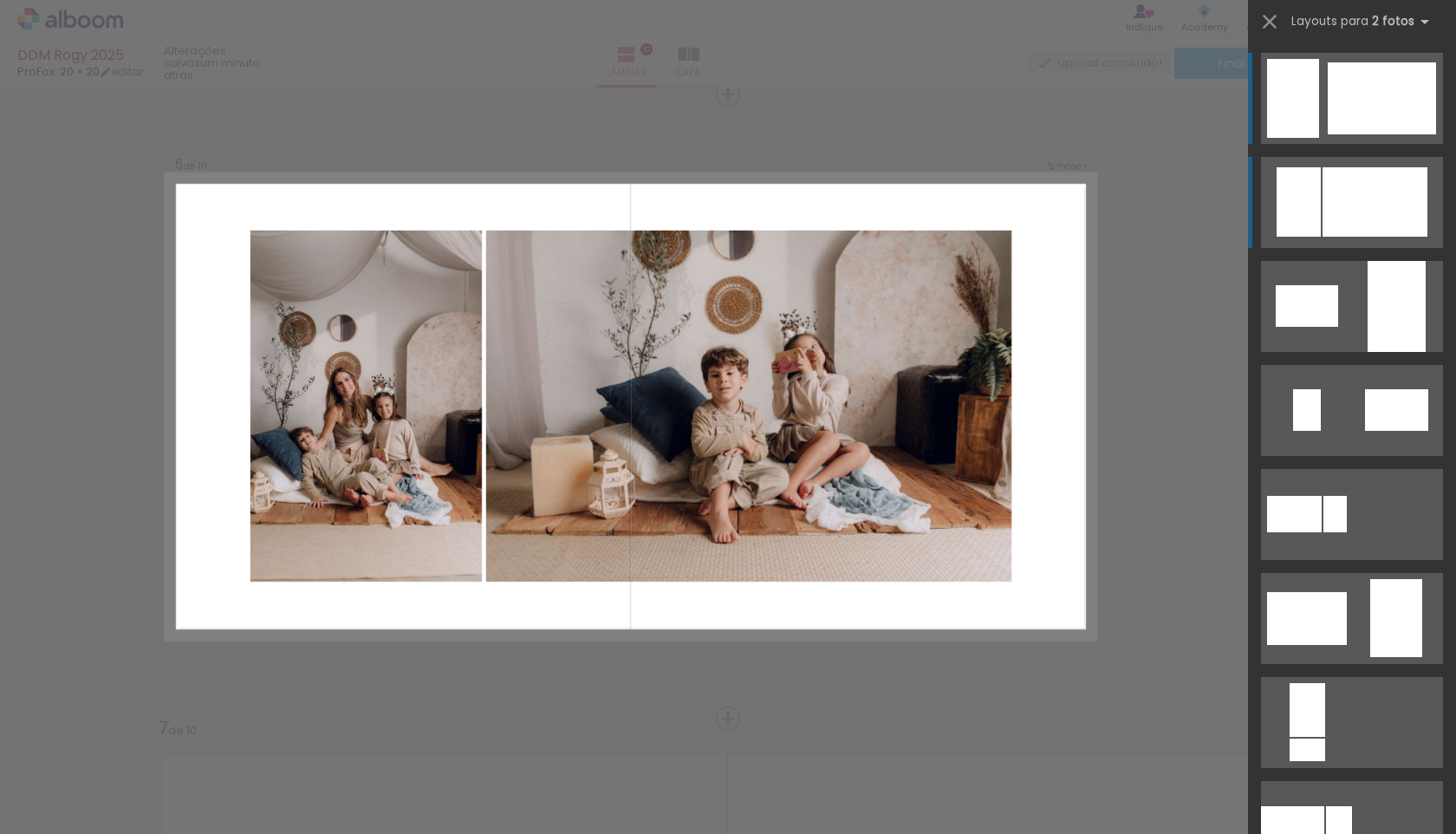 click at bounding box center (1375, 202) 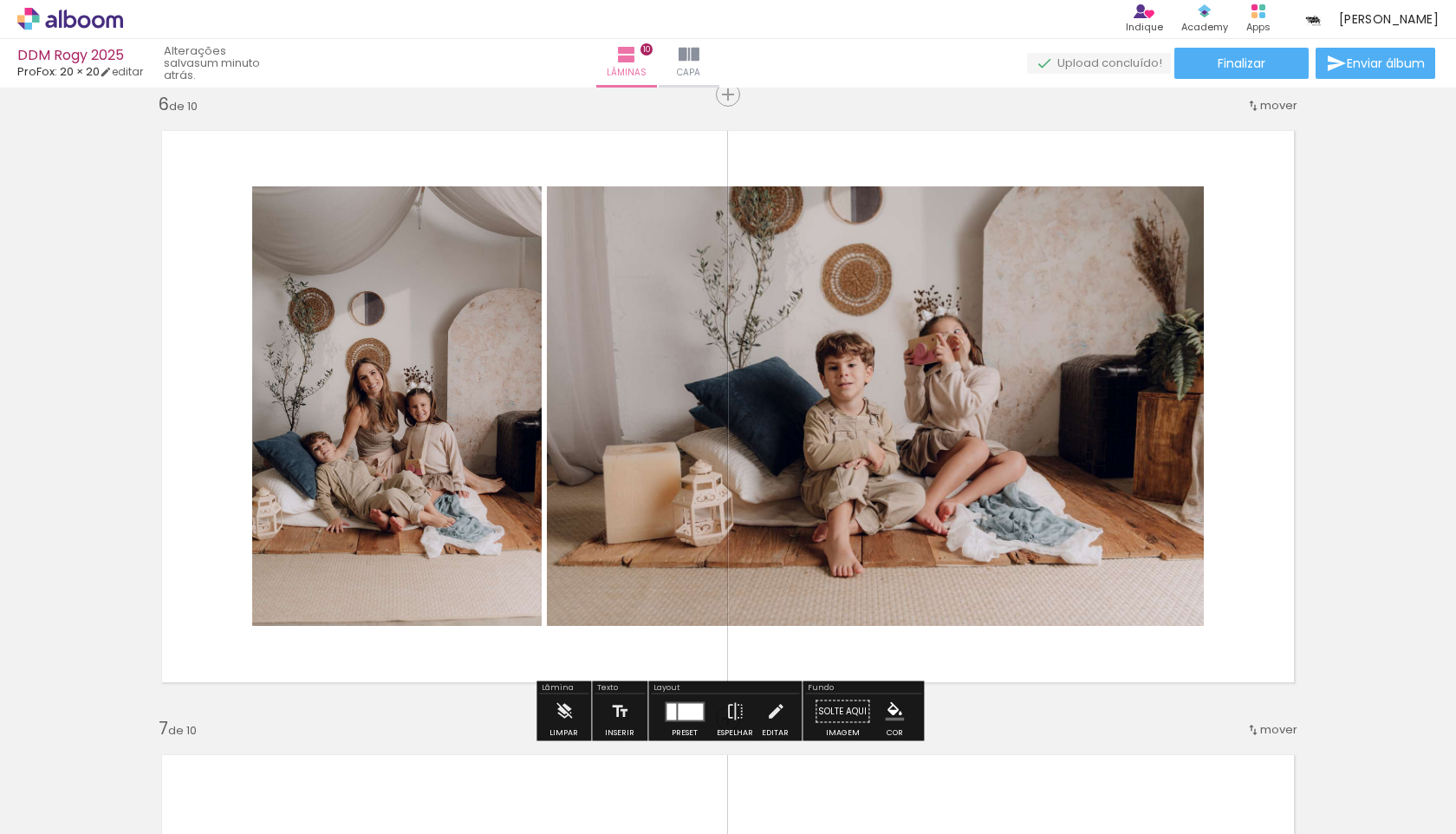 click at bounding box center (690, 711) 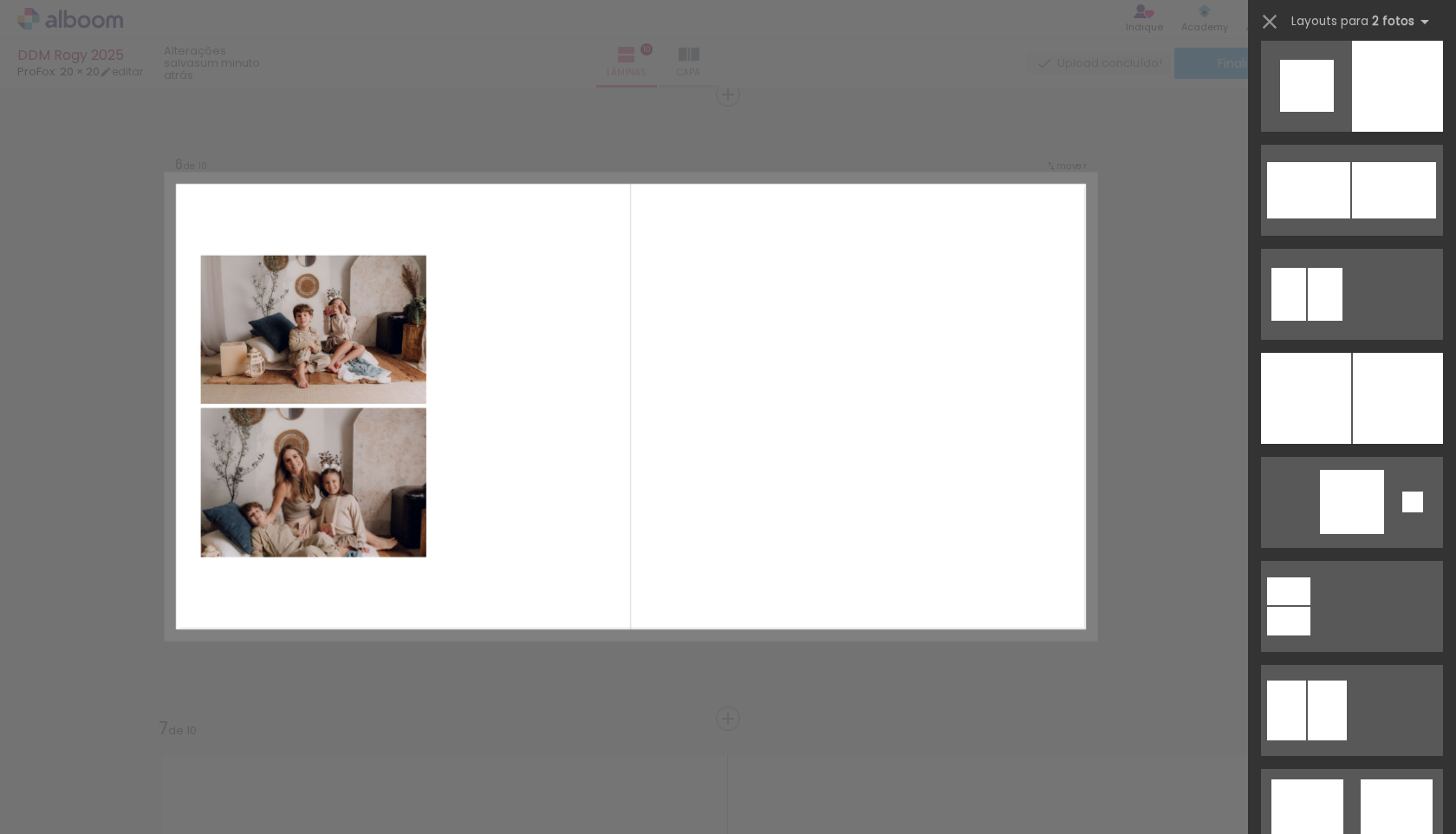 scroll, scrollTop: 2198, scrollLeft: 0, axis: vertical 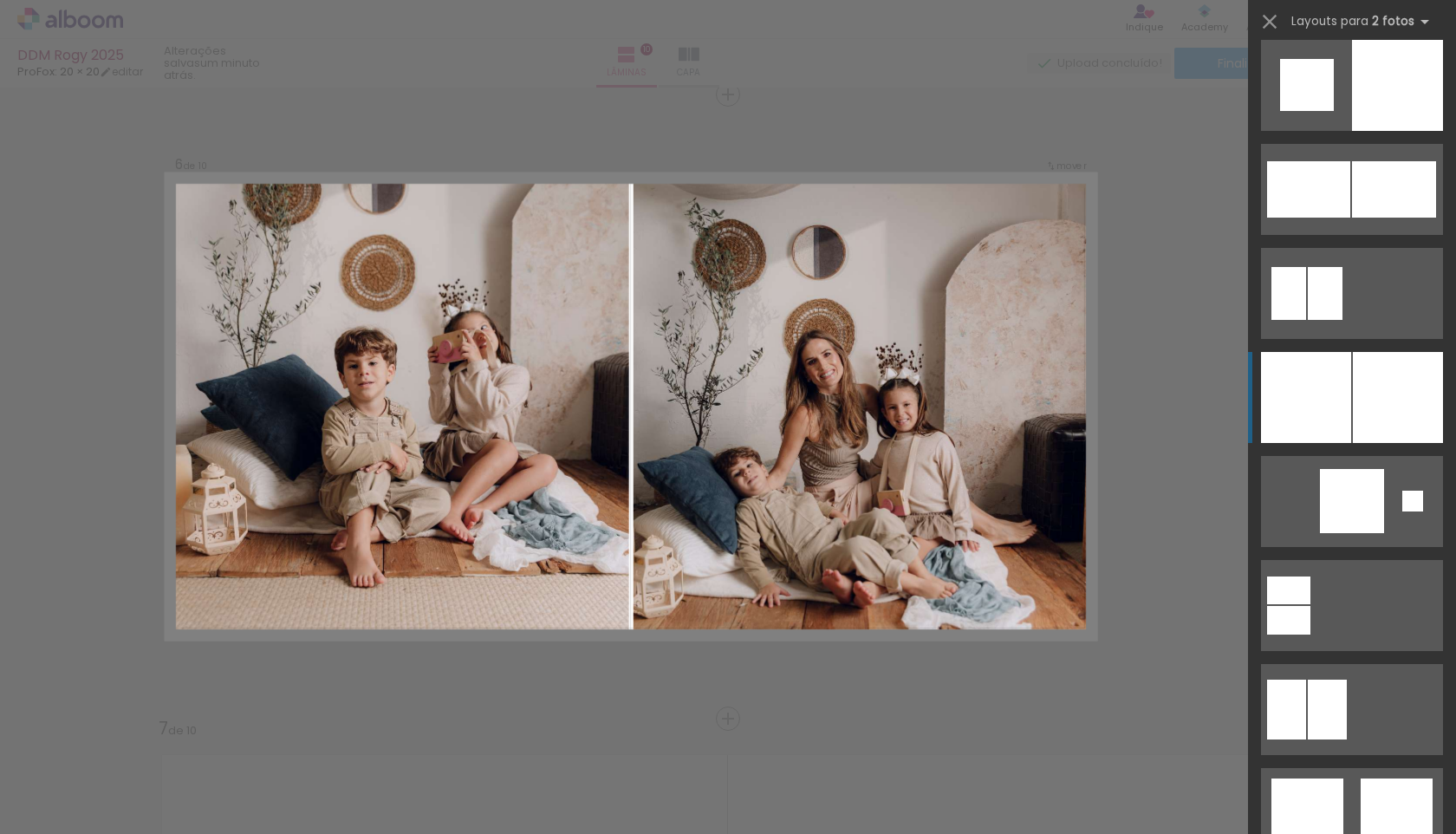 click at bounding box center (1396, 917) 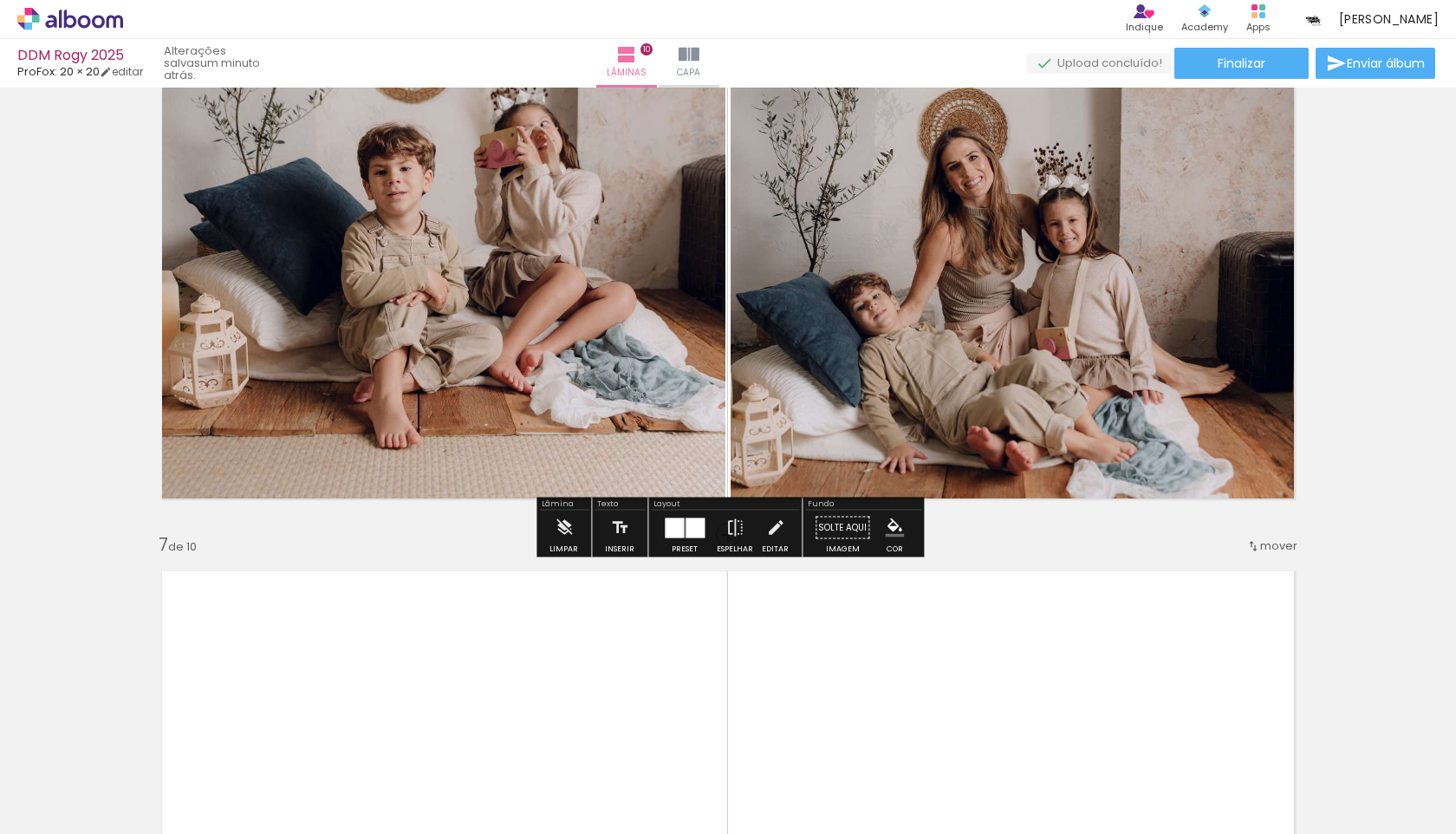 scroll, scrollTop: 3594, scrollLeft: 0, axis: vertical 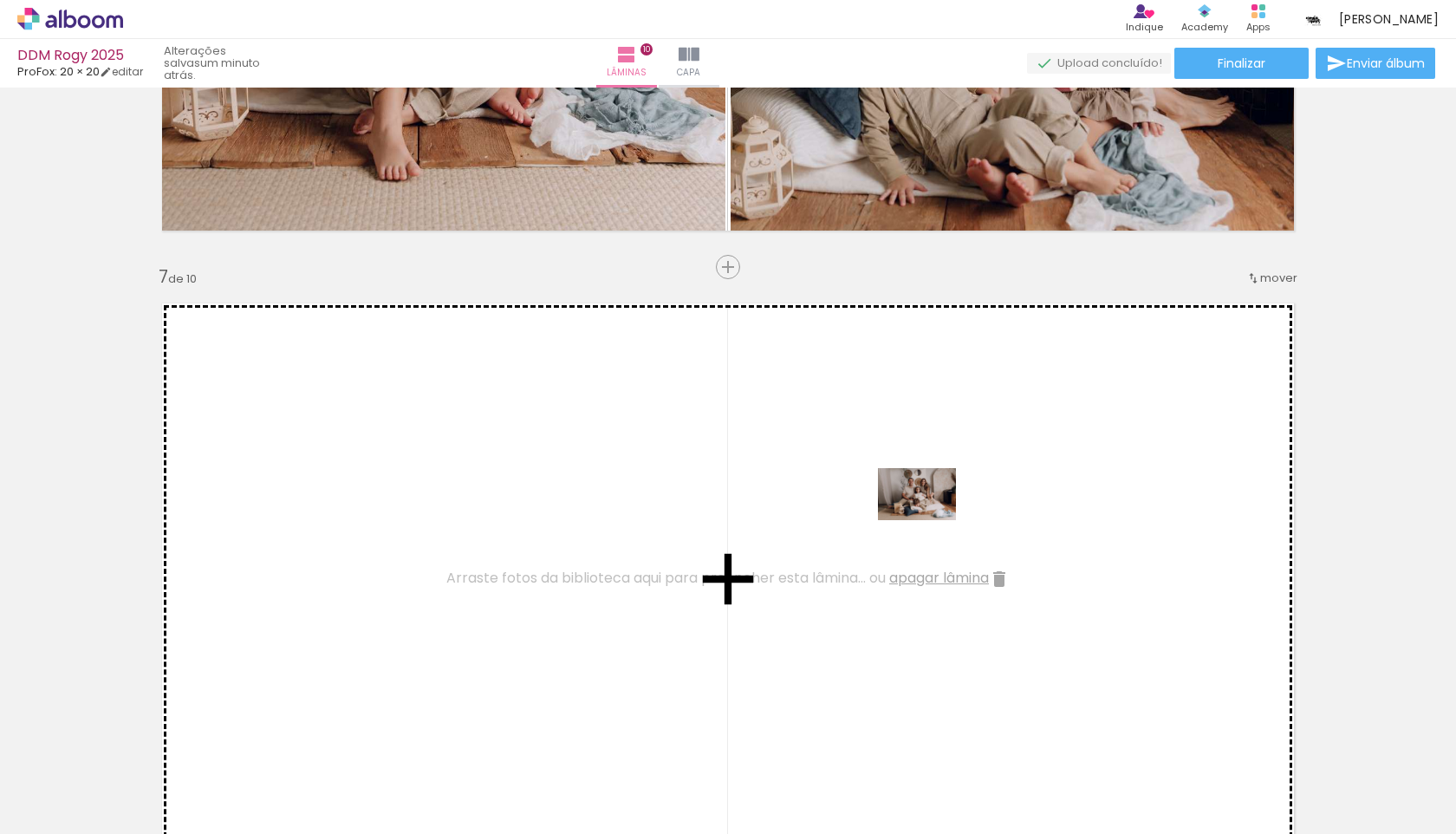 drag, startPoint x: 931, startPoint y: 794, endPoint x: 929, endPoint y: 521, distance: 273.00733 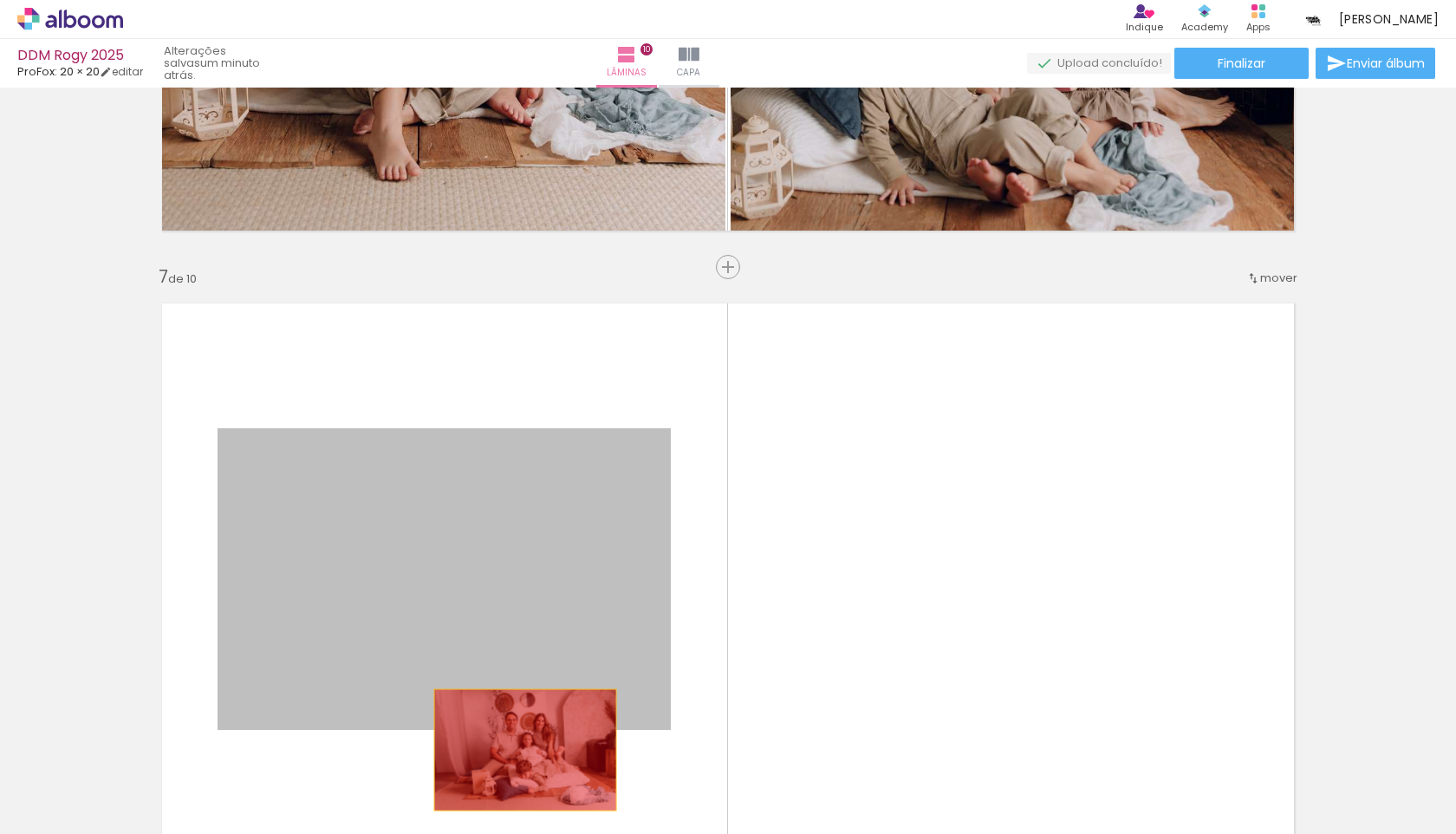 drag, startPoint x: 496, startPoint y: 588, endPoint x: 525, endPoint y: 750, distance: 164.57521 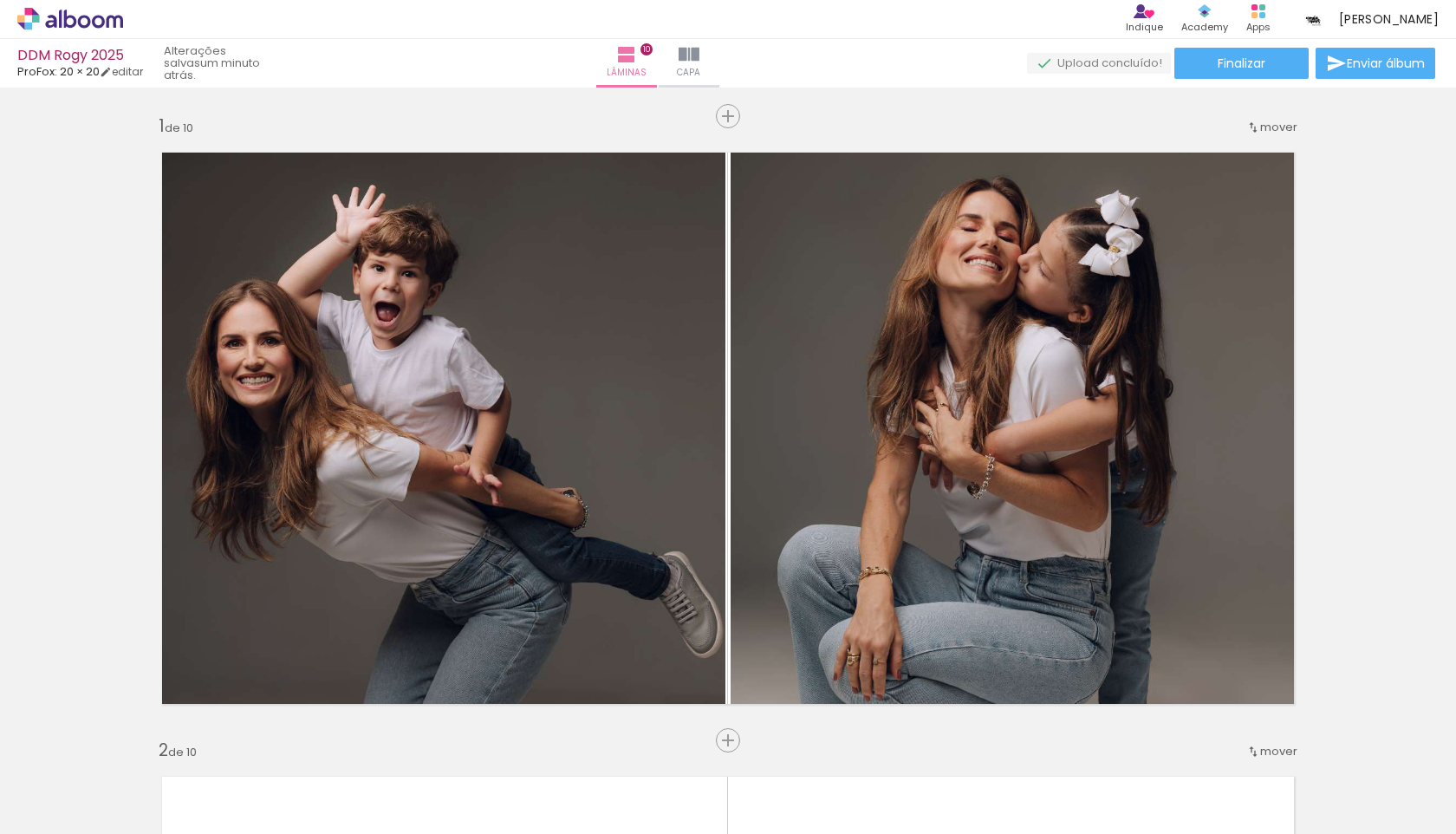 scroll, scrollTop: 0, scrollLeft: 0, axis: both 